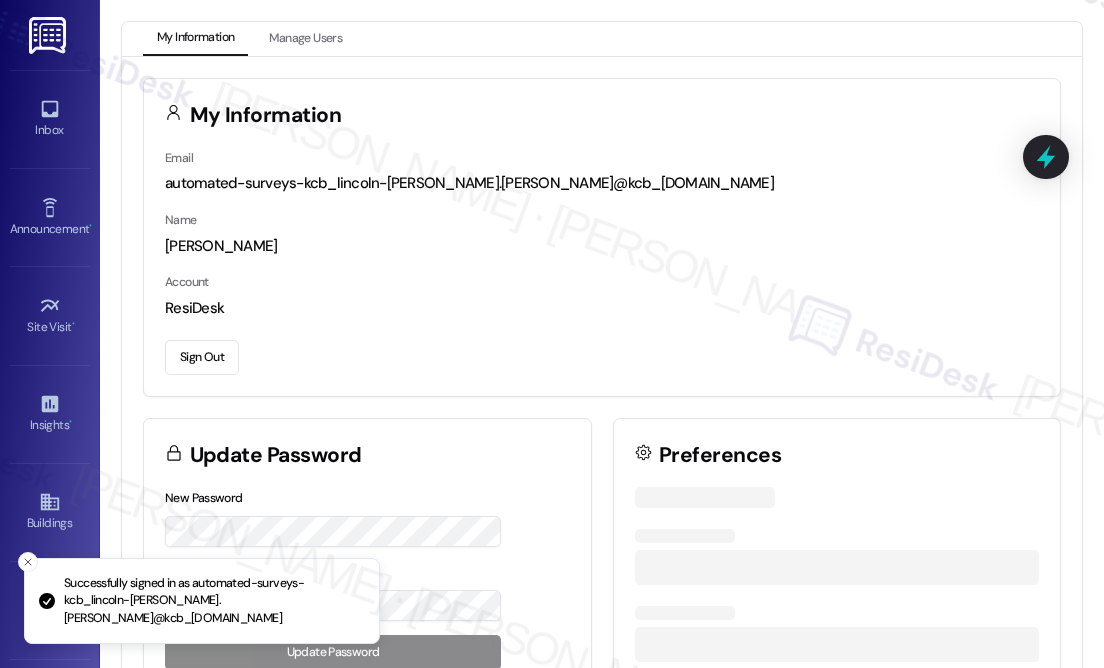 scroll, scrollTop: 0, scrollLeft: 0, axis: both 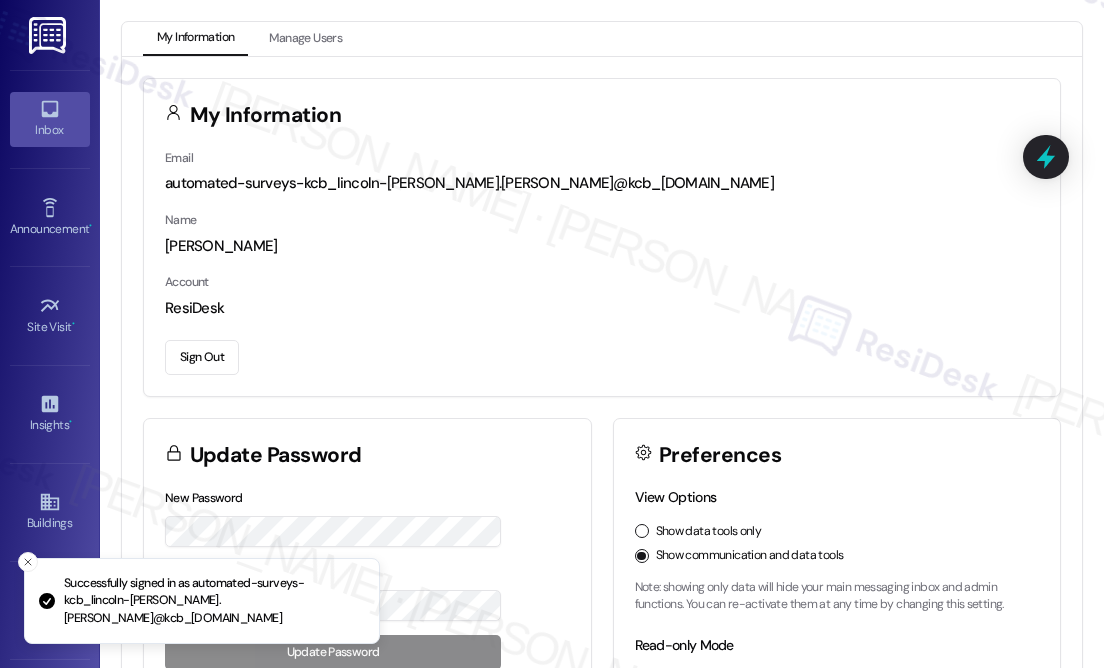 click on "Inbox" at bounding box center [50, 130] 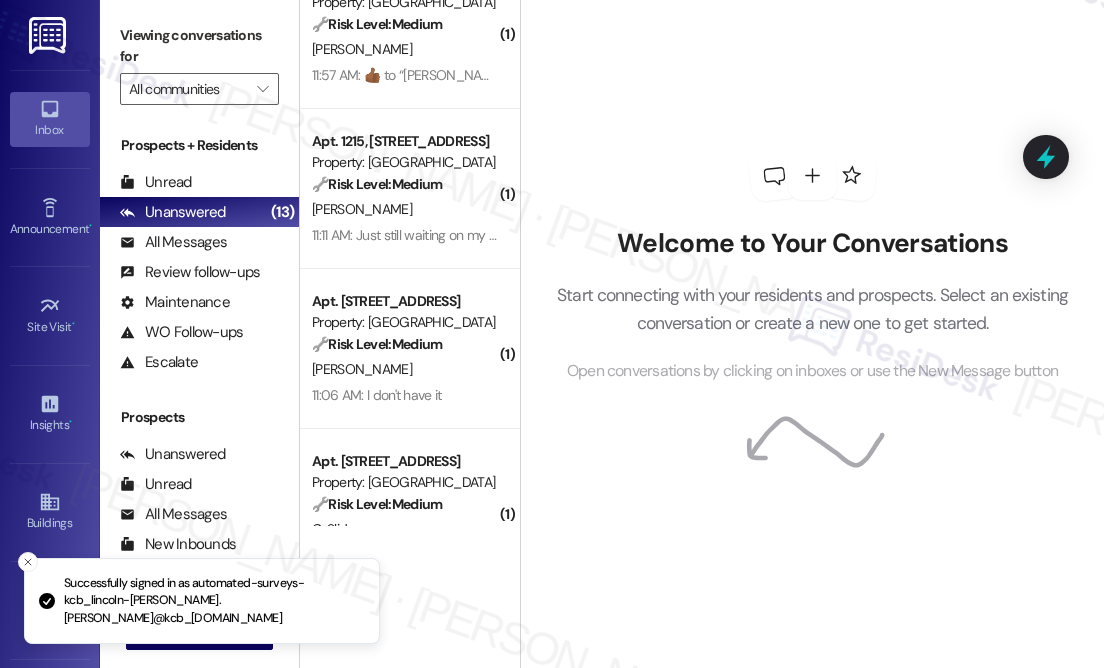scroll, scrollTop: 114, scrollLeft: 0, axis: vertical 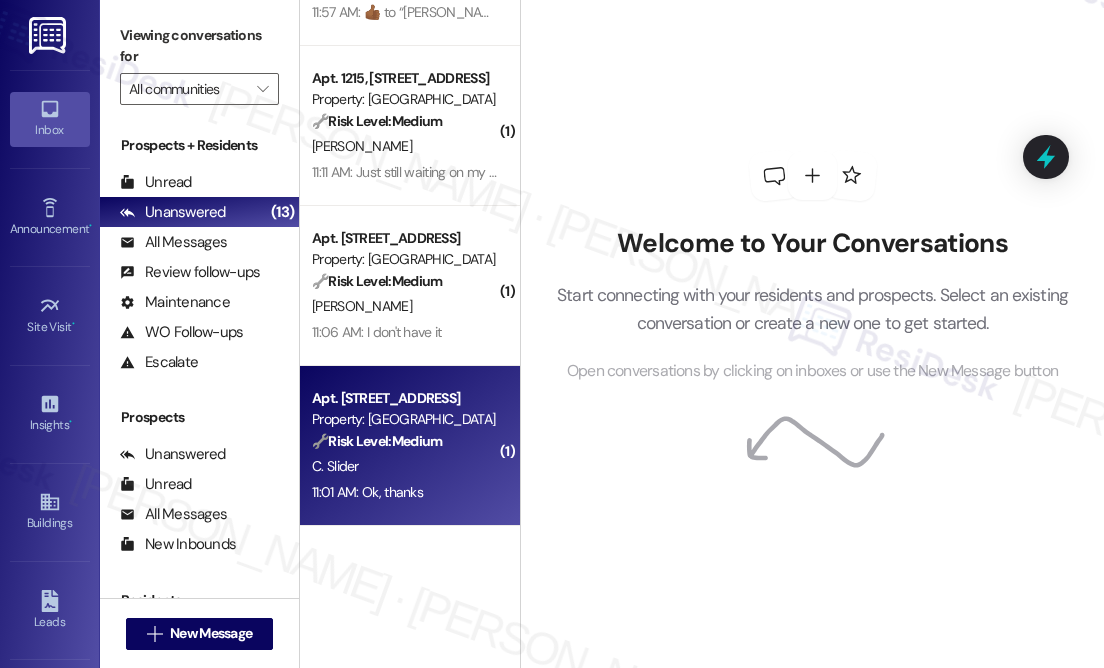 click on "C. Slider" at bounding box center (404, 466) 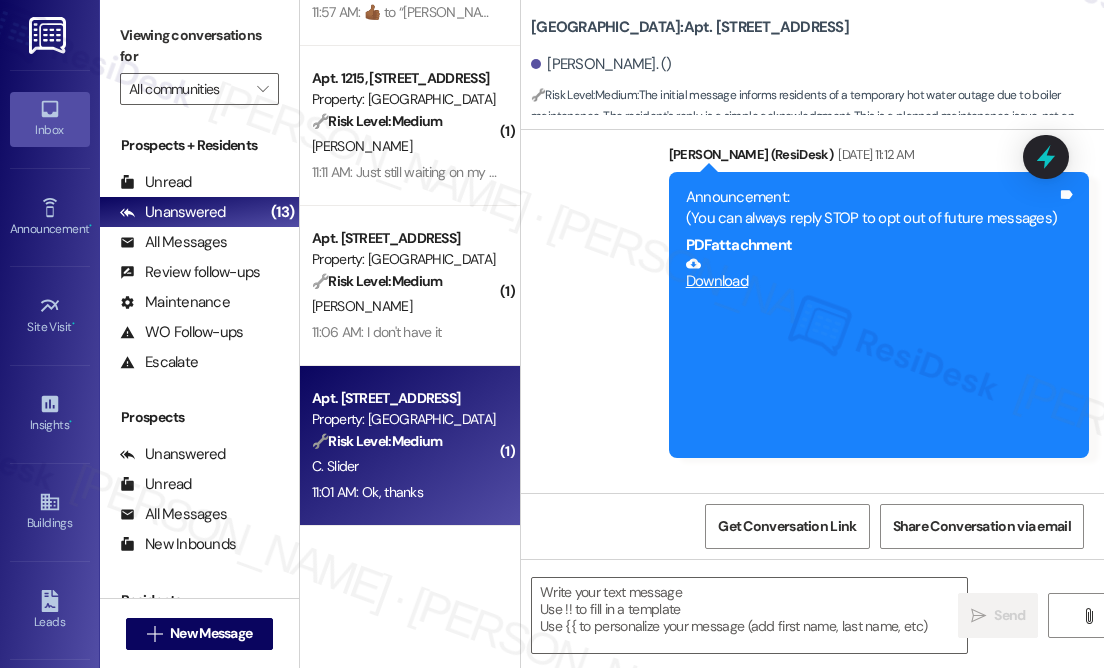 scroll, scrollTop: 3154, scrollLeft: 0, axis: vertical 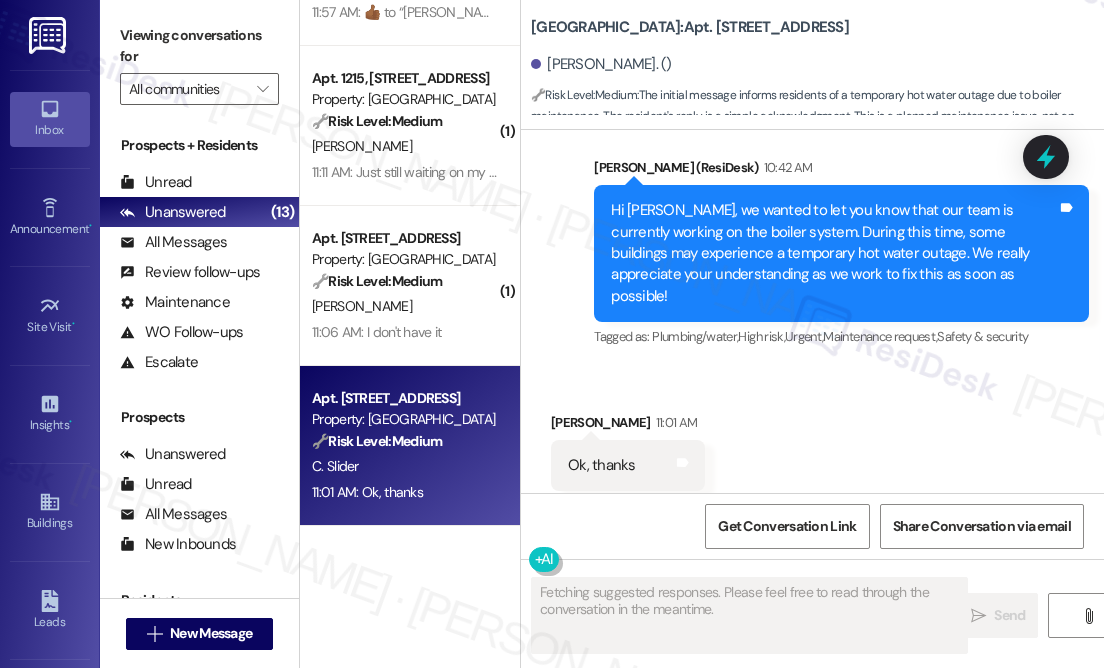 click on "Hi [PERSON_NAME], we wanted to let you know that our team is currently working on the boiler system. During this time, some buildings may experience a temporary hot water outage. We really appreciate your understanding as we work to fix this as soon as possible!" at bounding box center (834, 253) 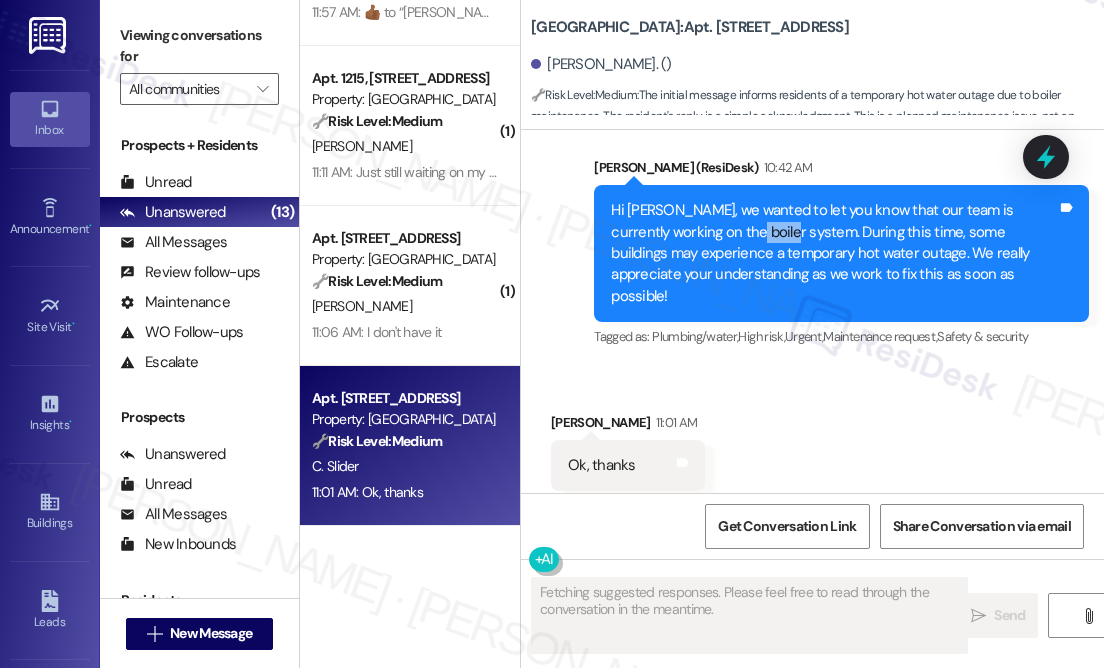 click on "Hi [PERSON_NAME], we wanted to let you know that our team is currently working on the boiler system. During this time, some buildings may experience a temporary hot water outage. We really appreciate your understanding as we work to fix this as soon as possible!" at bounding box center [834, 253] 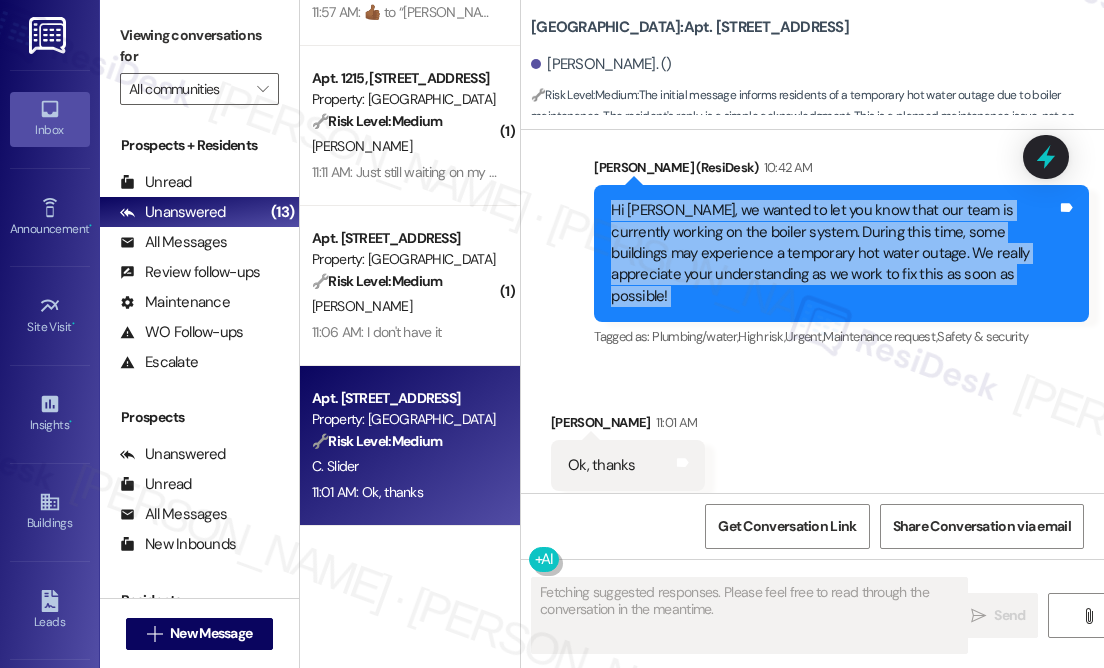 click on "Hi [PERSON_NAME], we wanted to let you know that our team is currently working on the boiler system. During this time, some buildings may experience a temporary hot water outage. We really appreciate your understanding as we work to fix this as soon as possible!" at bounding box center [834, 253] 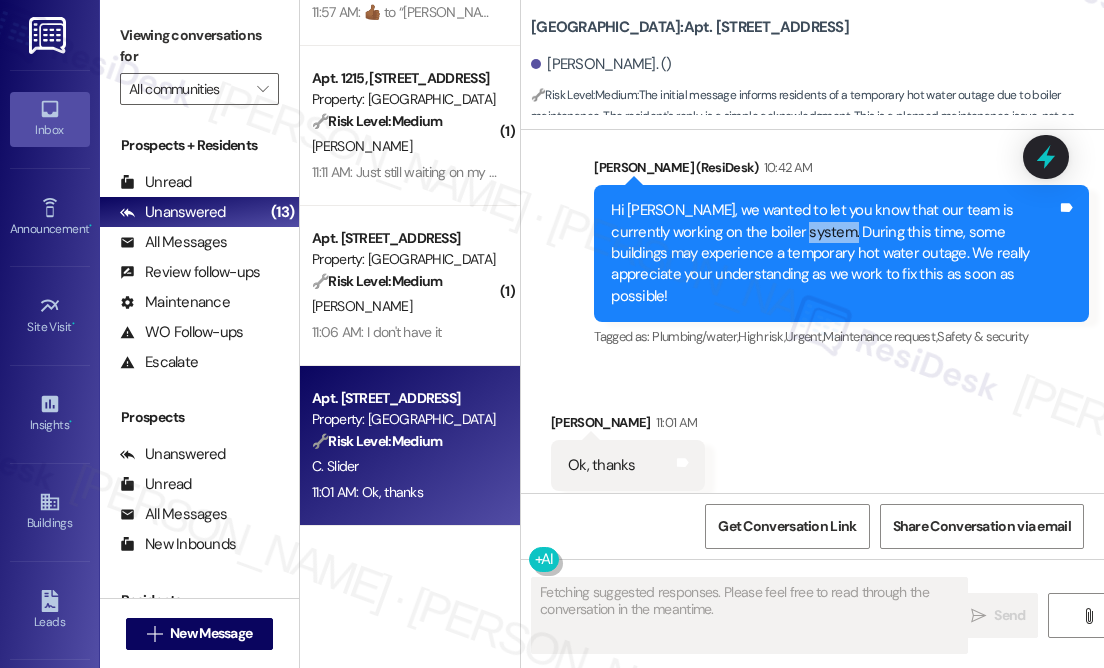 click on "Hi [PERSON_NAME], we wanted to let you know that our team is currently working on the boiler system. During this time, some buildings may experience a temporary hot water outage. We really appreciate your understanding as we work to fix this as soon as possible!" at bounding box center (834, 253) 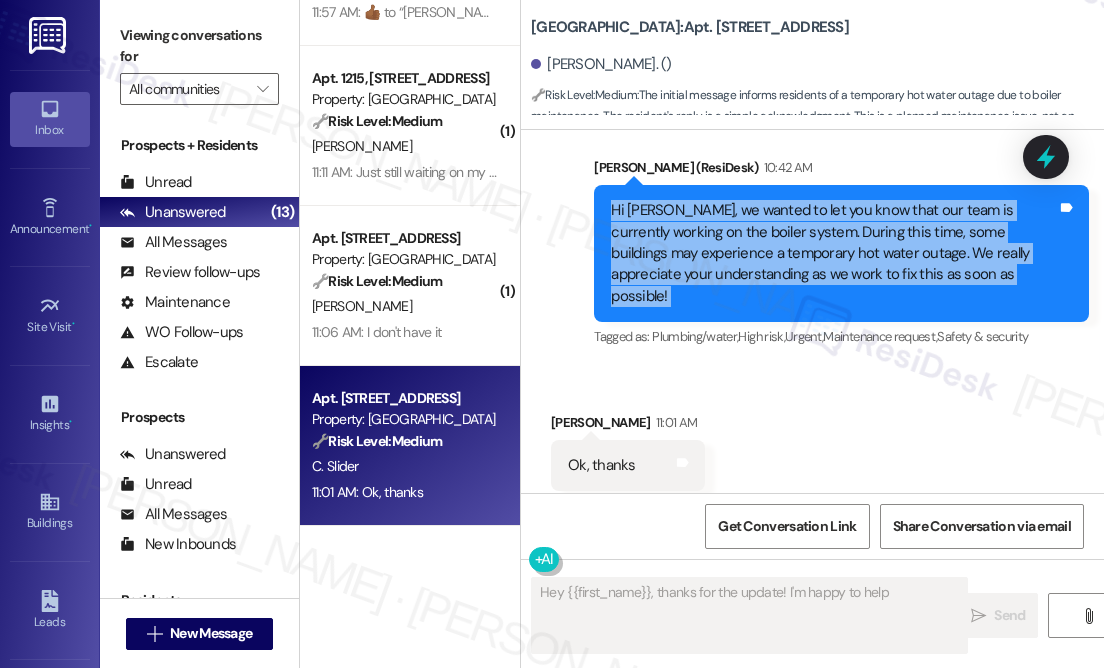click on "Hi [PERSON_NAME], we wanted to let you know that our team is currently working on the boiler system. During this time, some buildings may experience a temporary hot water outage. We really appreciate your understanding as we work to fix this as soon as possible!" at bounding box center [834, 253] 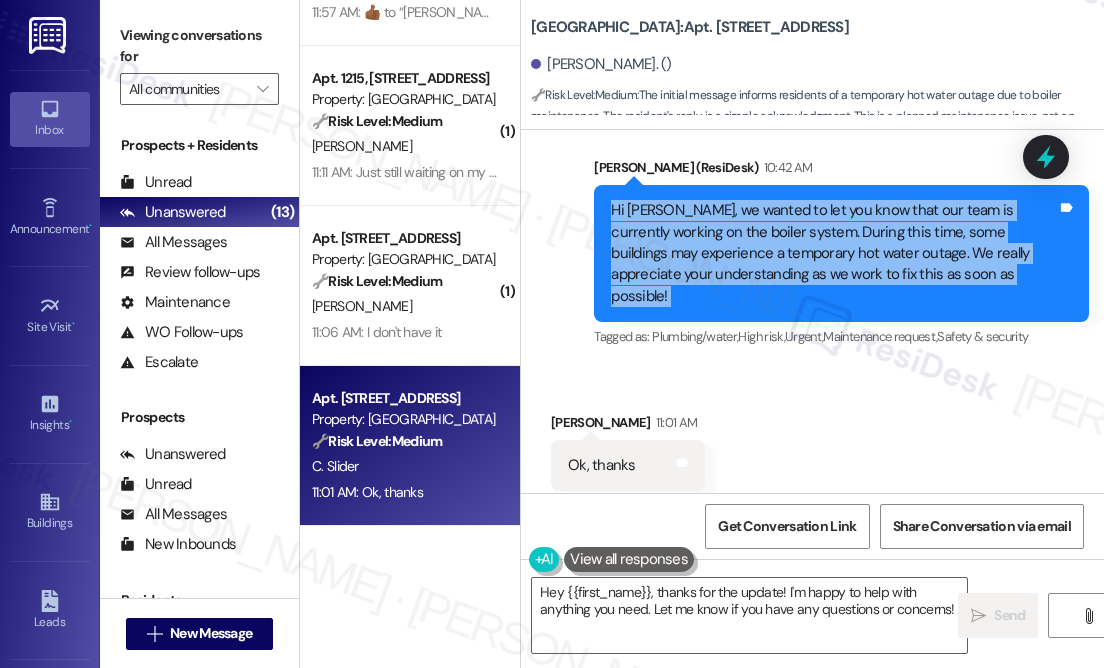 click on "Hi [PERSON_NAME], we wanted to let you know that our team is currently working on the boiler system. During this time, some buildings may experience a temporary hot water outage. We really appreciate your understanding as we work to fix this as soon as possible!" at bounding box center [834, 253] 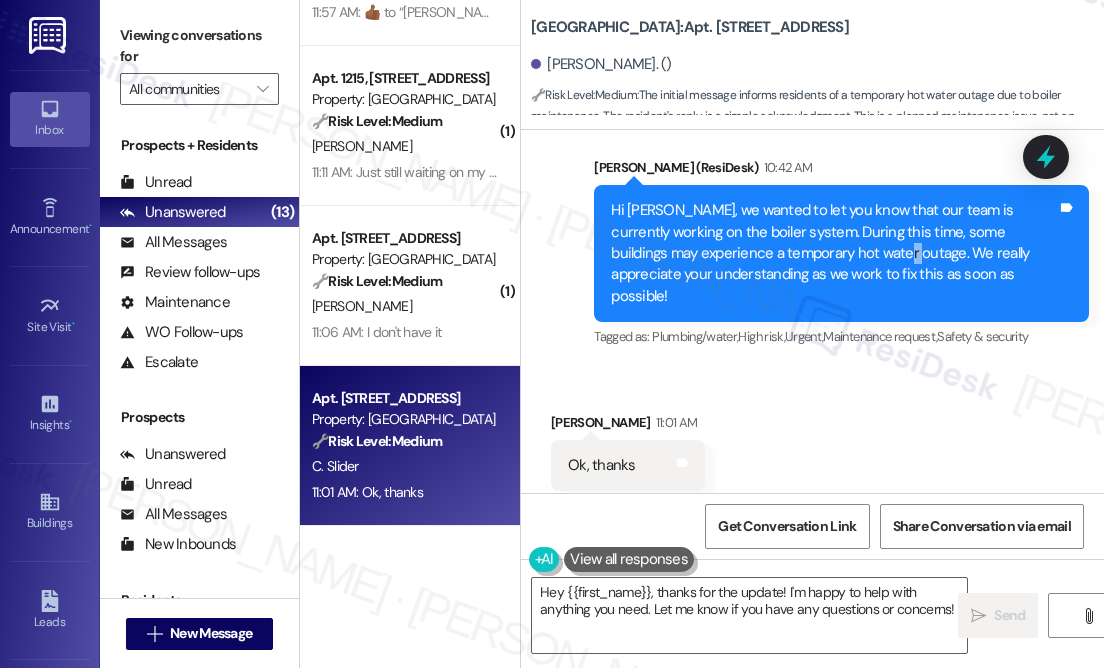 click on "Hi [PERSON_NAME], we wanted to let you know that our team is currently working on the boiler system. During this time, some buildings may experience a temporary hot water outage. We really appreciate your understanding as we work to fix this as soon as possible!" at bounding box center (834, 253) 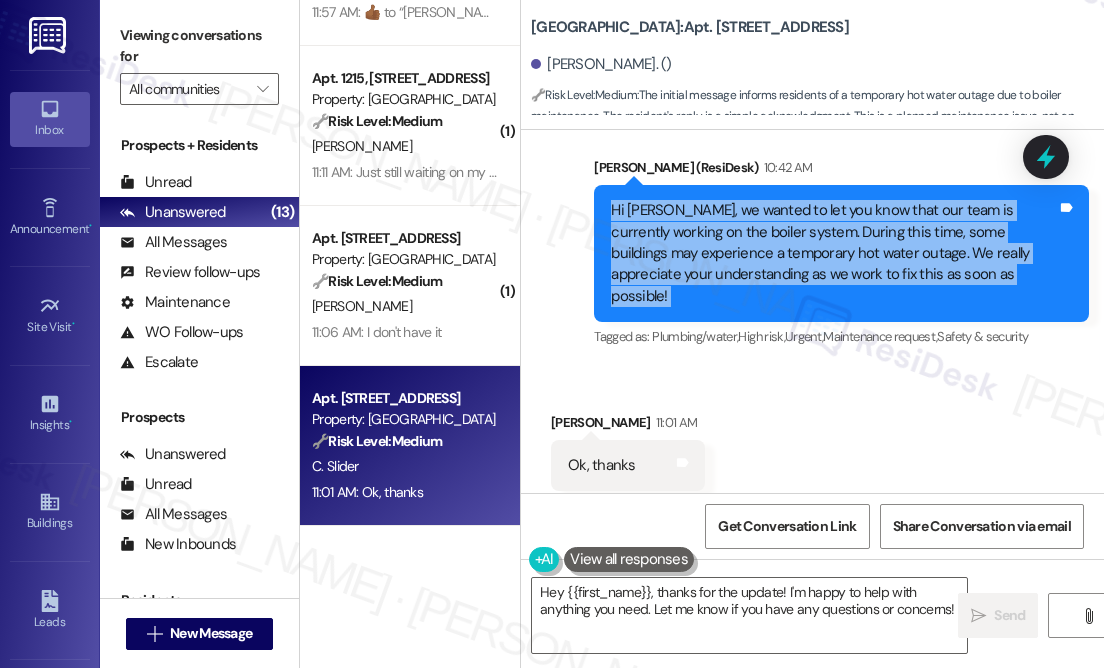 click on "Hi [PERSON_NAME], we wanted to let you know that our team is currently working on the boiler system. During this time, some buildings may experience a temporary hot water outage. We really appreciate your understanding as we work to fix this as soon as possible!" at bounding box center [834, 253] 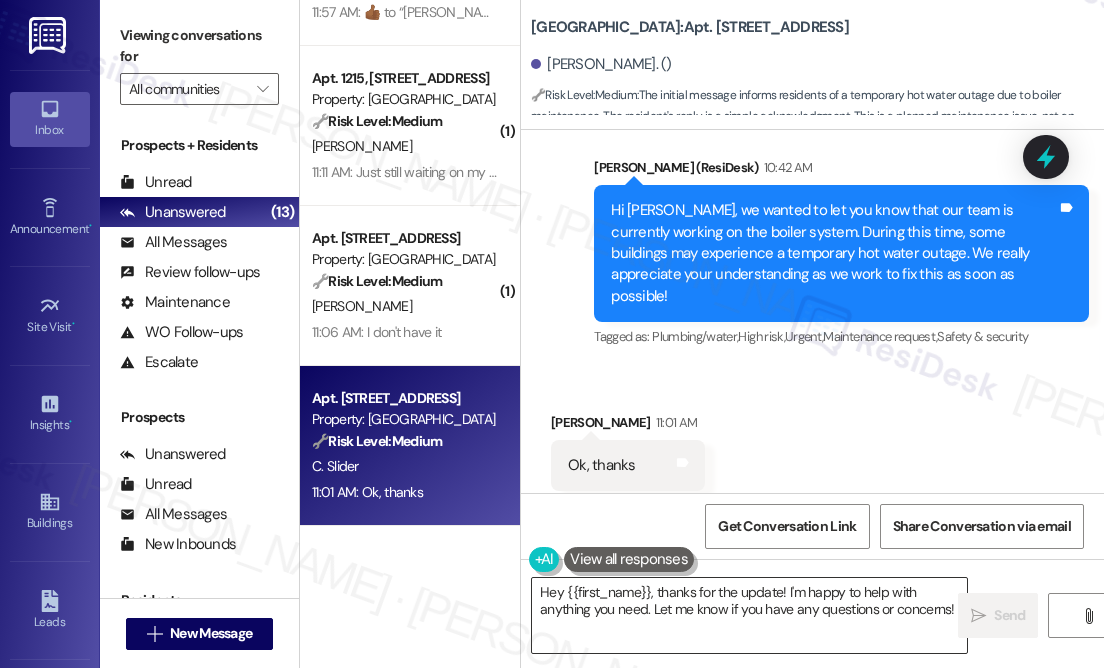 click on "Hey {{first_name}}, thanks for the update! I'm happy to help with anything you need. Let me know if you have any questions or concerns!" at bounding box center [749, 615] 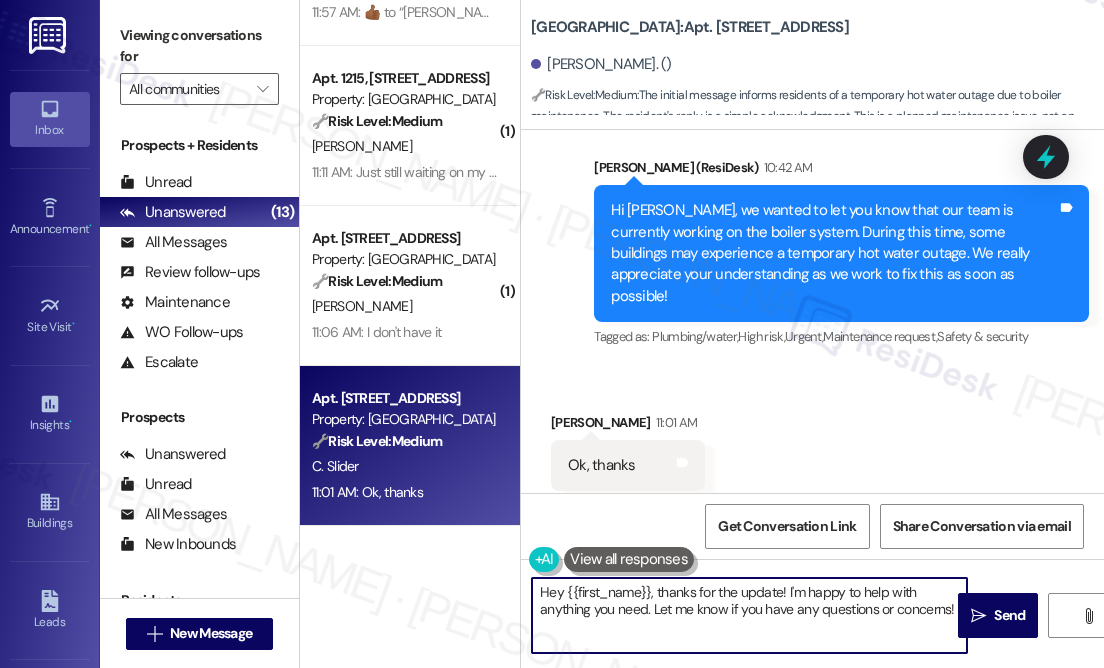 click on "Hey {{first_name}}, thanks for the update! I'm happy to help with anything you need. Let me know if you have any questions or concerns!" at bounding box center (749, 615) 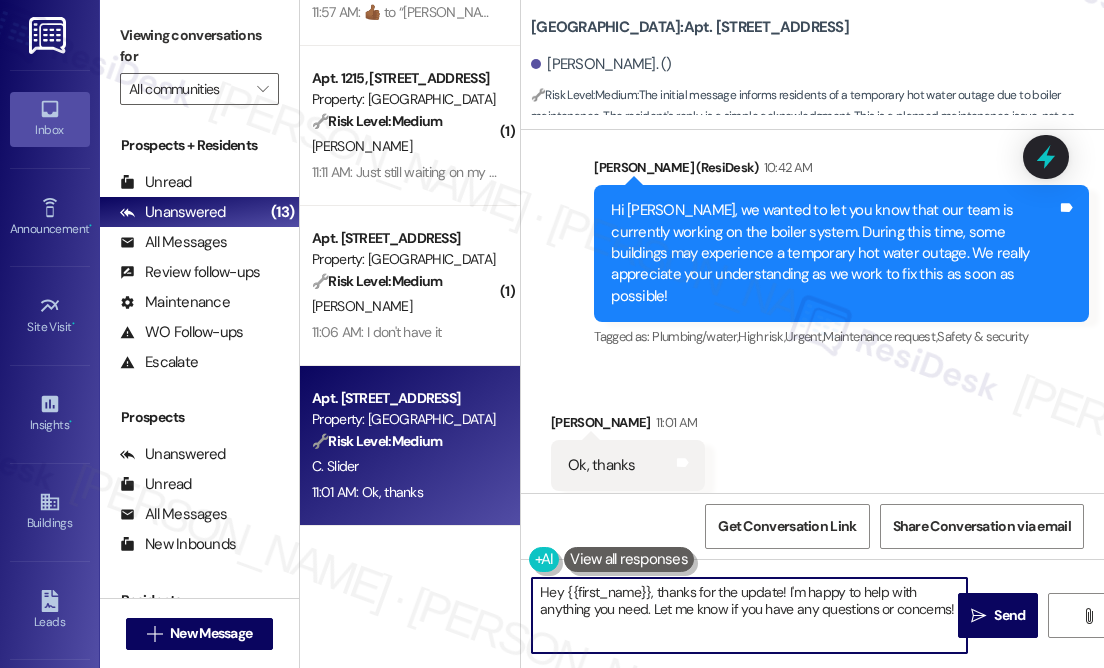 drag, startPoint x: 783, startPoint y: 589, endPoint x: 522, endPoint y: 578, distance: 261.2317 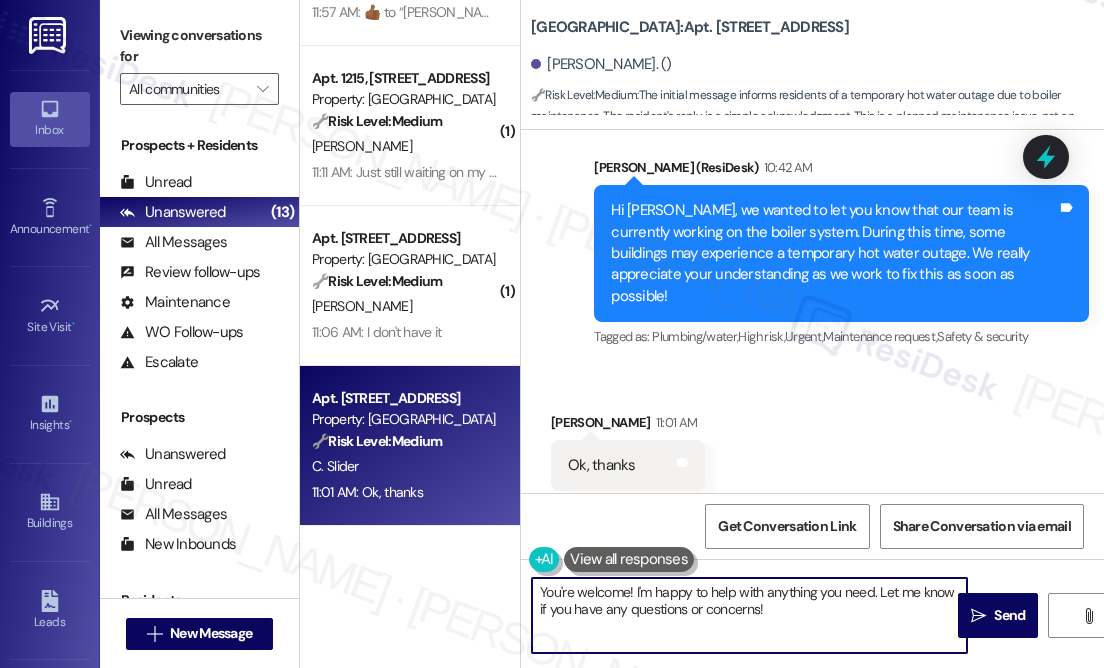 drag, startPoint x: 878, startPoint y: 593, endPoint x: 817, endPoint y: 634, distance: 73.4983 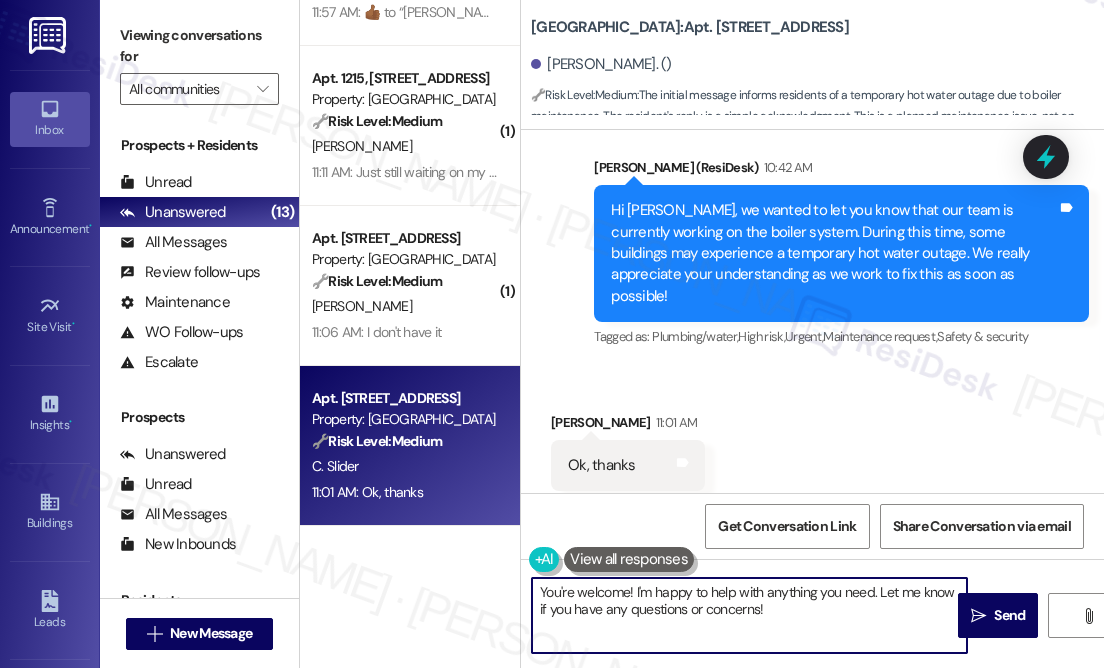 click on "You're welcome! I'm happy to help with anything you need. Let me know if you have any questions or concerns!" at bounding box center (749, 615) 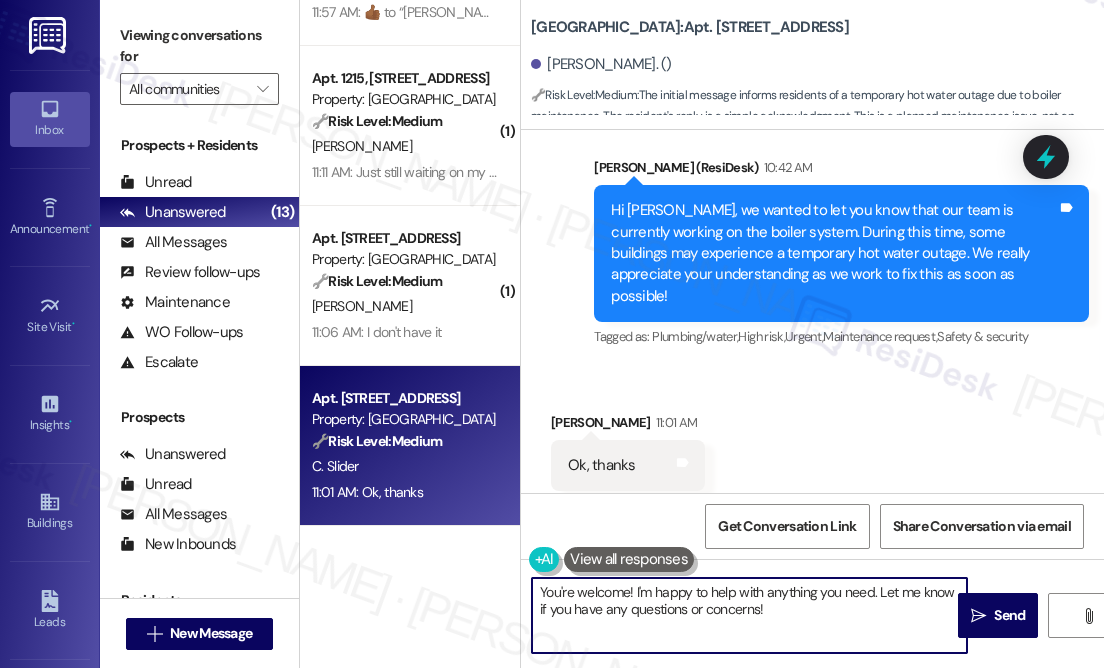 drag, startPoint x: 816, startPoint y: 622, endPoint x: 639, endPoint y: 590, distance: 179.8694 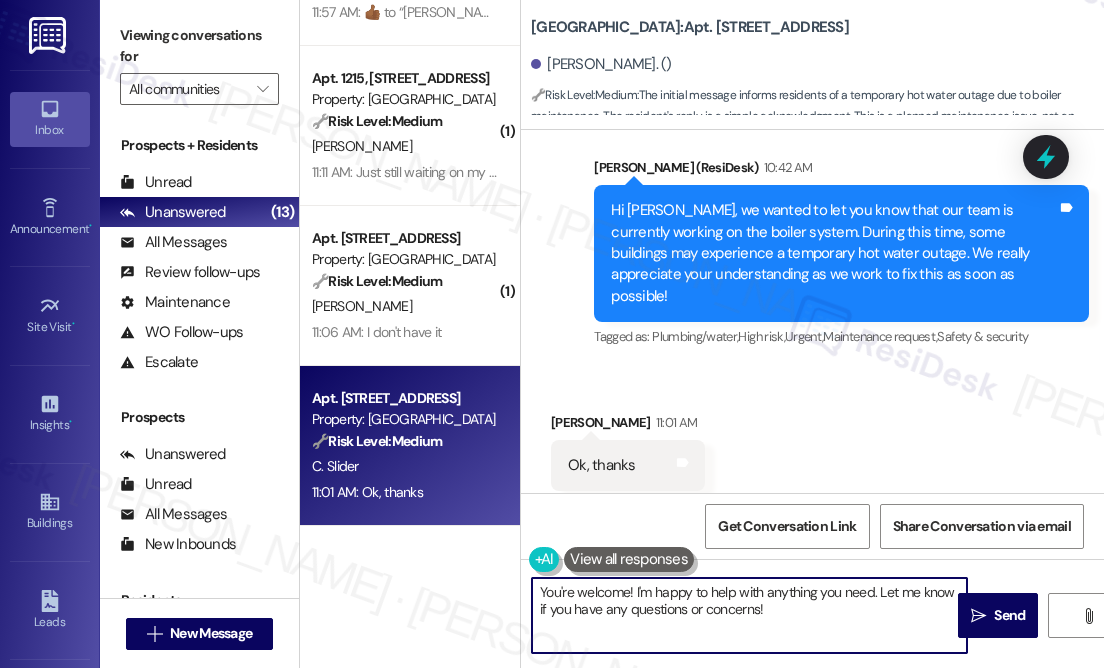 click on "You're welcome! I'm happy to help with anything you need. Let me know if you have any questions or concerns!" at bounding box center (749, 615) 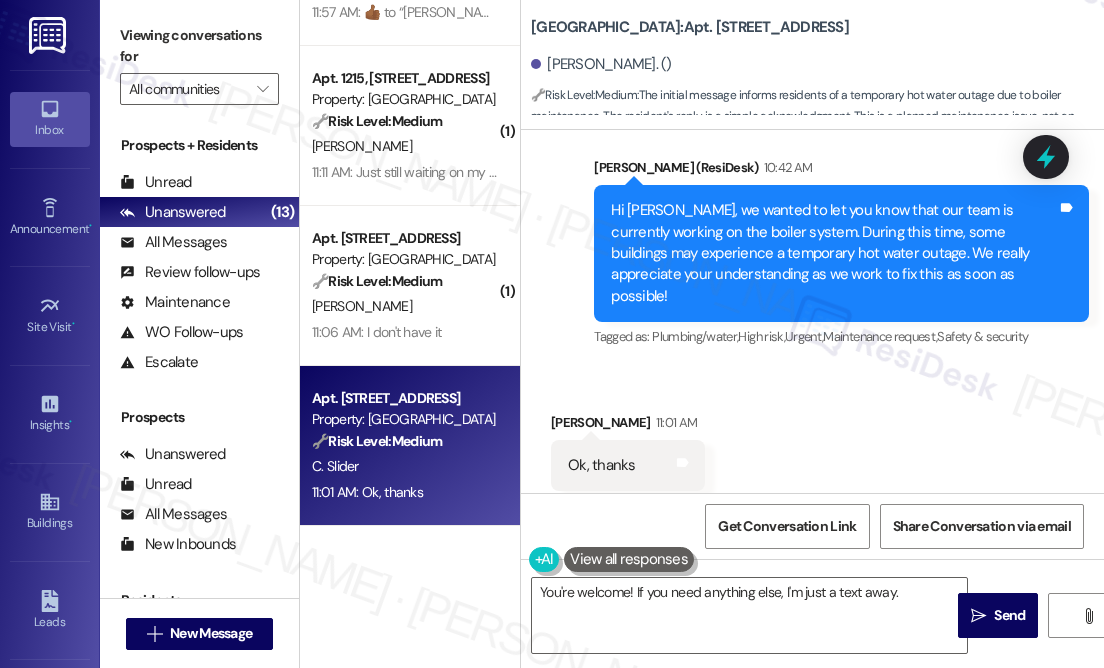 click on "[PERSON_NAME] 11:01 AM" at bounding box center (628, 426) 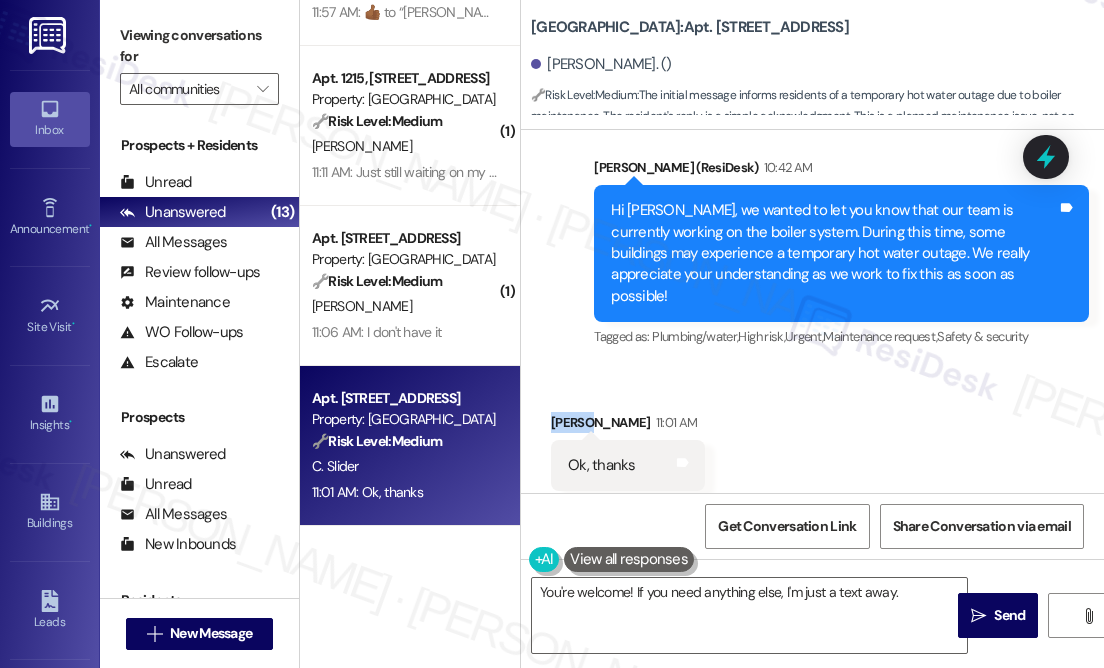 click on "[PERSON_NAME] 11:01 AM" at bounding box center (628, 426) 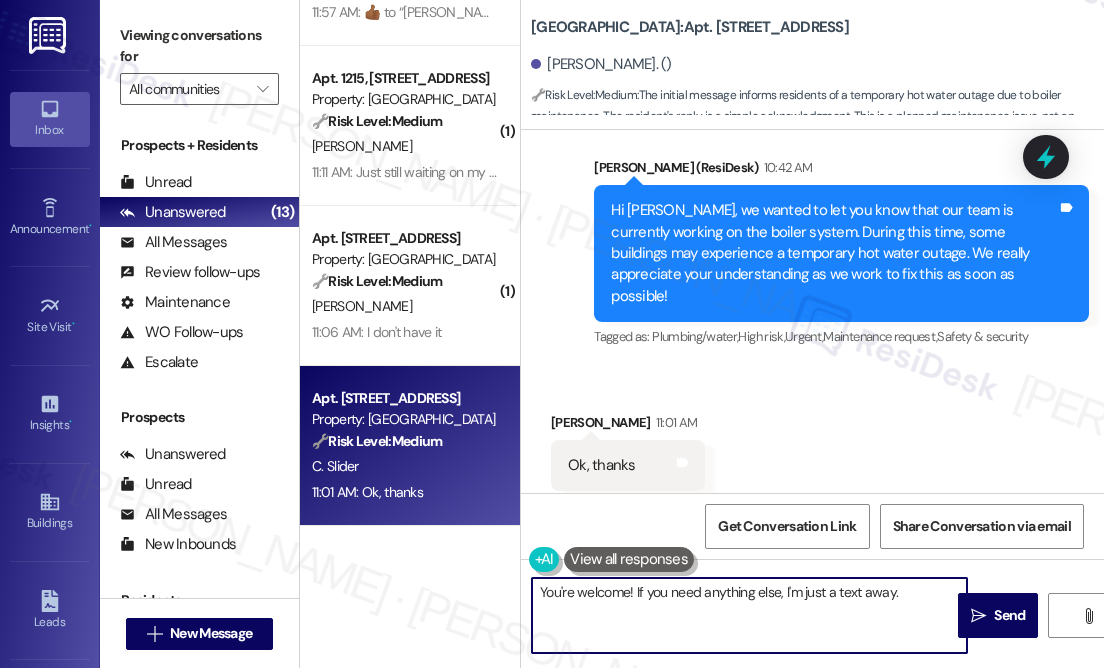 click on "You're welcome! If you need anything else, I'm just a text away." at bounding box center (749, 615) 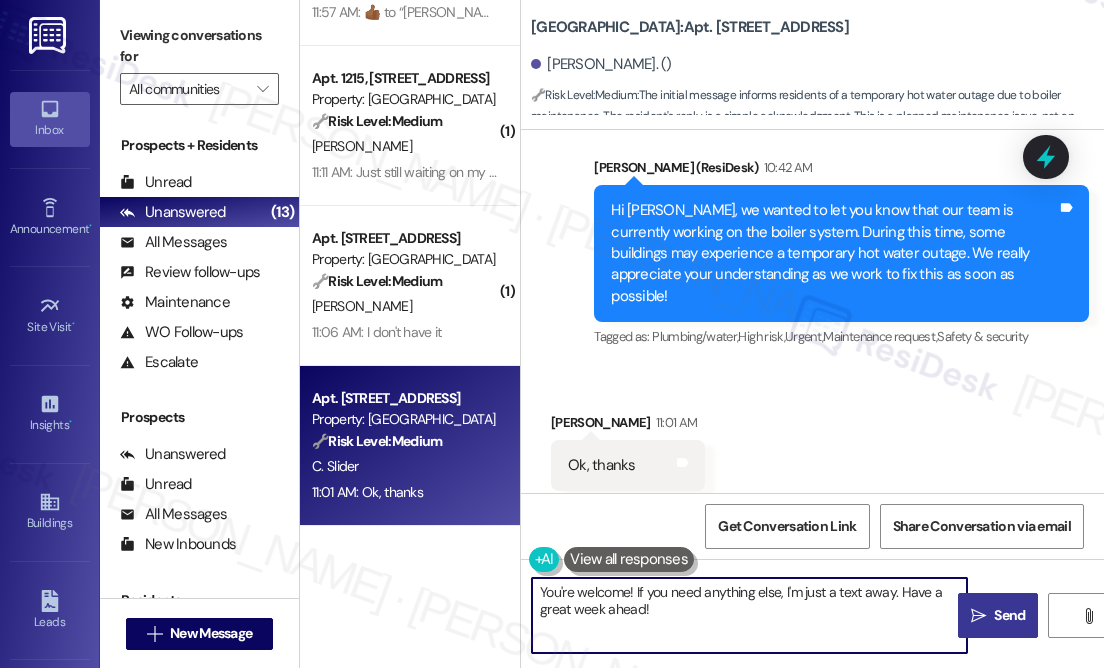 type on "You're welcome! If you need anything else, I'm just a text away. Have a great week ahead!" 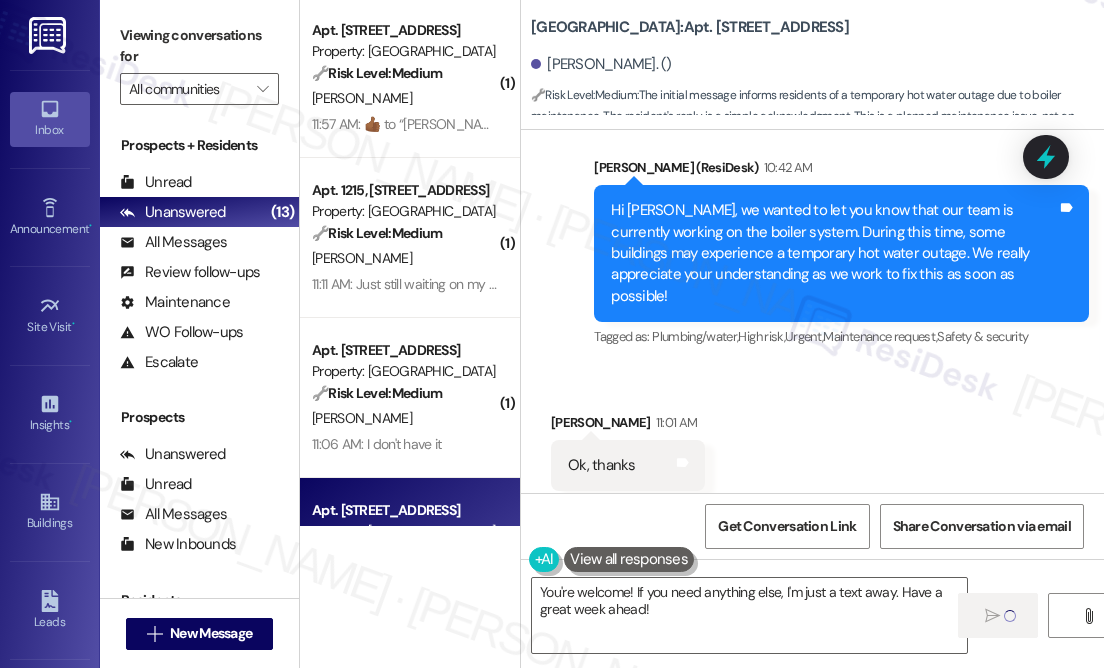 scroll, scrollTop: 0, scrollLeft: 0, axis: both 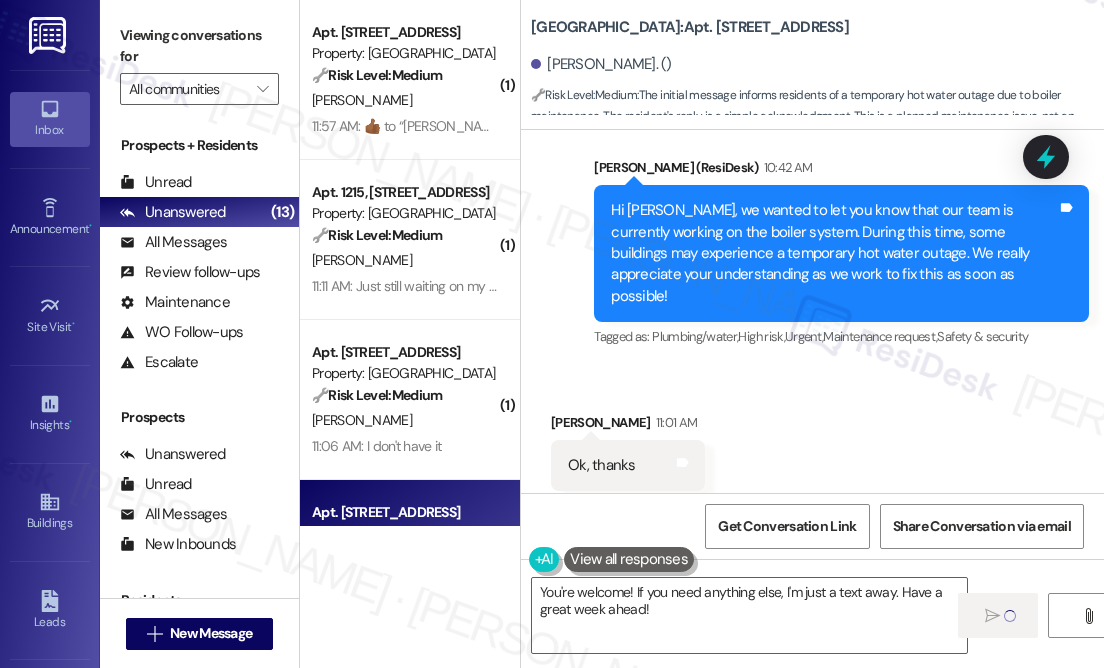 type 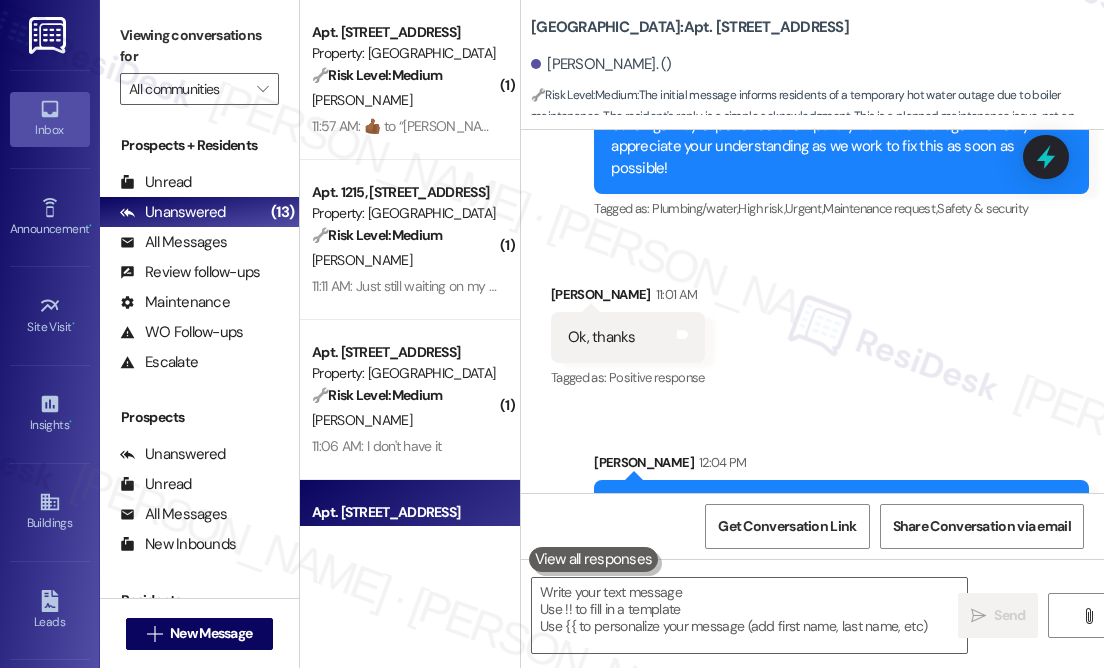 scroll, scrollTop: 3314, scrollLeft: 0, axis: vertical 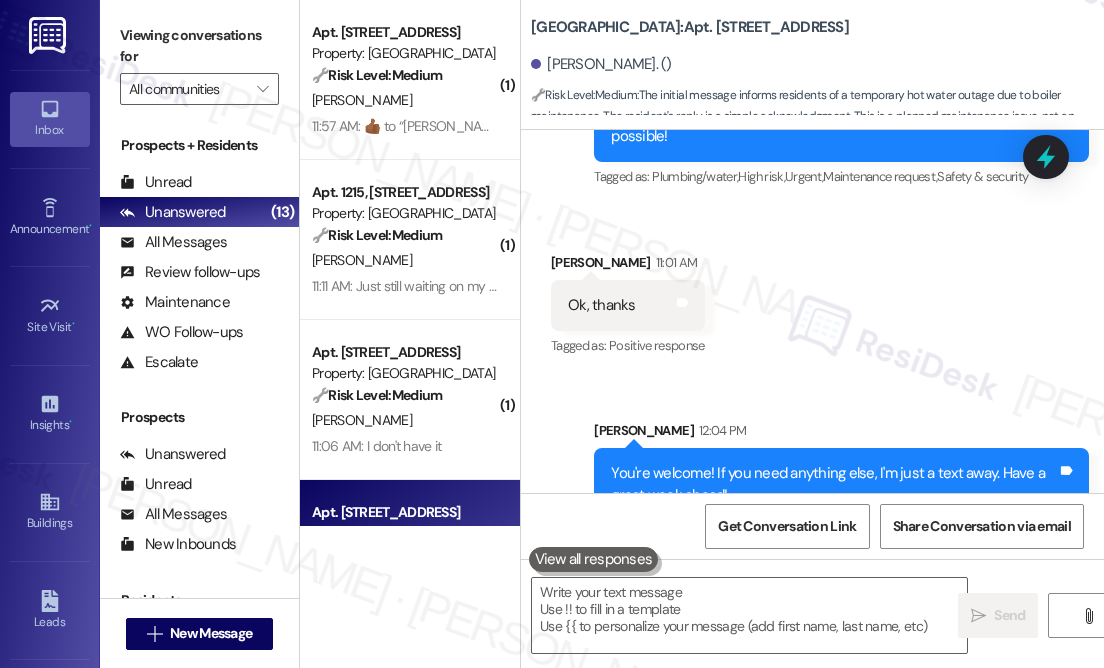 click on "🔧  Risk Level:  Medium" at bounding box center [377, 395] 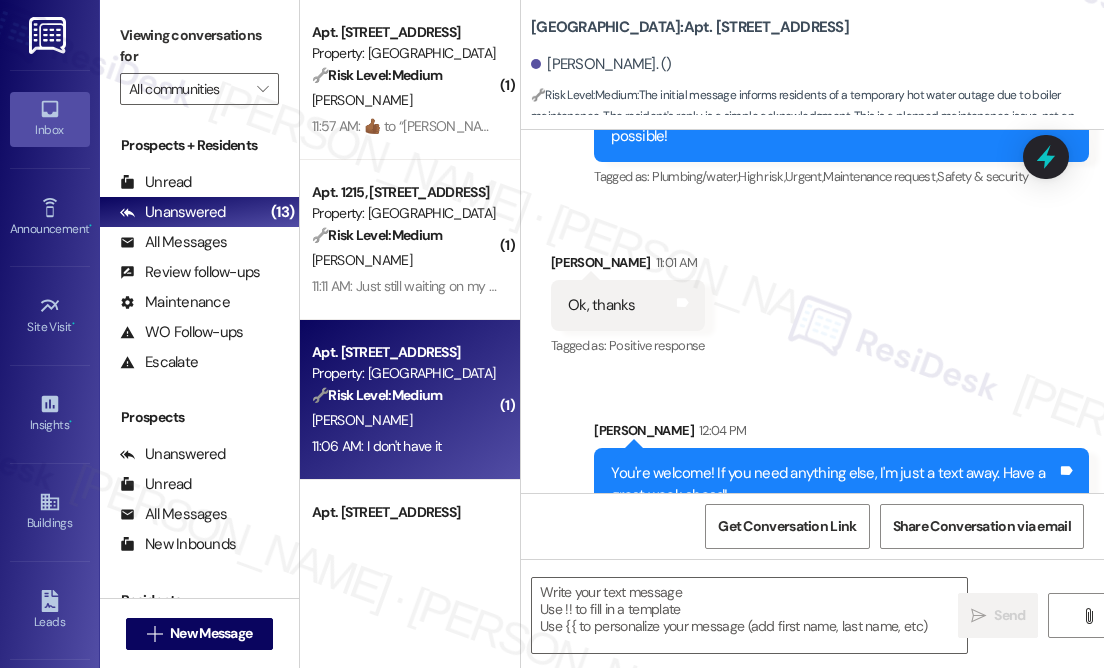 type on "Fetching suggested responses. Please feel free to read through the conversation in the meantime." 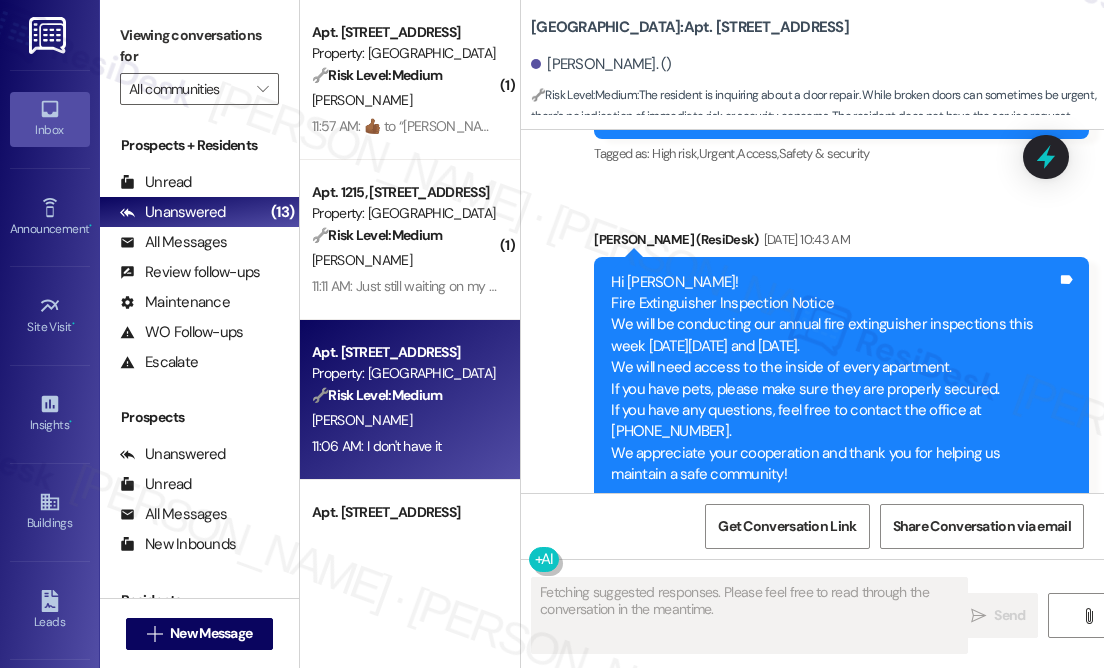 click on "Hi [PERSON_NAME], good morning! I'm happy to look into the status of the door repair near your washing machine. Can you please provide the service request number?" at bounding box center (834, 1110) 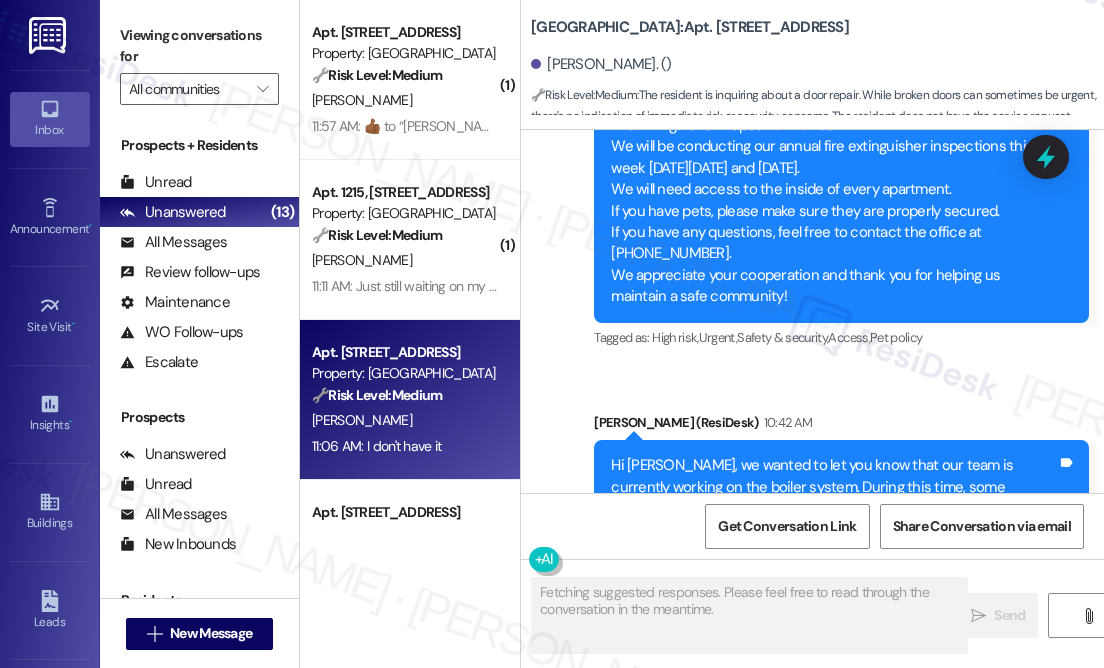 click on "Hi [PERSON_NAME], good morning! I'm happy to look into the status of the door repair near your washing machine. Can you please provide the service request number?" at bounding box center (834, 932) 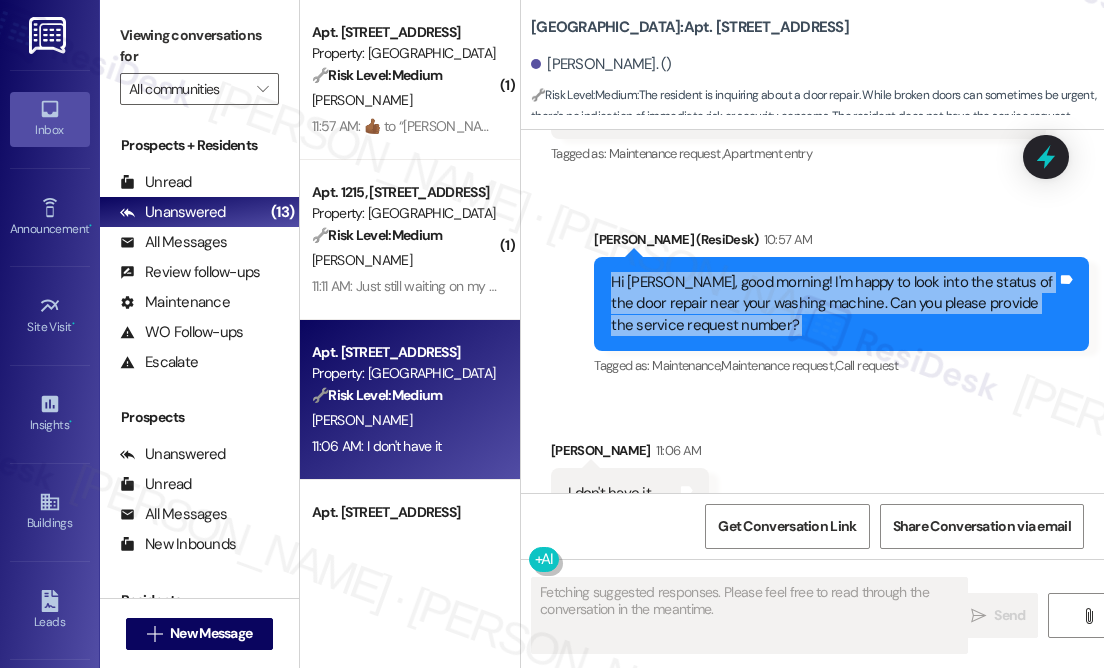 click on "Hi [PERSON_NAME], good morning! I'm happy to look into the status of the door repair near your washing machine. Can you please provide the service request number?" at bounding box center [834, 304] 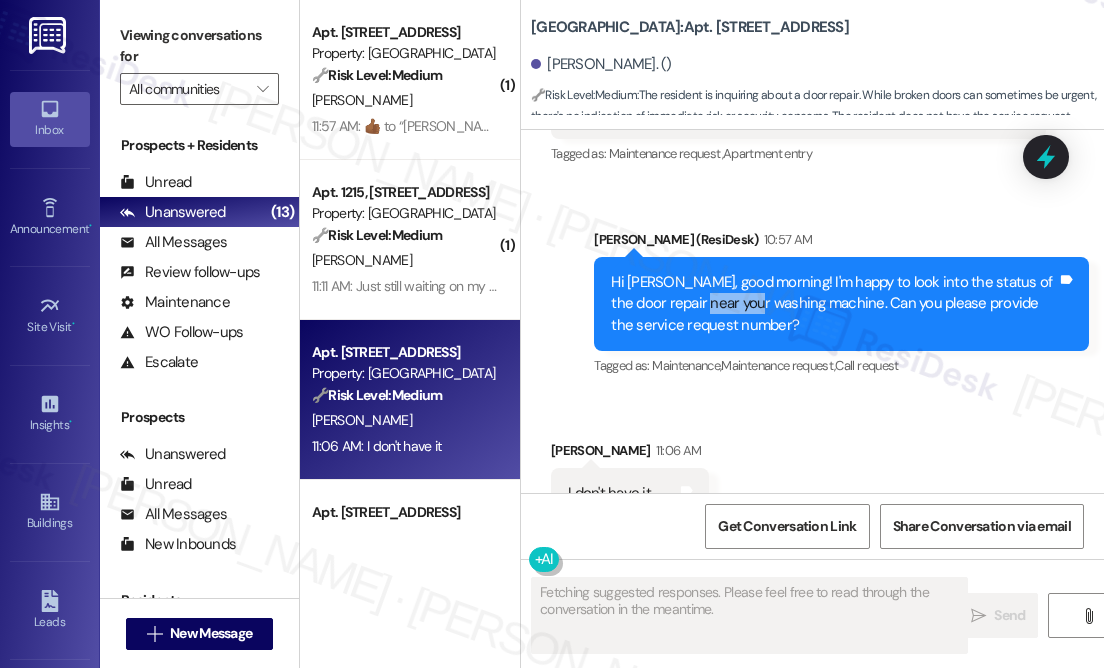 click on "Hi [PERSON_NAME], good morning! I'm happy to look into the status of the door repair near your washing machine. Can you please provide the service request number?" at bounding box center [834, 304] 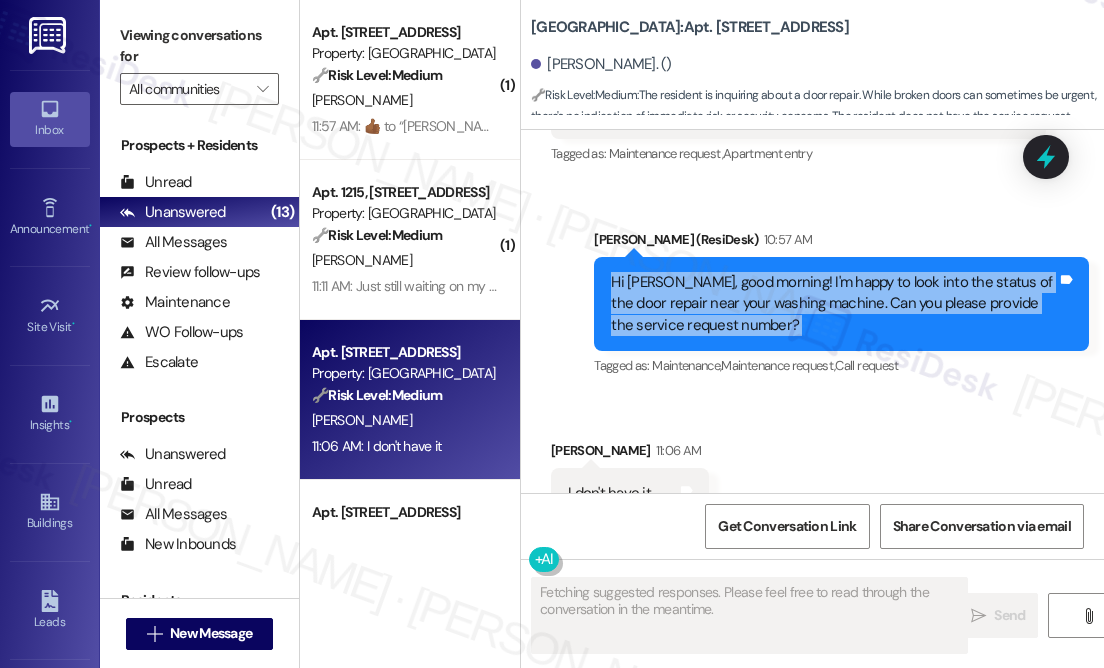 click on "Hi [PERSON_NAME], good morning! I'm happy to look into the status of the door repair near your washing machine. Can you please provide the service request number?" at bounding box center (834, 304) 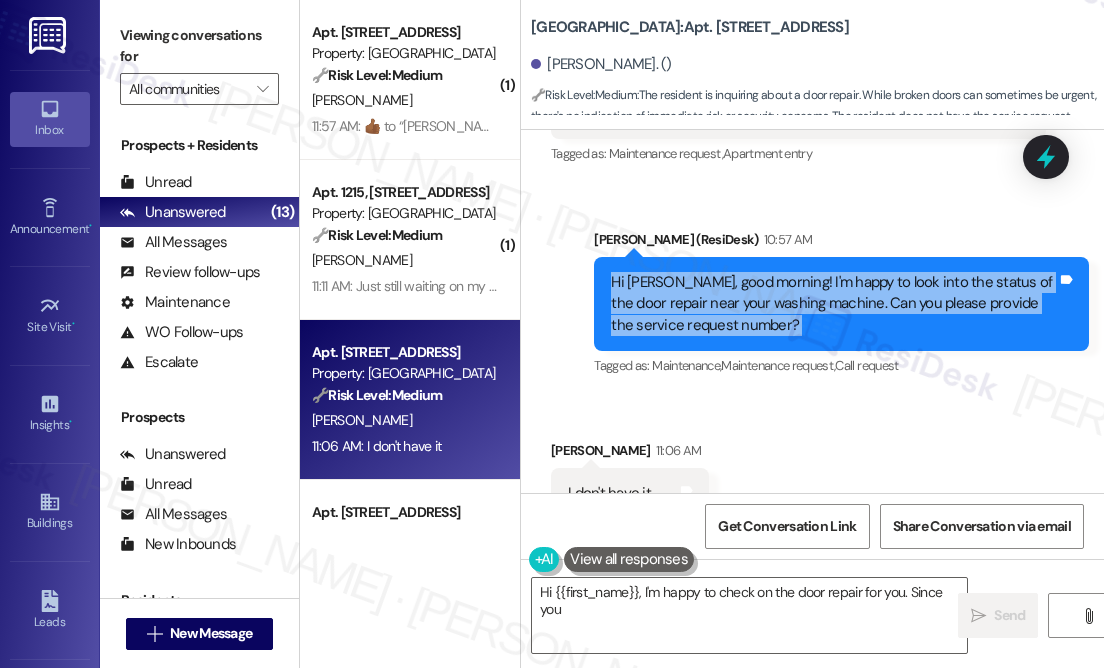 click on "Hi [PERSON_NAME], good morning! I'm happy to look into the status of the door repair near your washing machine. Can you please provide the service request number?" at bounding box center (834, 304) 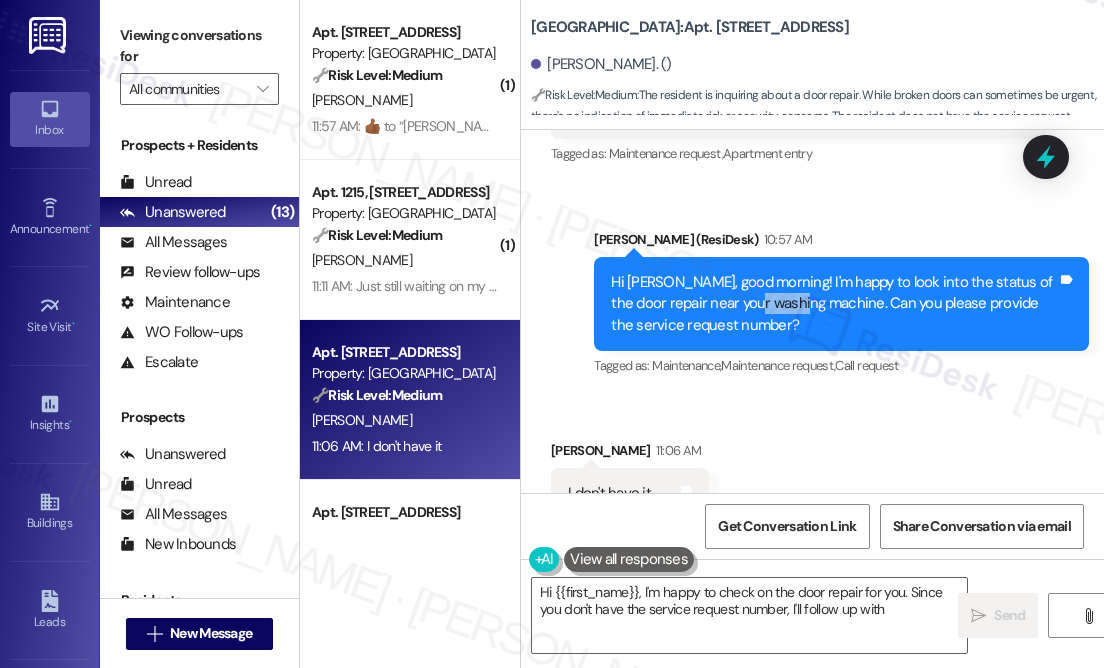 click on "Hi [PERSON_NAME], good morning! I'm happy to look into the status of the door repair near your washing machine. Can you please provide the service request number?" at bounding box center (834, 304) 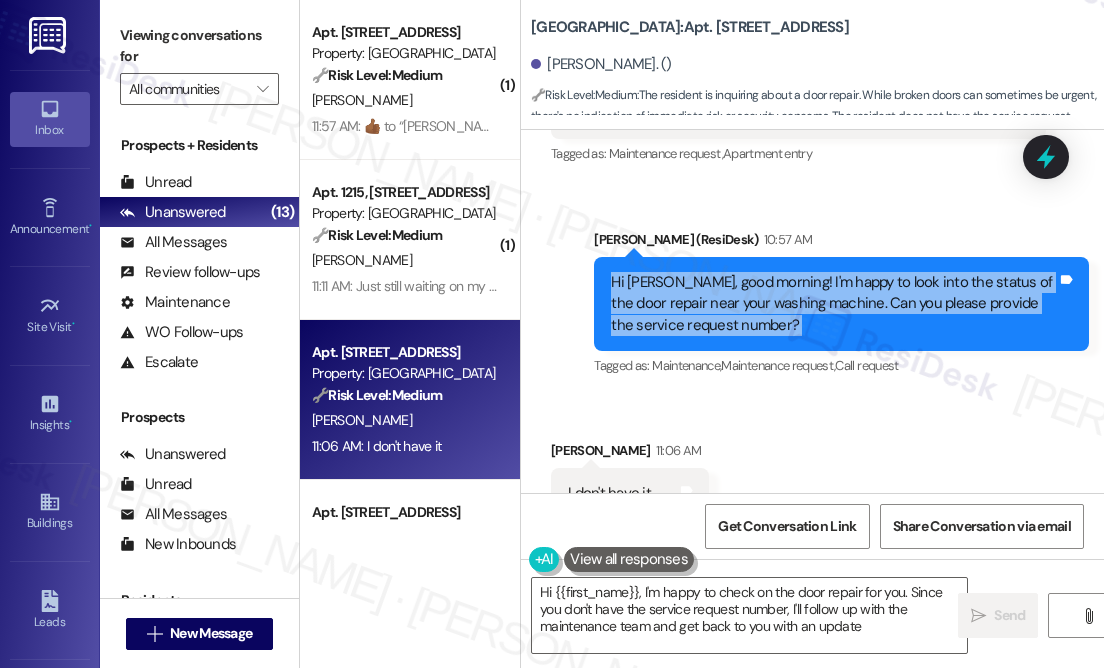 click on "Hi [PERSON_NAME], good morning! I'm happy to look into the status of the door repair near your washing machine. Can you please provide the service request number?" at bounding box center (834, 304) 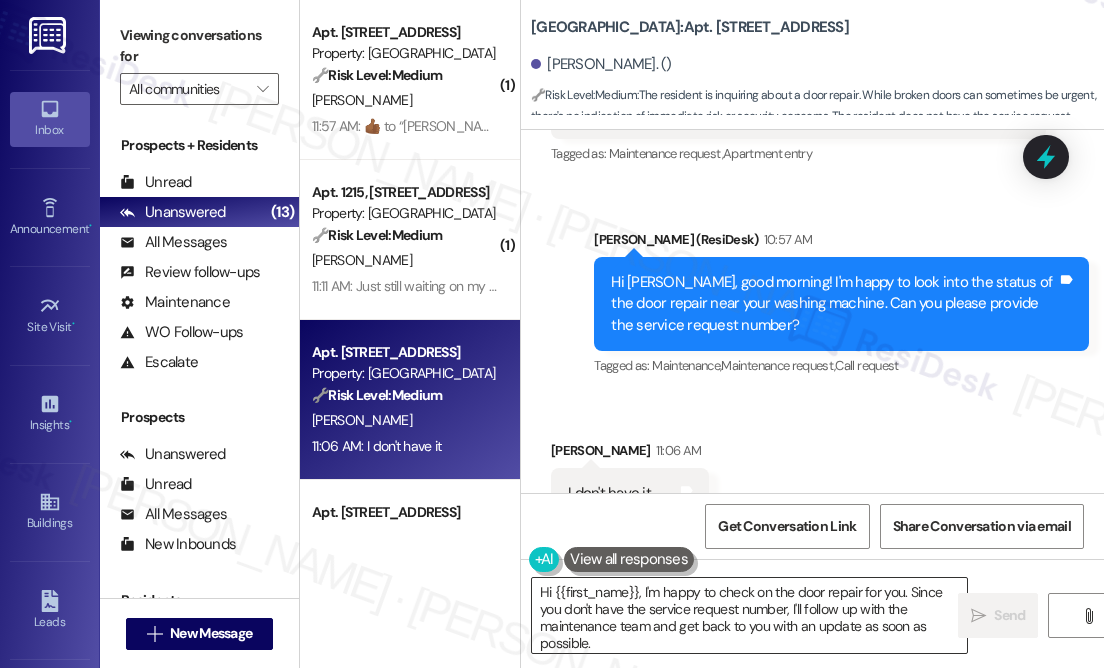 click on "Hi {{first_name}}, I'm happy to check on the door repair for you. Since you don't have the service request number, I'll follow up with the maintenance team and get back to you with an update as soon as possible." at bounding box center [749, 615] 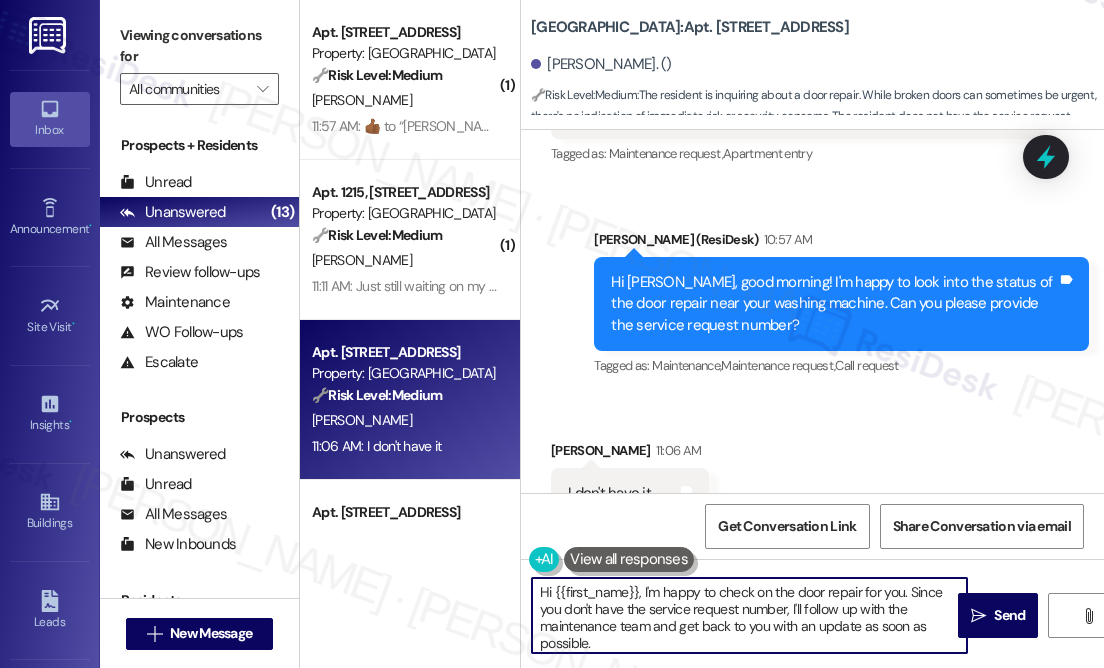 click on "Hi {{first_name}}, I'm happy to check on the door repair for you. Since you don't have the service request number, I'll follow up with the maintenance team and get back to you with an update as soon as possible." at bounding box center (749, 615) 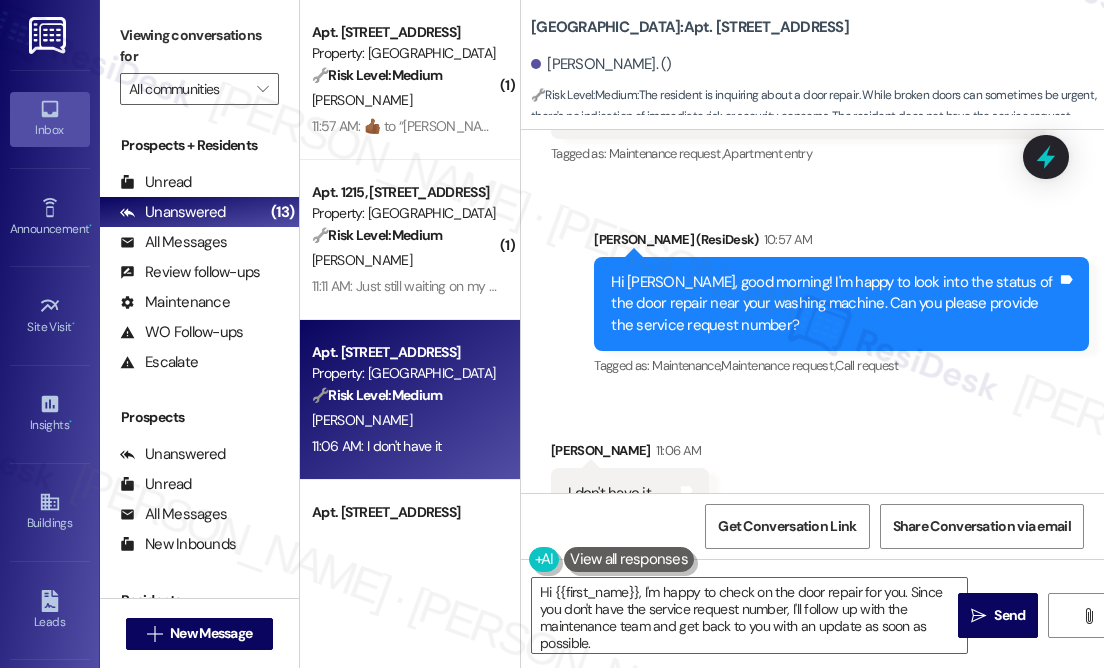 click on "Received via SMS [PERSON_NAME] 11:06 AM I don't have it  Tags and notes Tagged as:   Negative response Click to highlight conversations about Negative response" at bounding box center (812, 479) 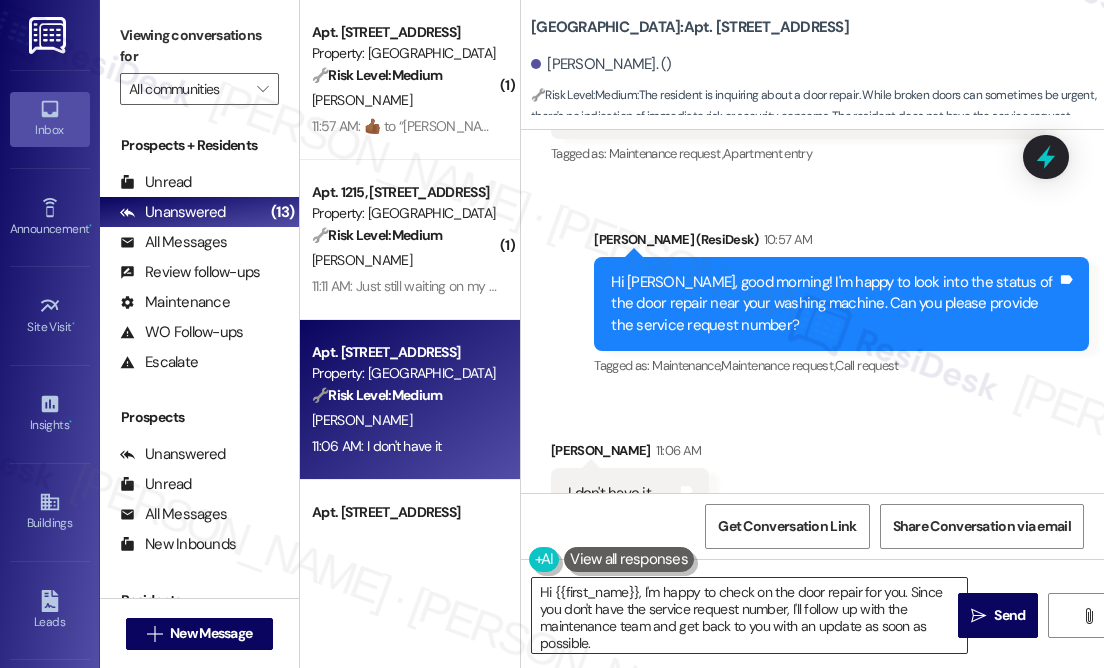 click on "Hi {{first_name}}, I'm happy to check on the door repair for you. Since you don't have the service request number, I'll follow up with the maintenance team and get back to you with an update as soon as possible." at bounding box center (749, 615) 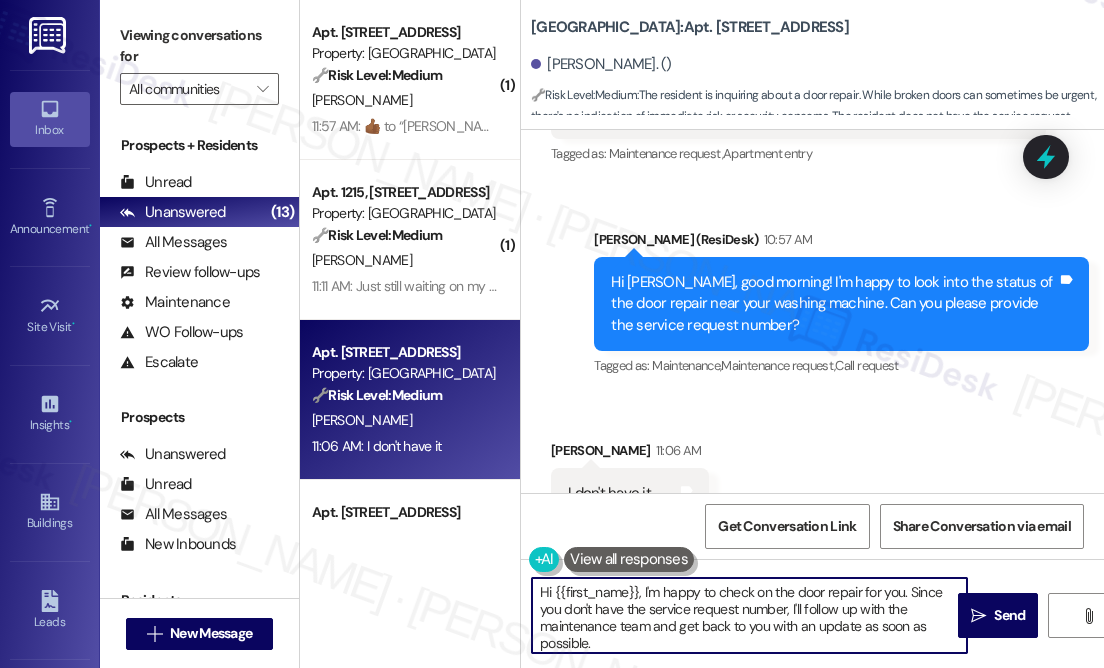 click on "Hi {{first_name}}, I'm happy to check on the door repair for you. Since you don't have the service request number, I'll follow up with the maintenance team and get back to you with an update as soon as possible." at bounding box center (749, 615) 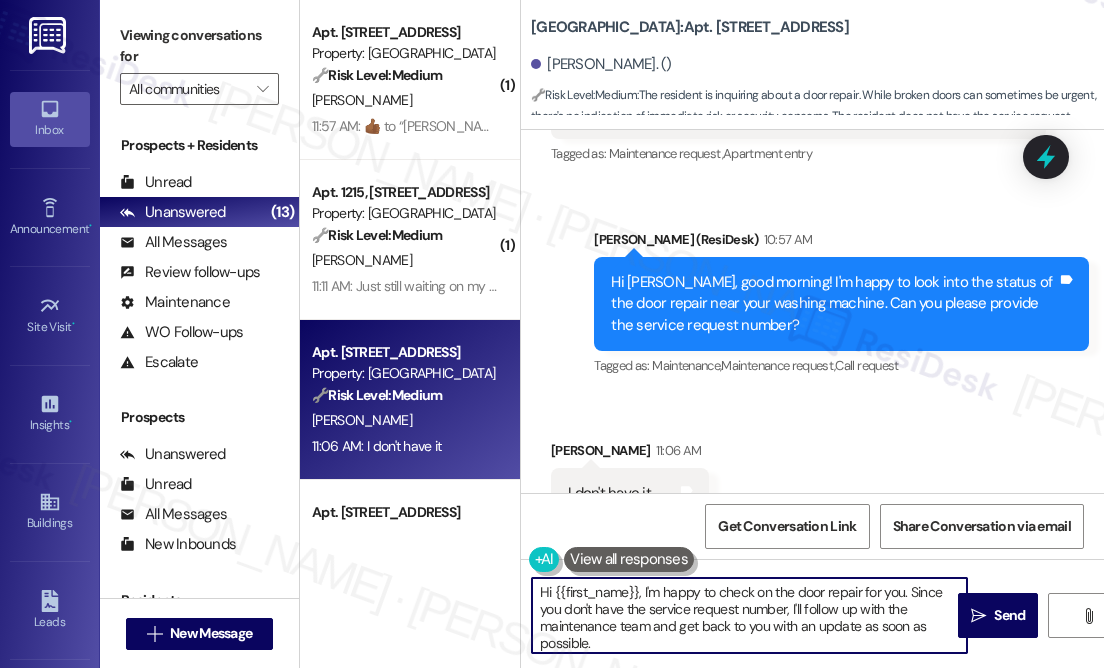 click on "Received via SMS [PERSON_NAME] 11:06 AM I don't have it  Tags and notes Tagged as:   Negative response Click to highlight conversations about Negative response" at bounding box center [812, 479] 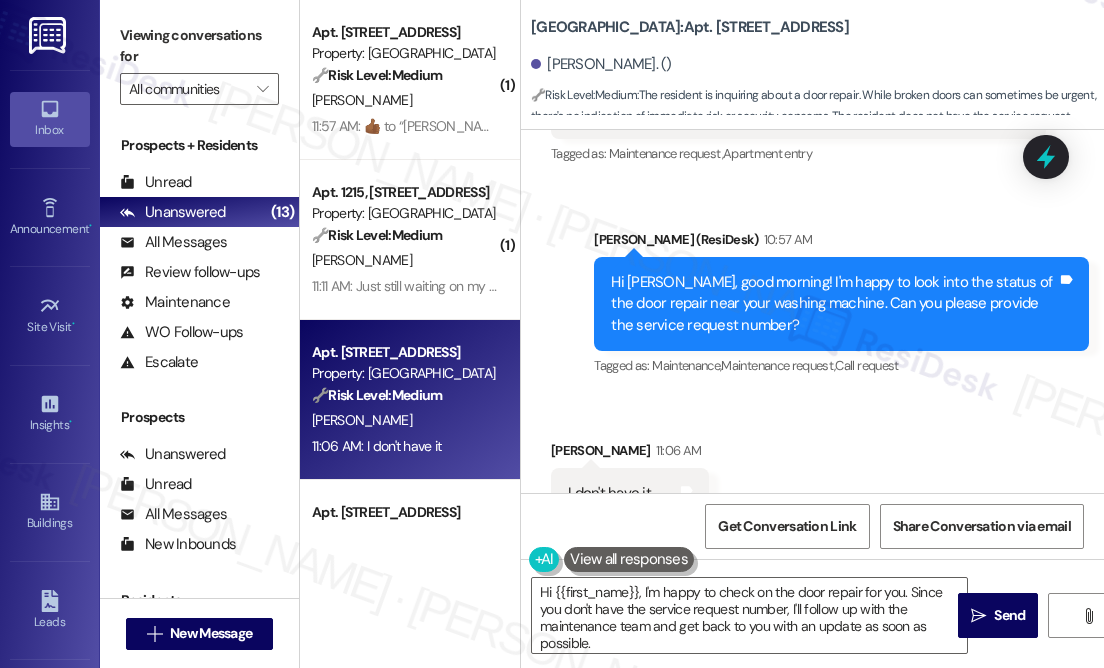 scroll, scrollTop: 32477, scrollLeft: 0, axis: vertical 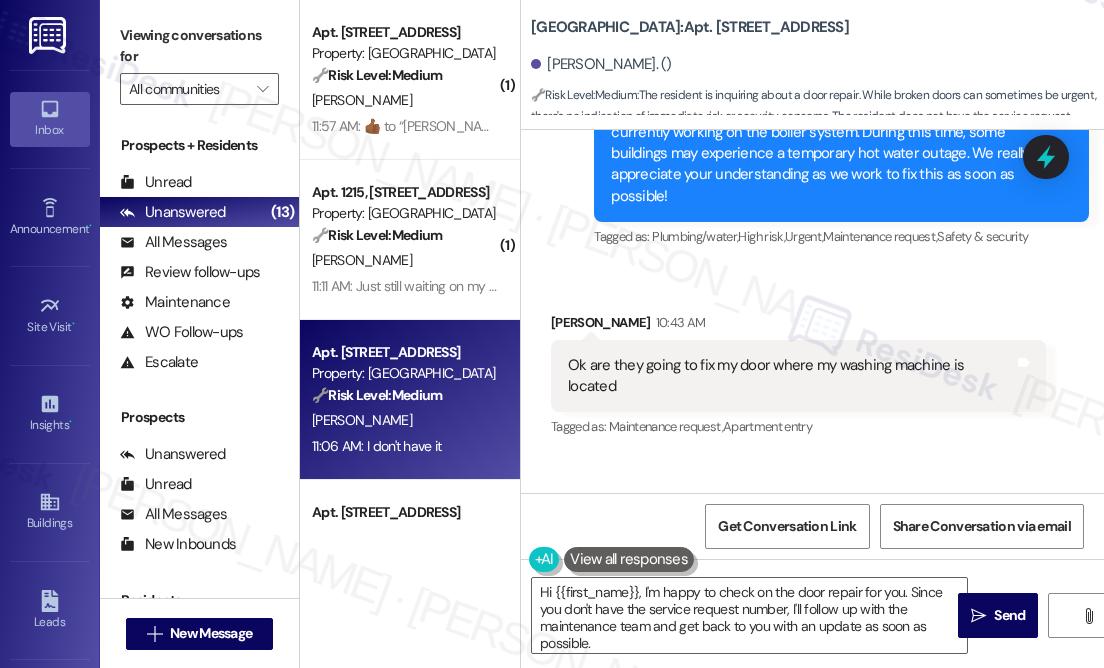 click on "Ok are they going to fix my door where my washing machine is located" at bounding box center (791, 376) 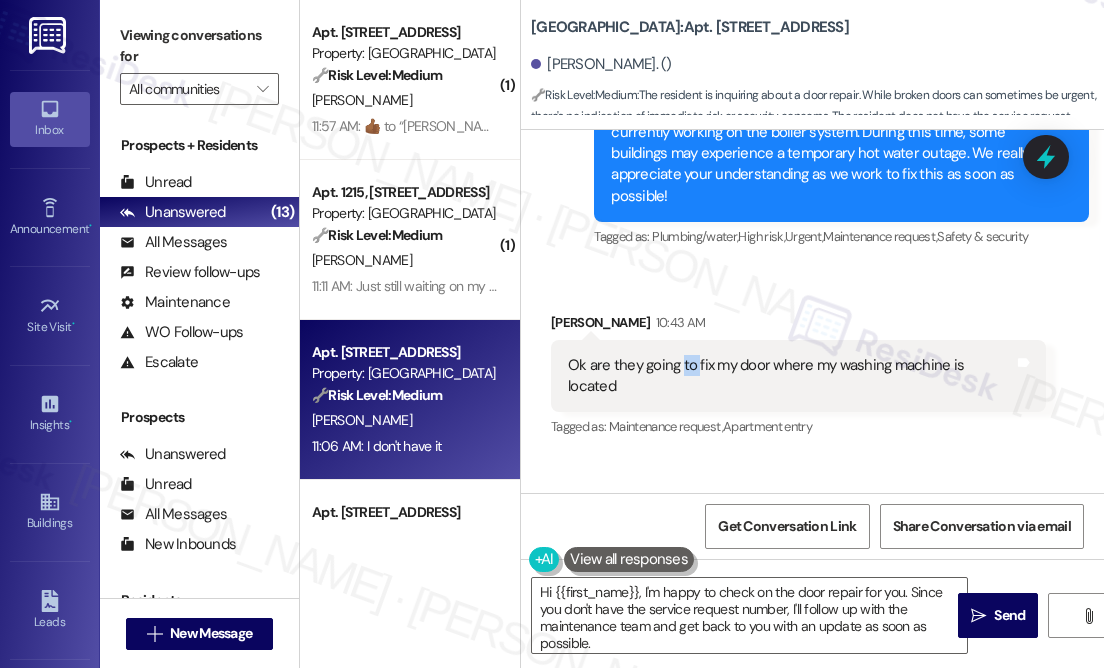 click on "Ok are they going to fix my door where my washing machine is located" at bounding box center (791, 376) 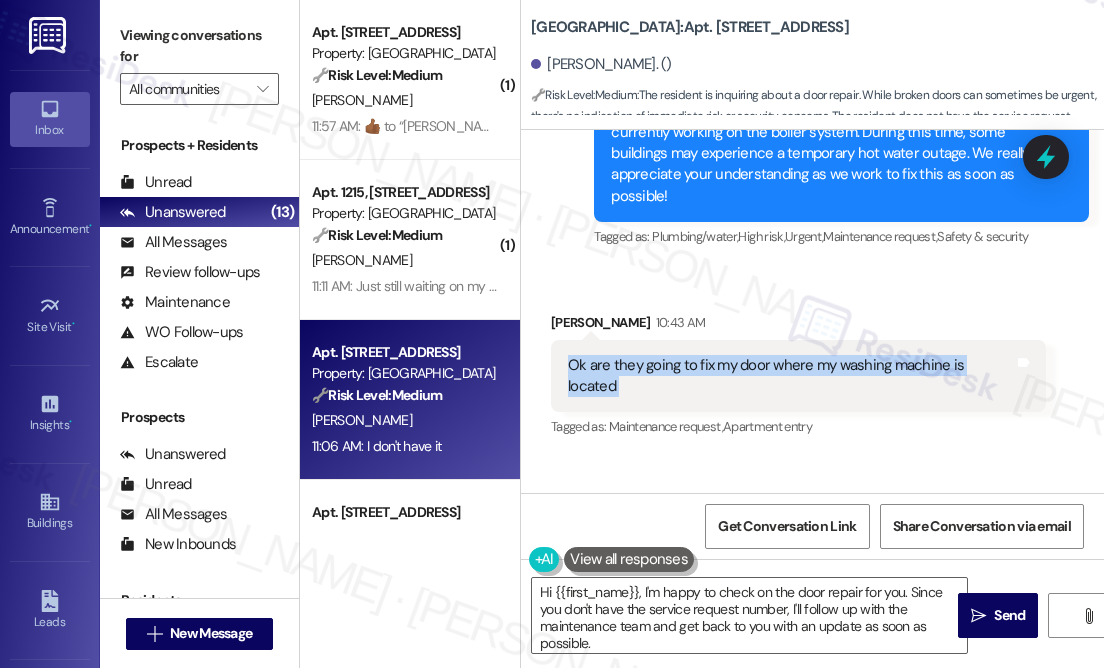 click on "Ok are they going to fix my door where my washing machine is located" at bounding box center [791, 376] 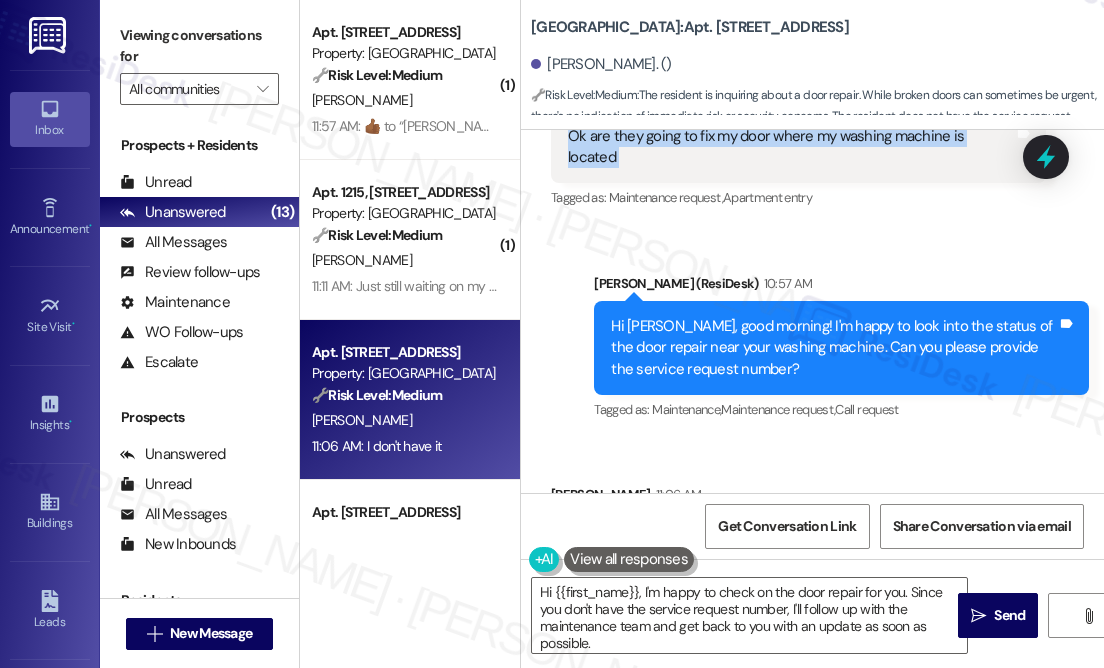 scroll, scrollTop: 32750, scrollLeft: 0, axis: vertical 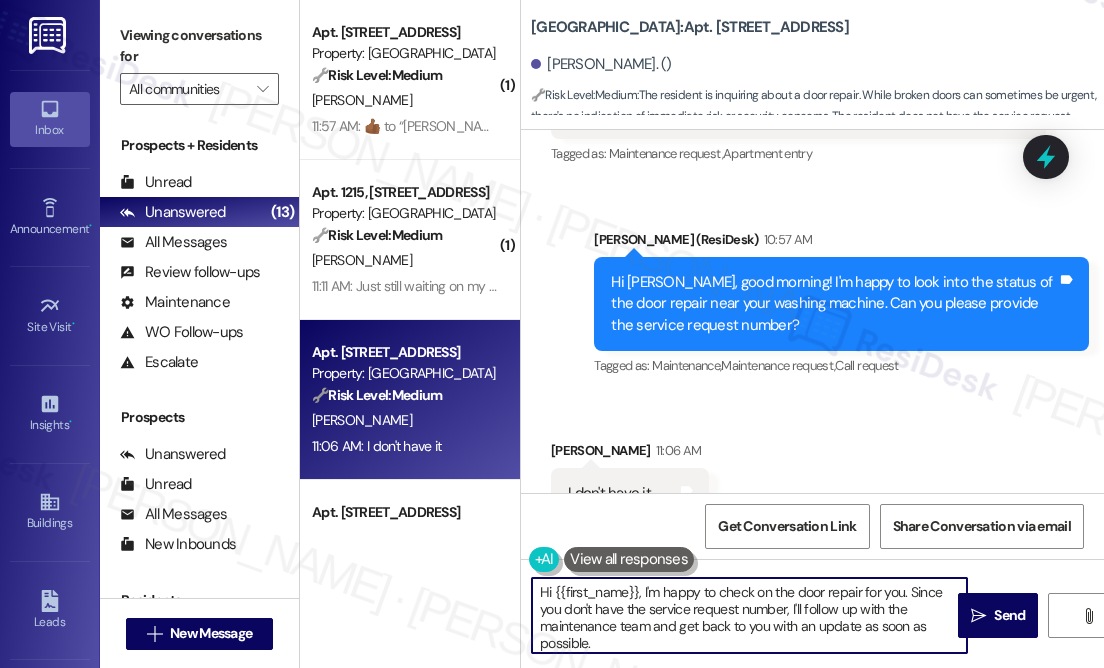 click on "Hi {{first_name}}, I'm happy to check on the door repair for you. Since you don't have the service request number, I'll follow up with the maintenance team and get back to you with an update as soon as possible." at bounding box center (749, 615) 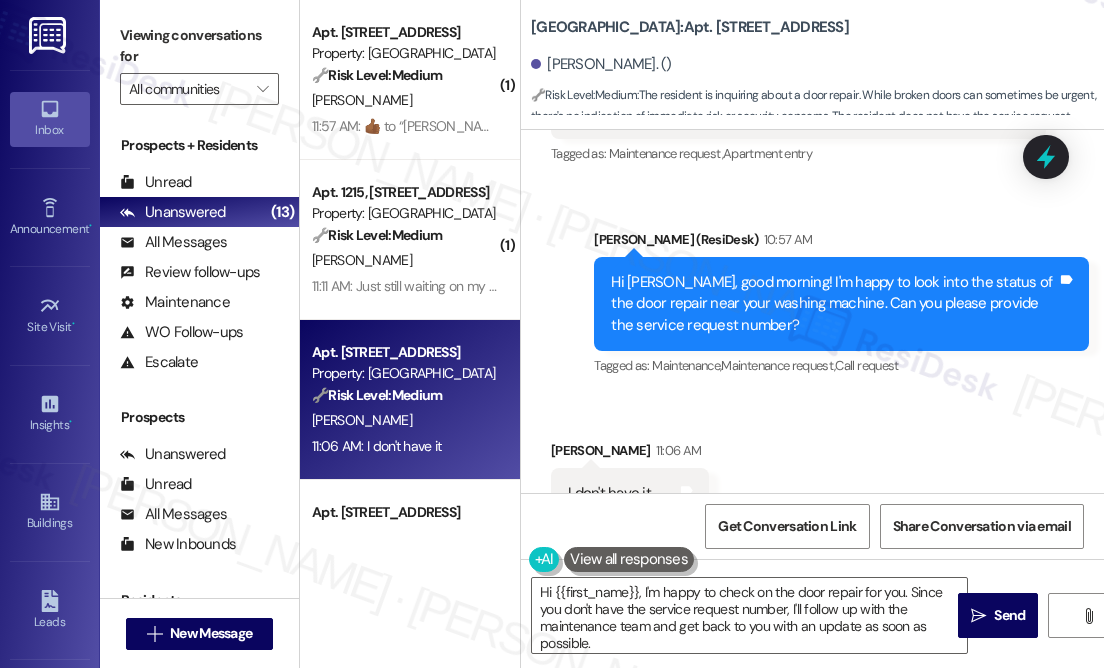 click on "[PERSON_NAME]. ()" at bounding box center (817, 65) 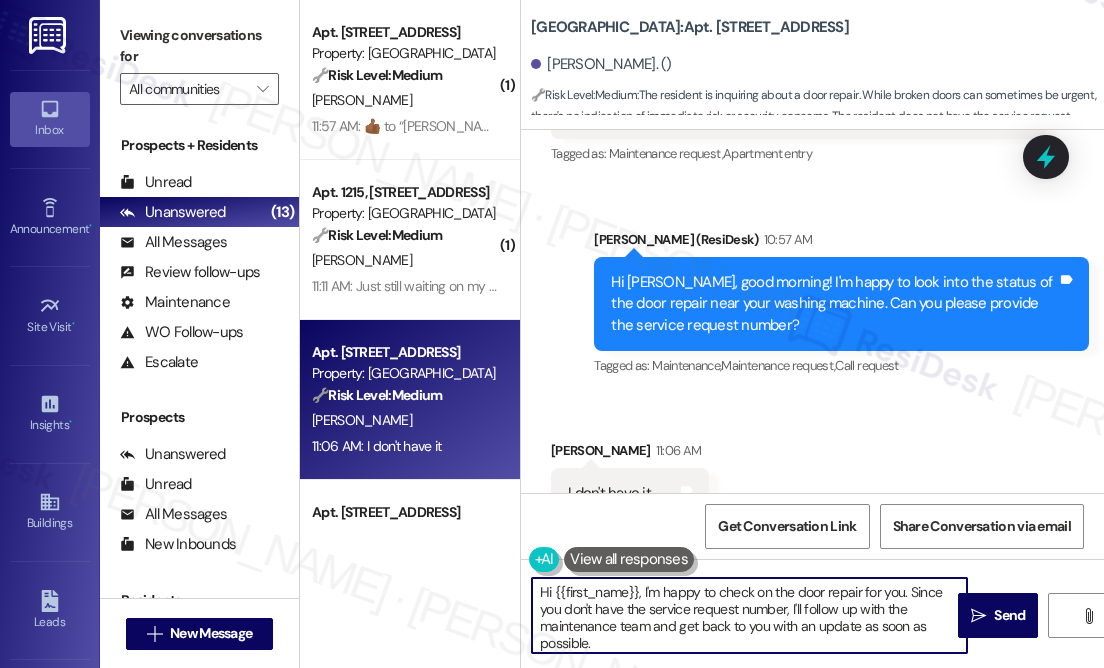 click on "Hi {{first_name}}, I'm happy to check on the door repair for you. Since you don't have the service request number, I'll follow up with the maintenance team and get back to you with an update as soon as possible." at bounding box center (749, 615) 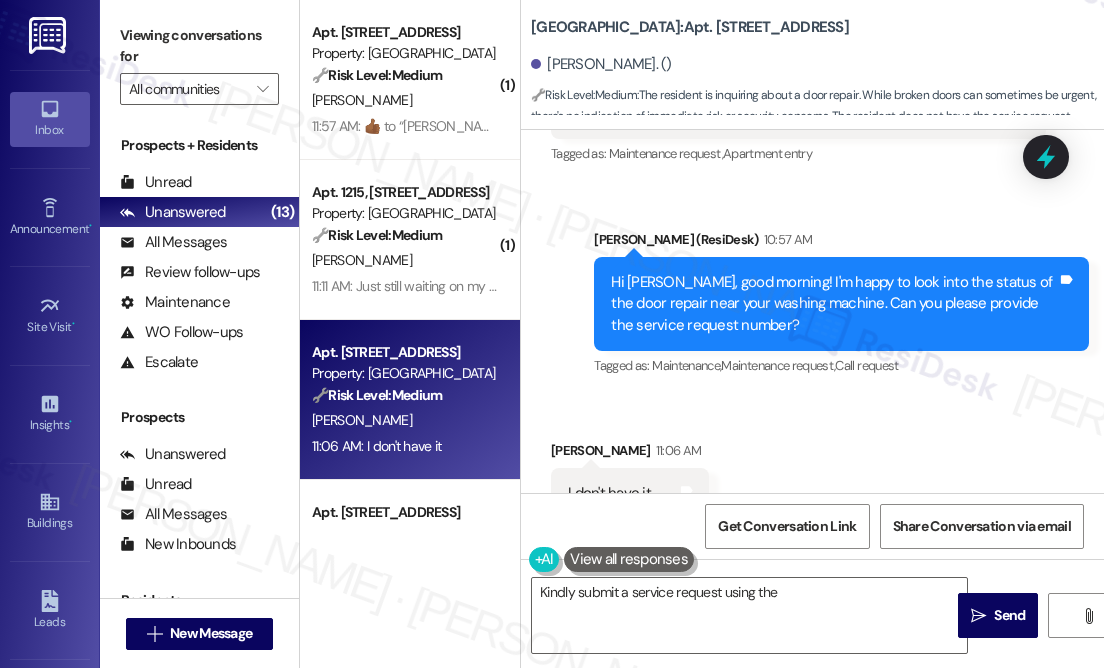 click on "Tagged as:   Maintenance ,  Click to highlight conversations about Maintenance Maintenance request ,  Click to highlight conversations about Maintenance request Call request Click to highlight conversations about Call request" at bounding box center [841, 365] 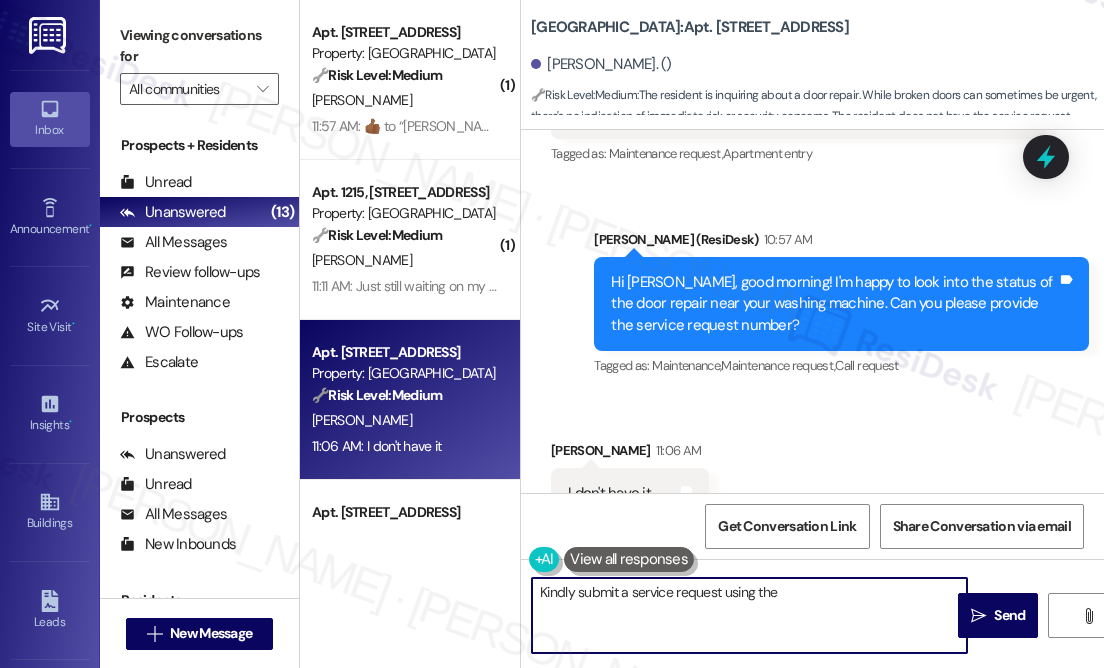 click on "Kindly submit a service request using the" at bounding box center [749, 615] 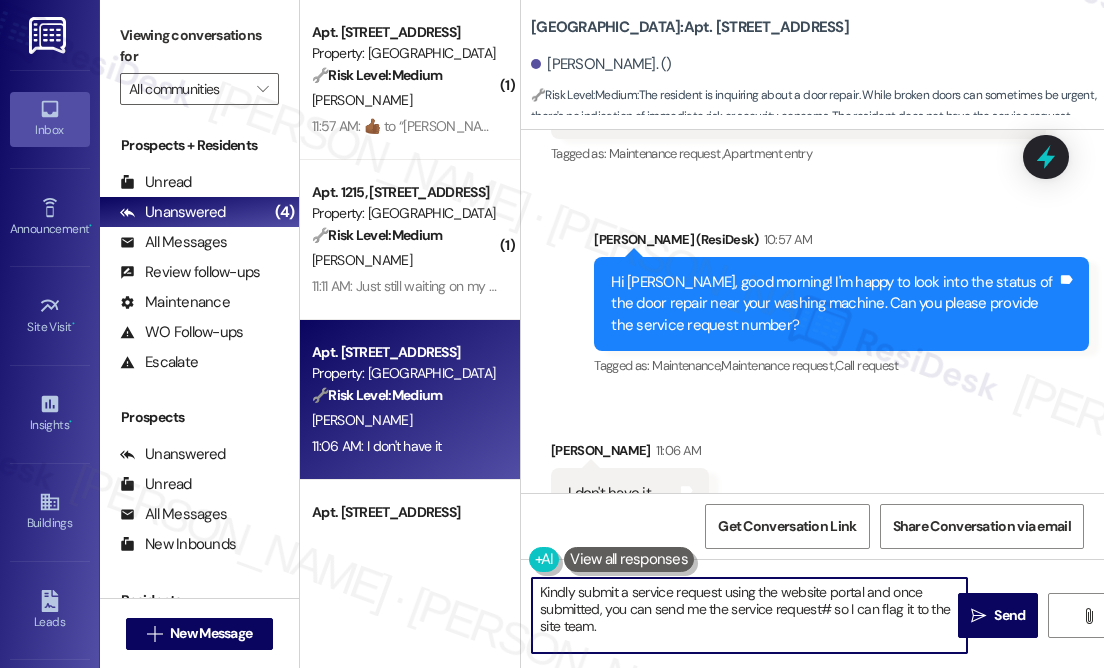 type on "Kindly submit a service request using the website portal and once submitted, you can send me the service request# so I can flag it to the site team." 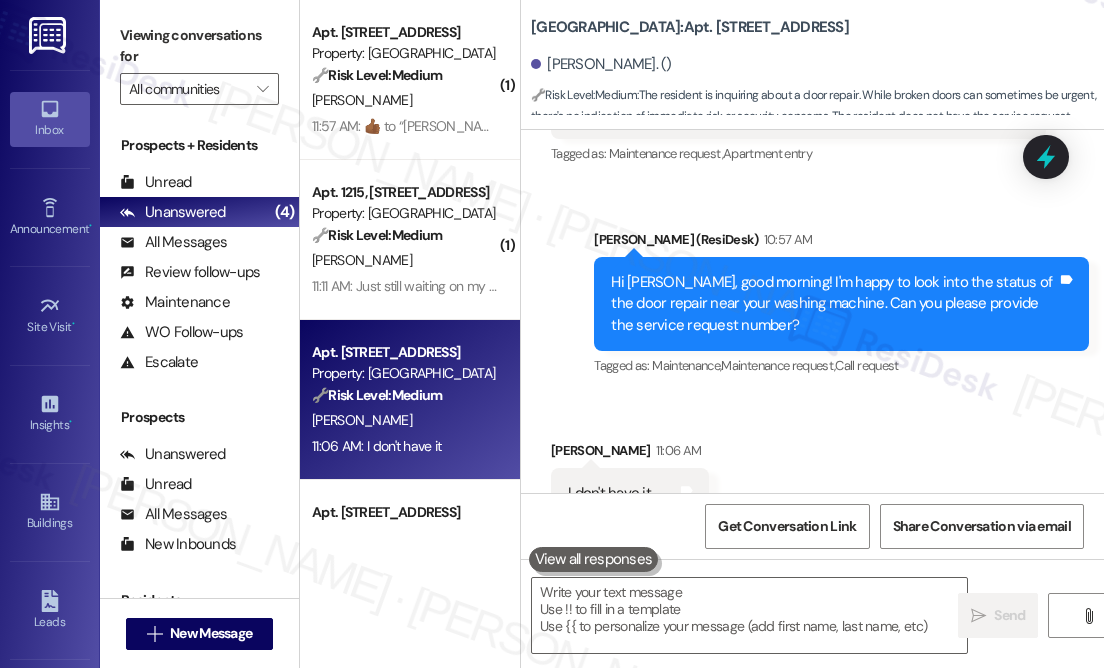 click on "Received via SMS [PERSON_NAME] 11:06 AM I don't have it  Tags and notes Tagged as:   Negative response Click to highlight conversations about Negative response" at bounding box center (812, 479) 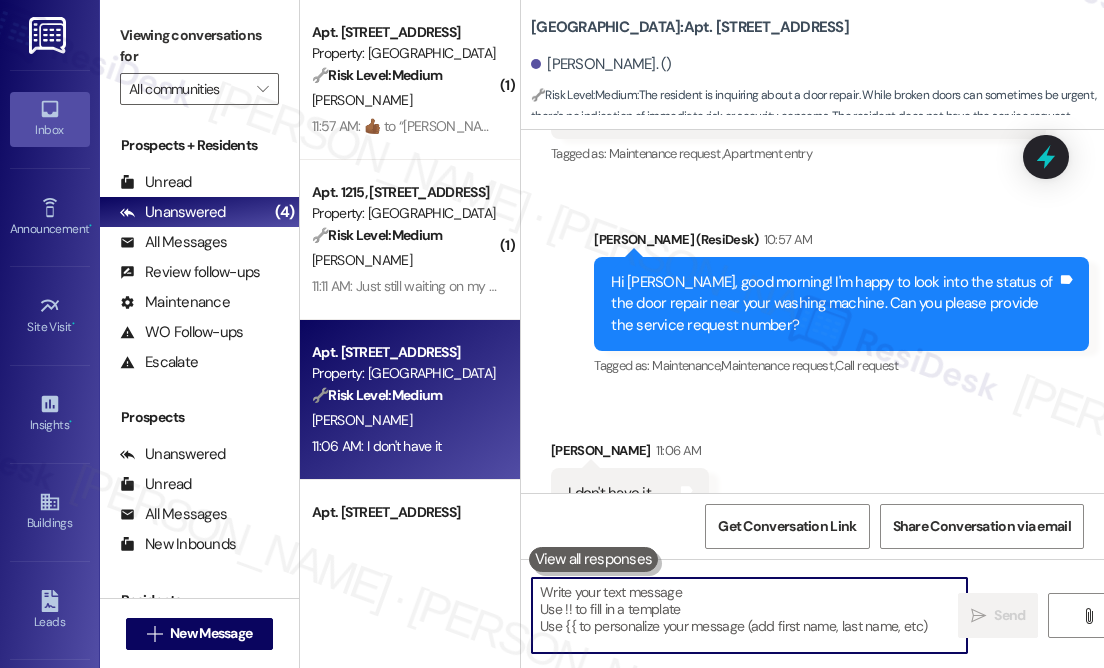 click at bounding box center (749, 615) 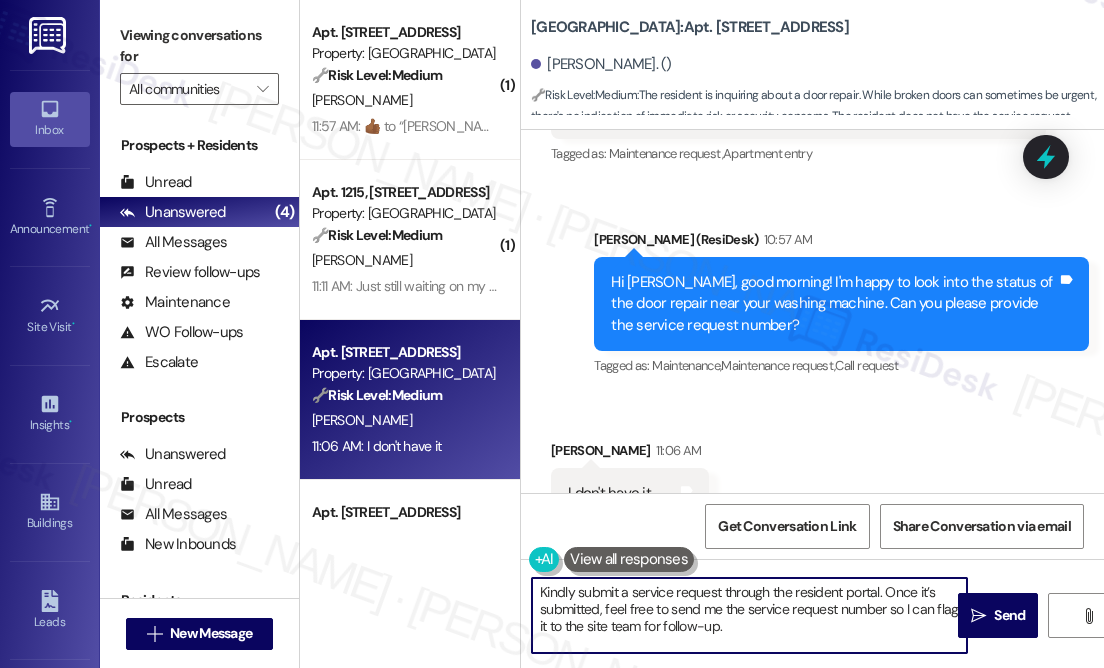 scroll, scrollTop: 0, scrollLeft: 0, axis: both 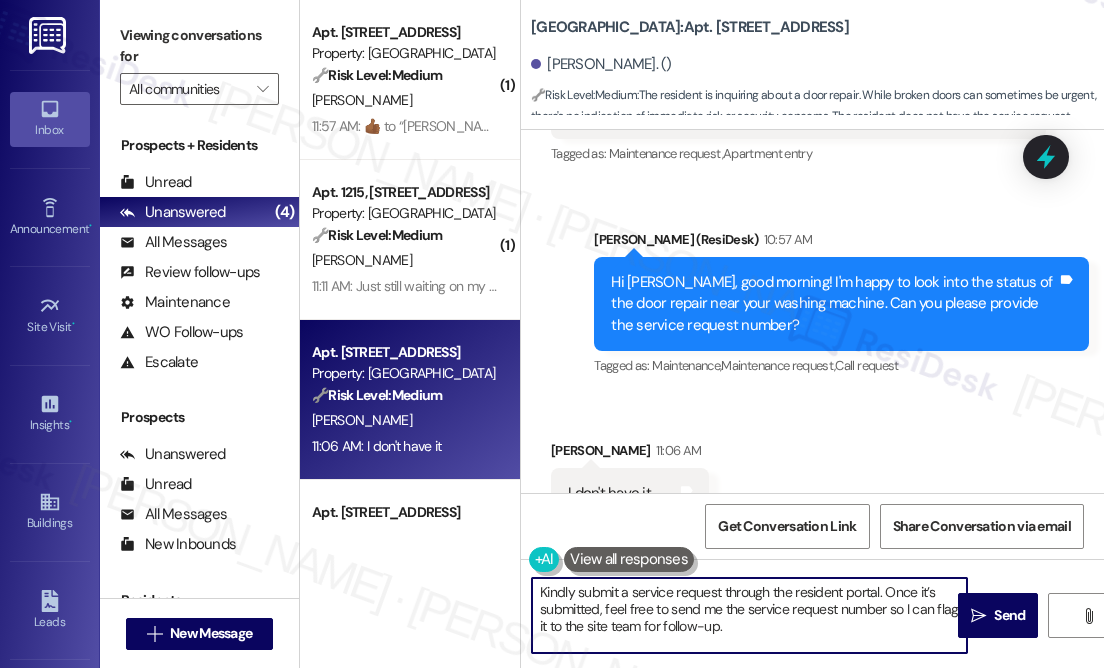 click on "Kindly submit a service request through the resident portal. Once it’s submitted, feel free to send me the service request number so I can flag it to the site team for follow-up." at bounding box center (749, 615) 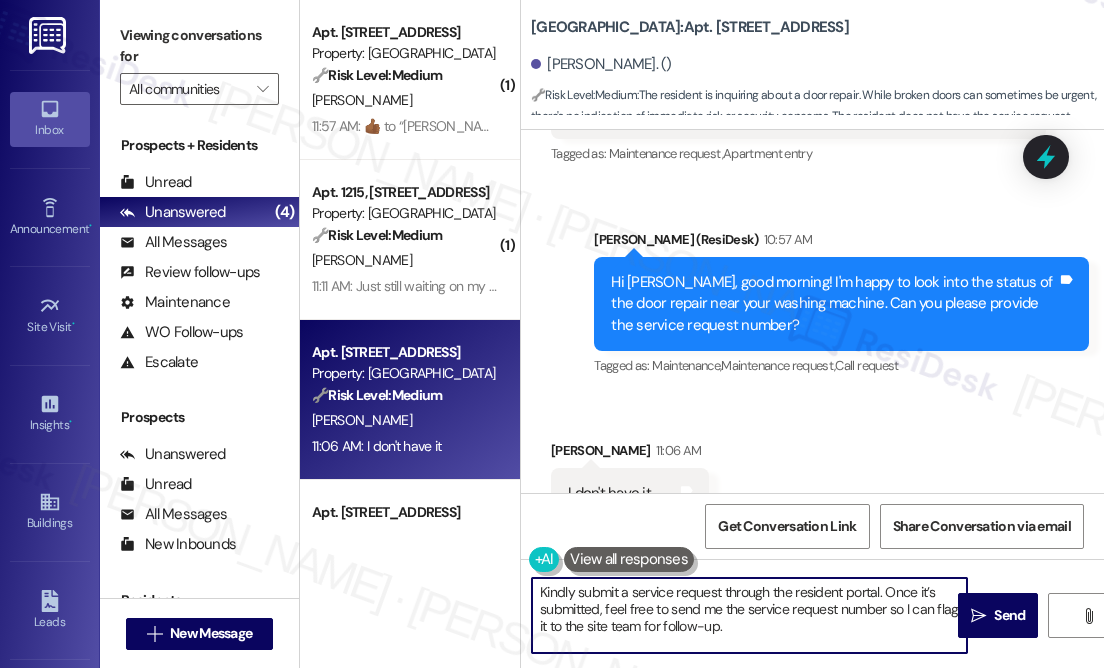 click on "Kindly submit a service request through the resident portal. Once it’s submitted, feel free to send me the service request number so I can flag it to the site team for follow-up." at bounding box center [749, 615] 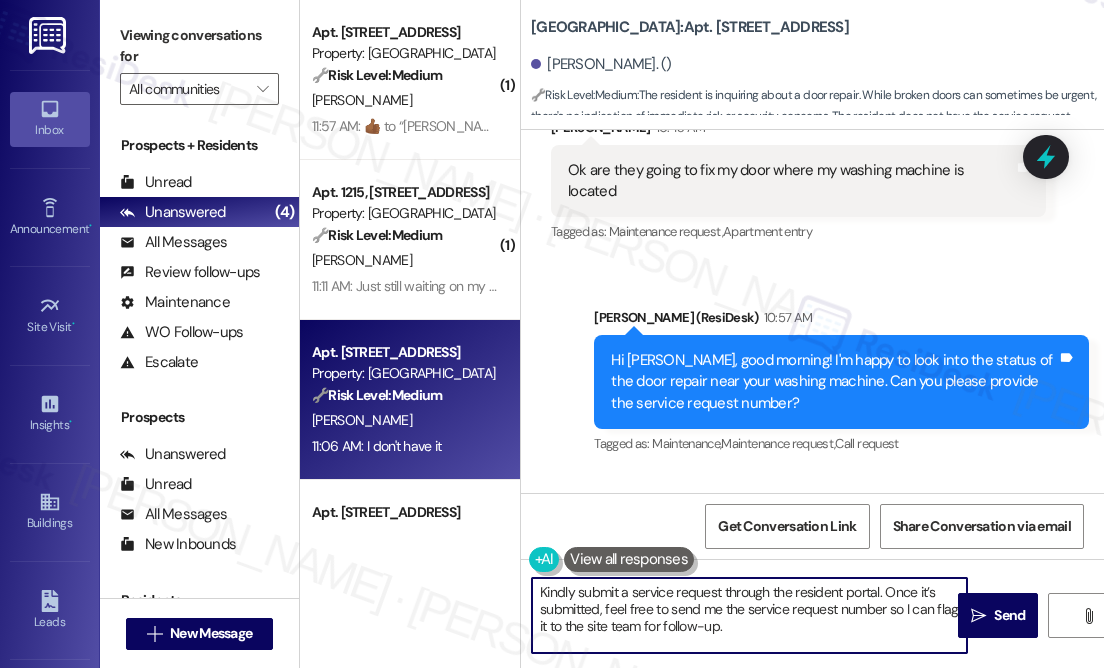 scroll, scrollTop: 32477, scrollLeft: 0, axis: vertical 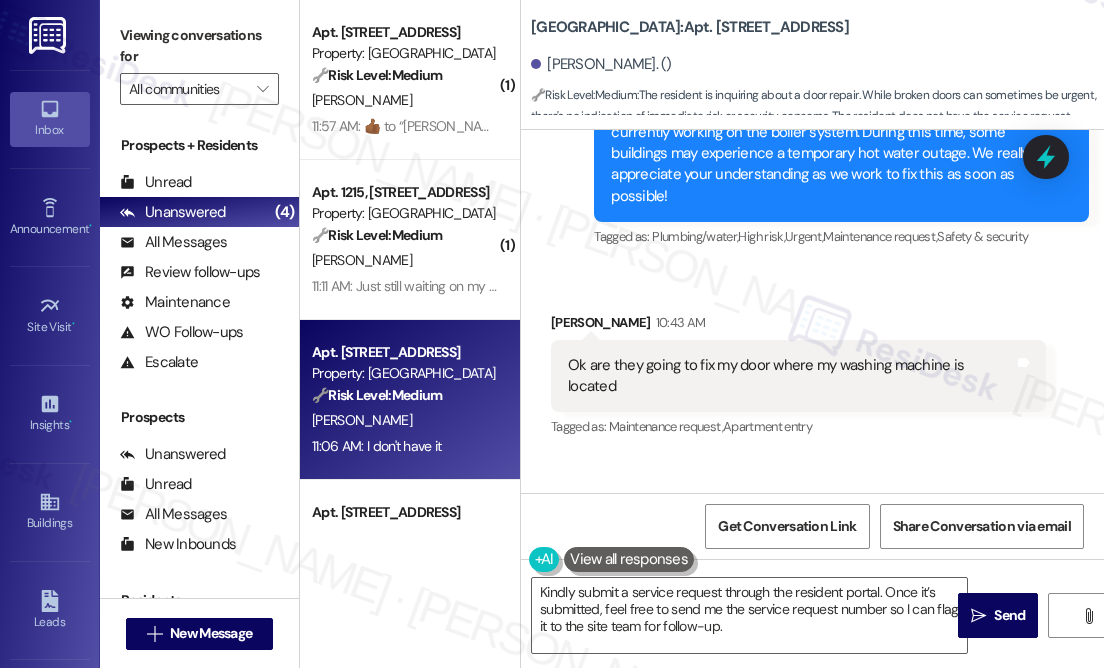 click on "Ok are they going to fix my door where my washing machine is located" at bounding box center [791, 376] 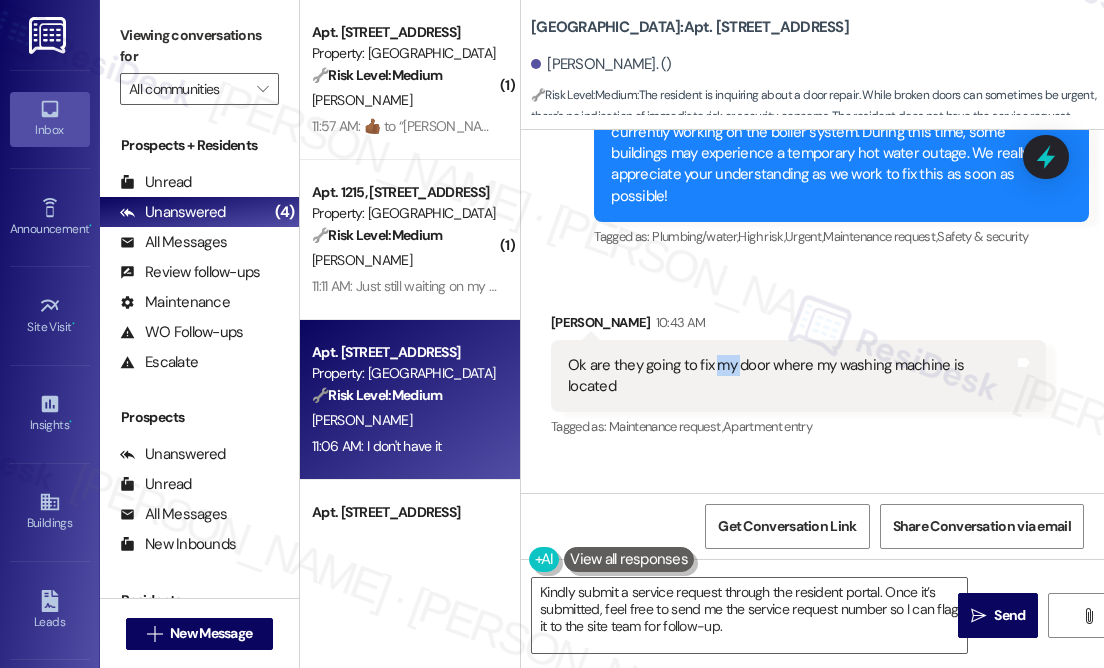 click on "Ok are they going to fix my door where my washing machine is located" at bounding box center [791, 376] 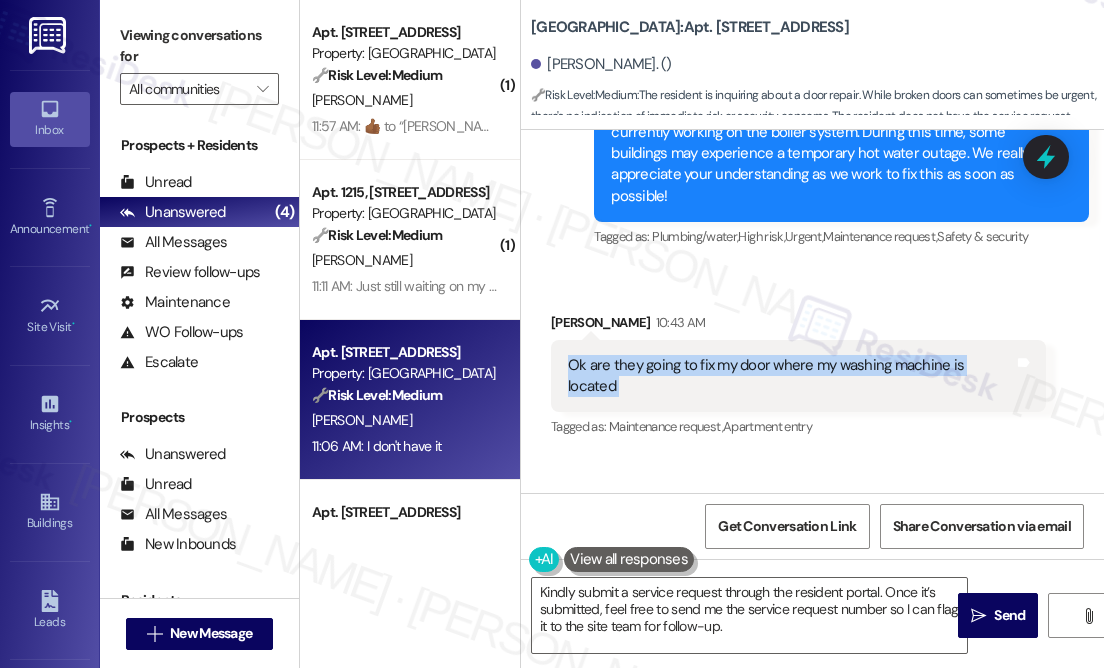 click on "Ok are they going to fix my door where my washing machine is located" at bounding box center [791, 376] 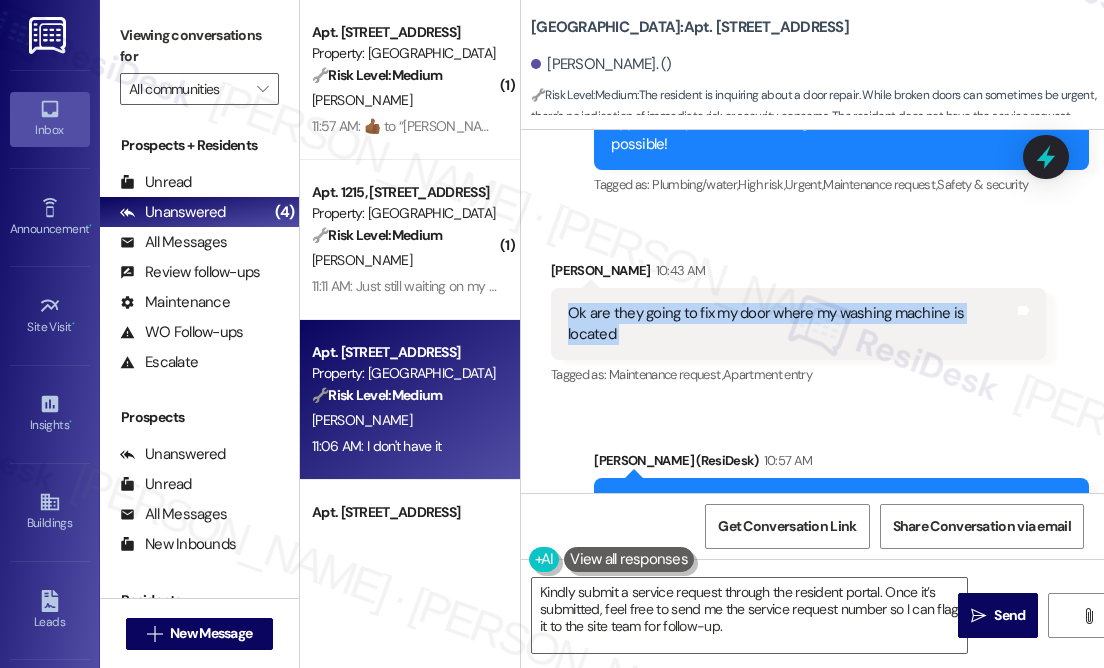 scroll, scrollTop: 32659, scrollLeft: 0, axis: vertical 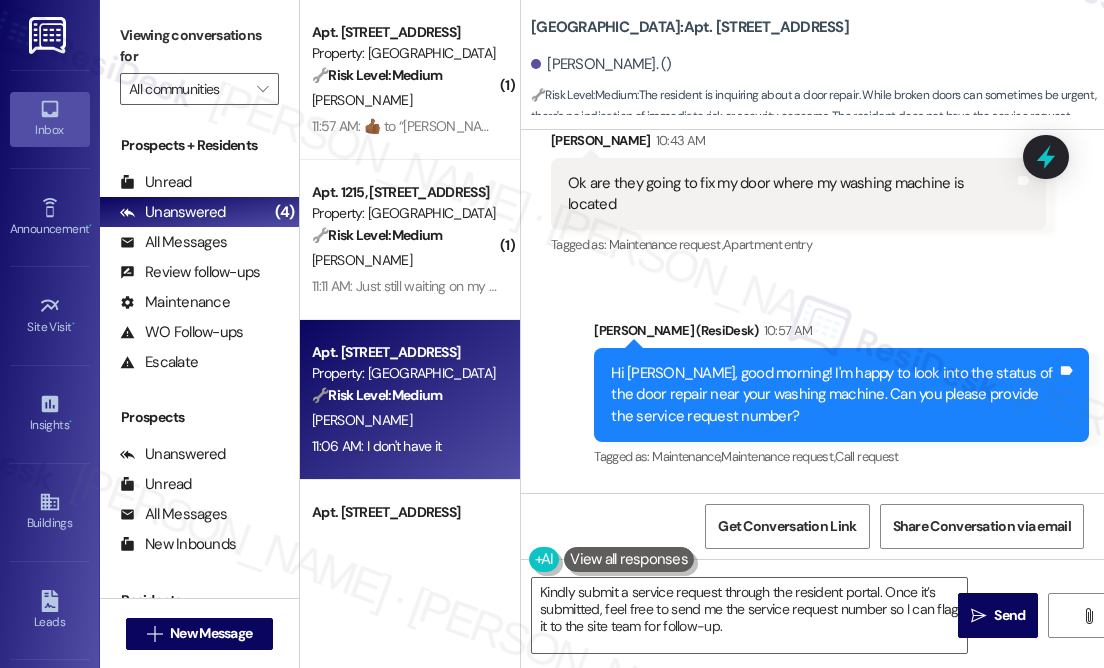 click on "Hi [PERSON_NAME], good morning! I'm happy to look into the status of the door repair near your washing machine. Can you please provide the service request number?" at bounding box center (834, 395) 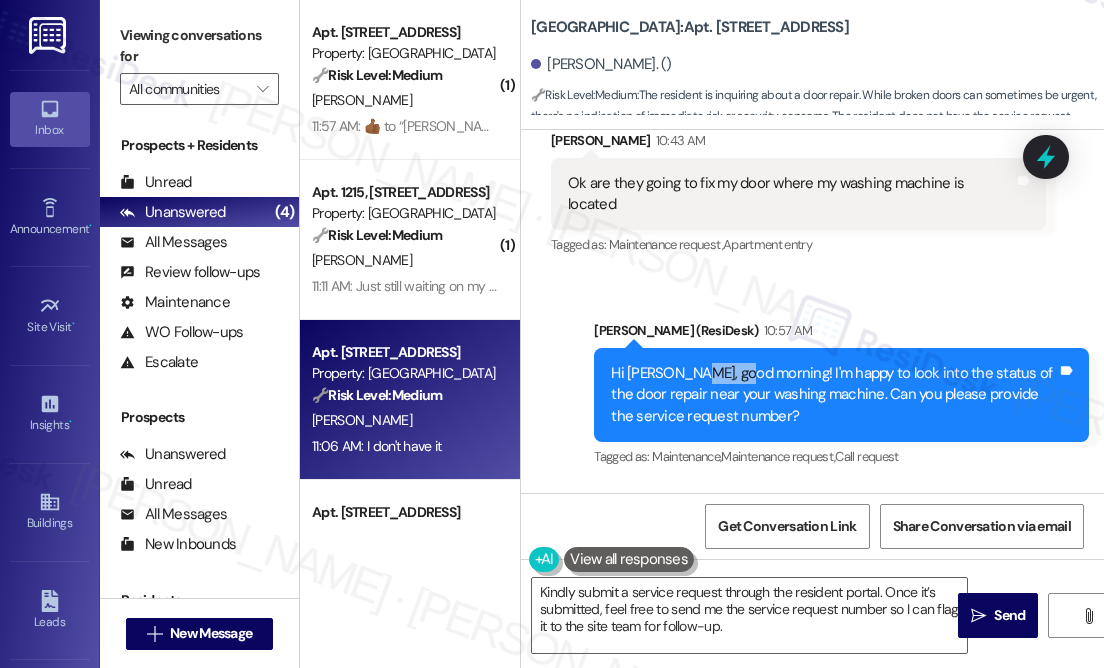 click on "Hi [PERSON_NAME], good morning! I'm happy to look into the status of the door repair near your washing machine. Can you please provide the service request number?" at bounding box center (834, 395) 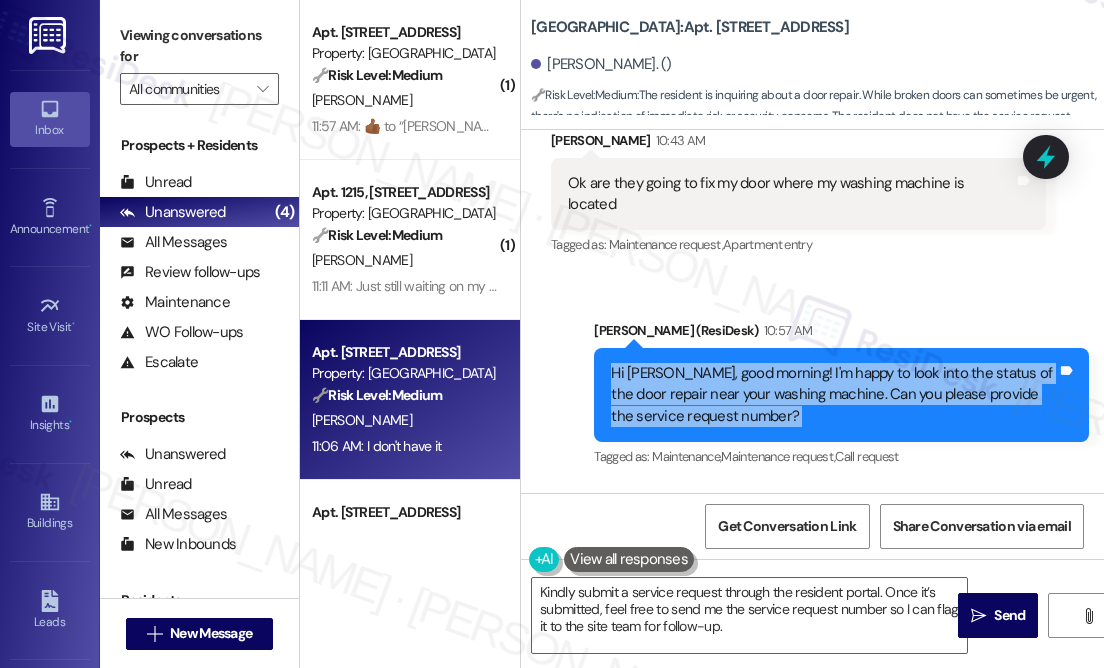 click on "Hi [PERSON_NAME], good morning! I'm happy to look into the status of the door repair near your washing machine. Can you please provide the service request number?" at bounding box center (834, 395) 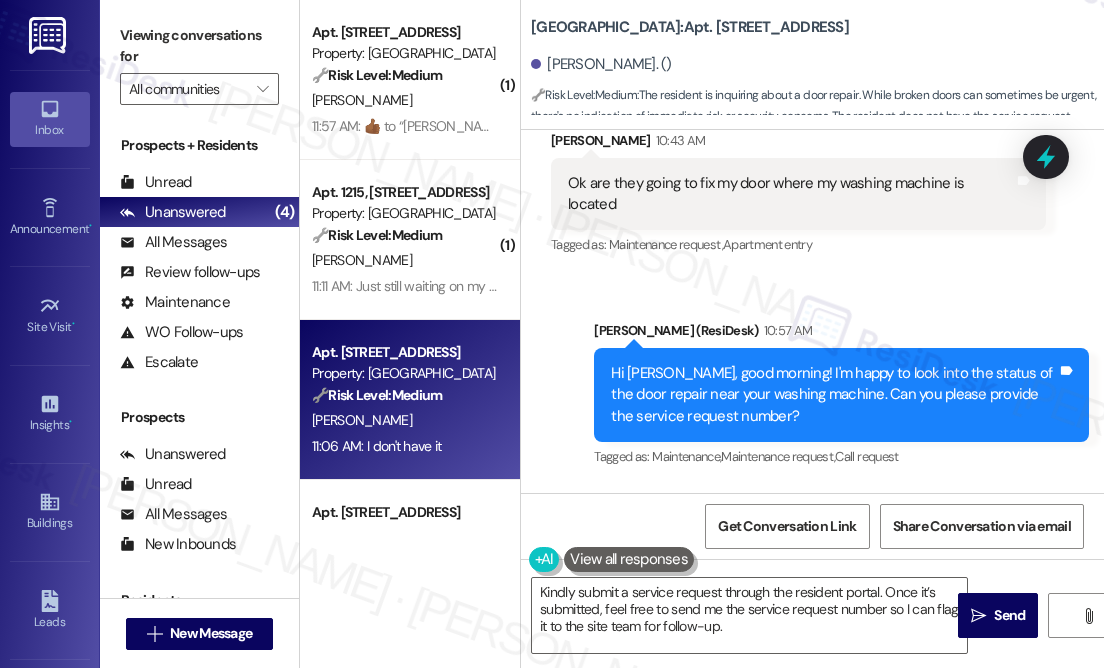 click on "[PERSON_NAME]   (ResiDesk) 10:57 AM" at bounding box center (841, 334) 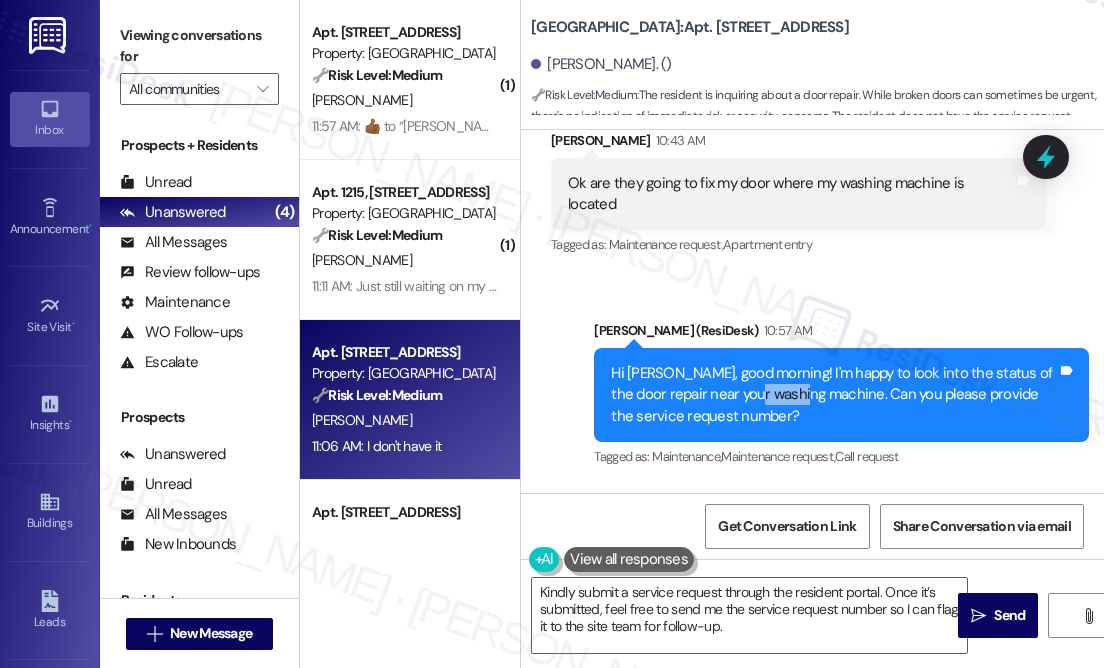 click on "Hi [PERSON_NAME], good morning! I'm happy to look into the status of the door repair near your washing machine. Can you please provide the service request number?" at bounding box center [834, 395] 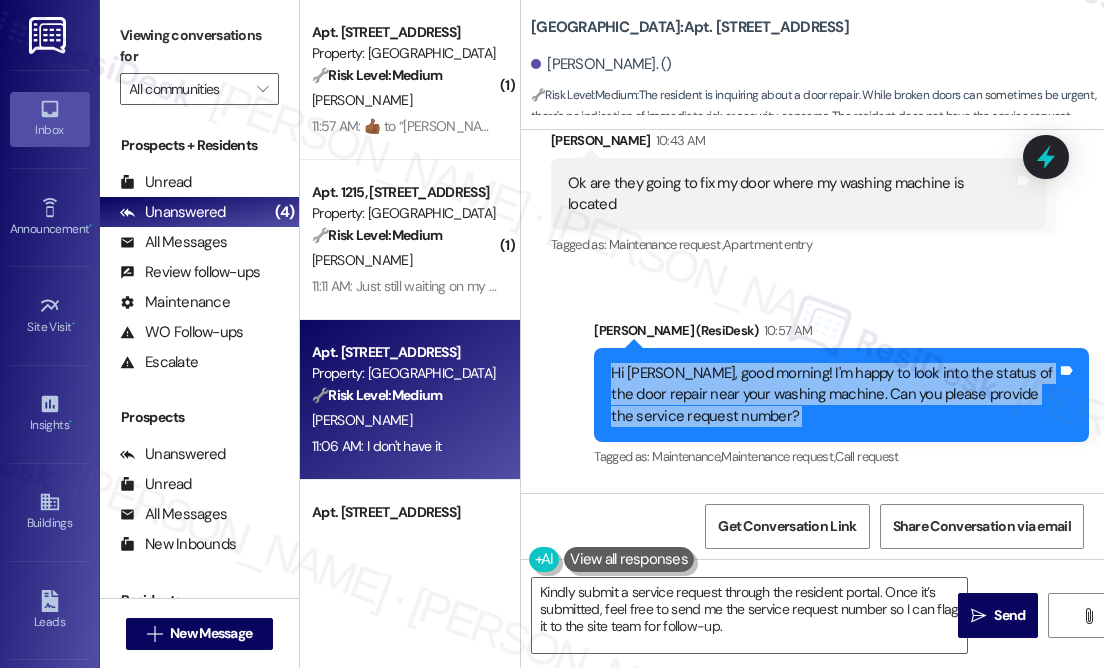 click on "Hi [PERSON_NAME], good morning! I'm happy to look into the status of the door repair near your washing machine. Can you please provide the service request number?" at bounding box center (834, 395) 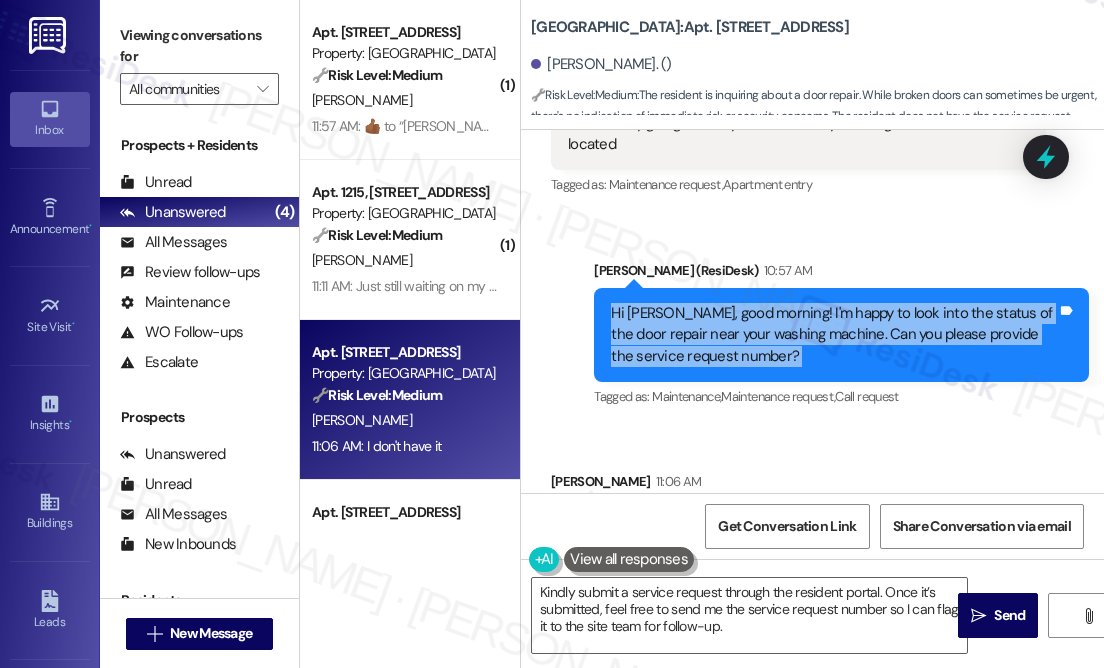scroll, scrollTop: 32750, scrollLeft: 0, axis: vertical 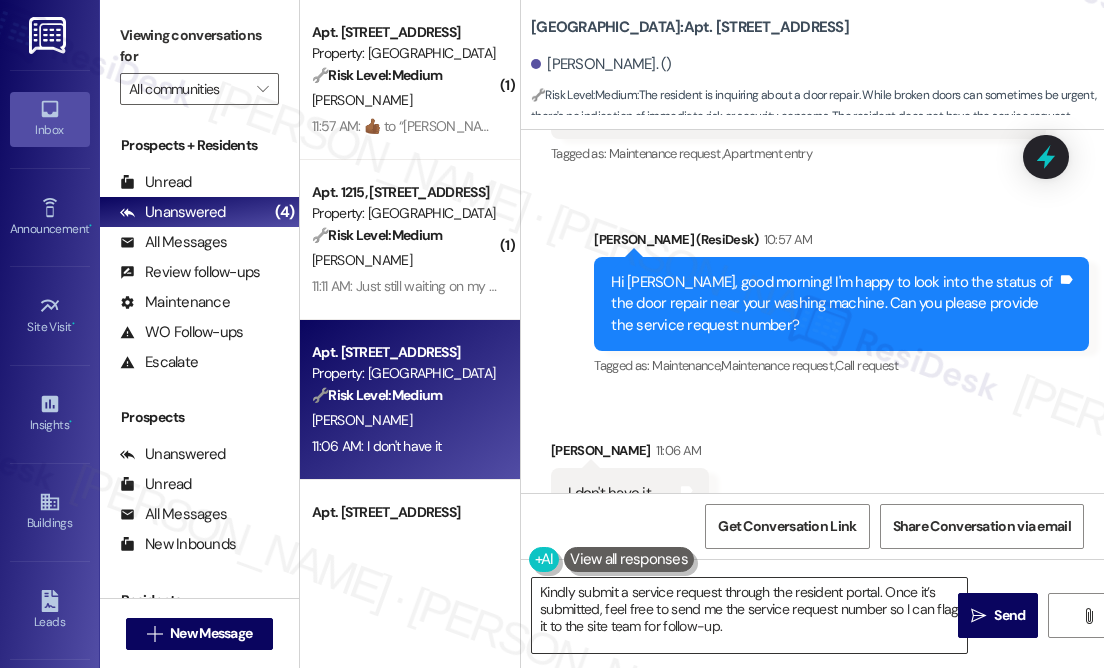 click on "Kindly submit a service request through the resident portal. Once it’s submitted, feel free to send me the service request number so I can flag it to the site team for follow-up." at bounding box center [749, 615] 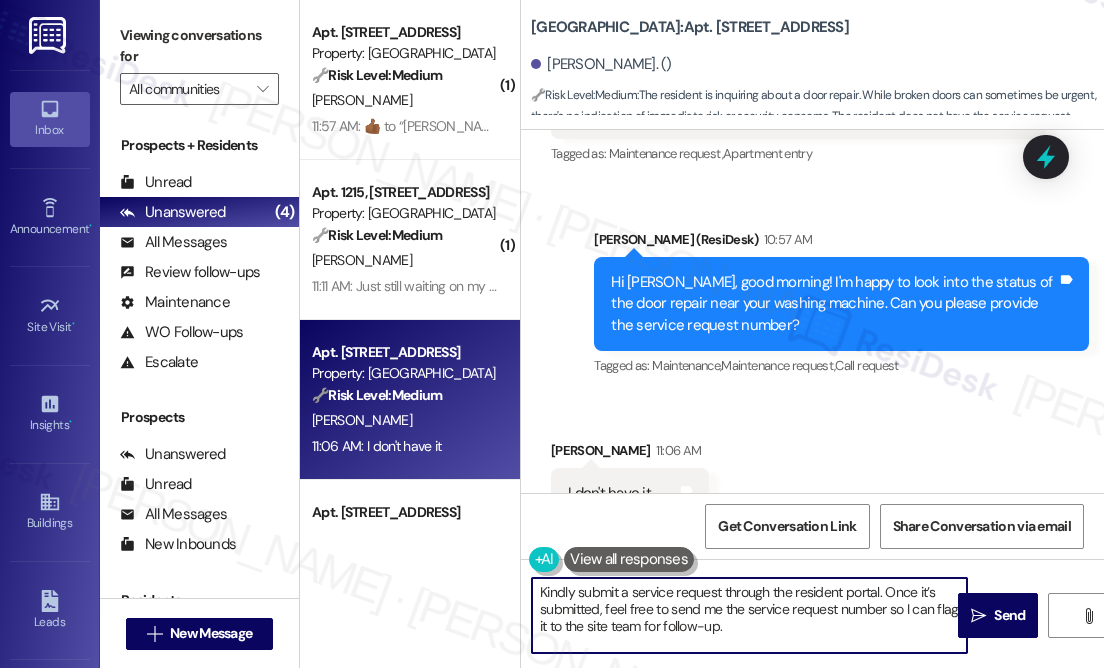 click on "Kindly submit a service request through the resident portal. Once it’s submitted, feel free to send me the service request number so I can flag it to the site team for follow-up." at bounding box center [749, 615] 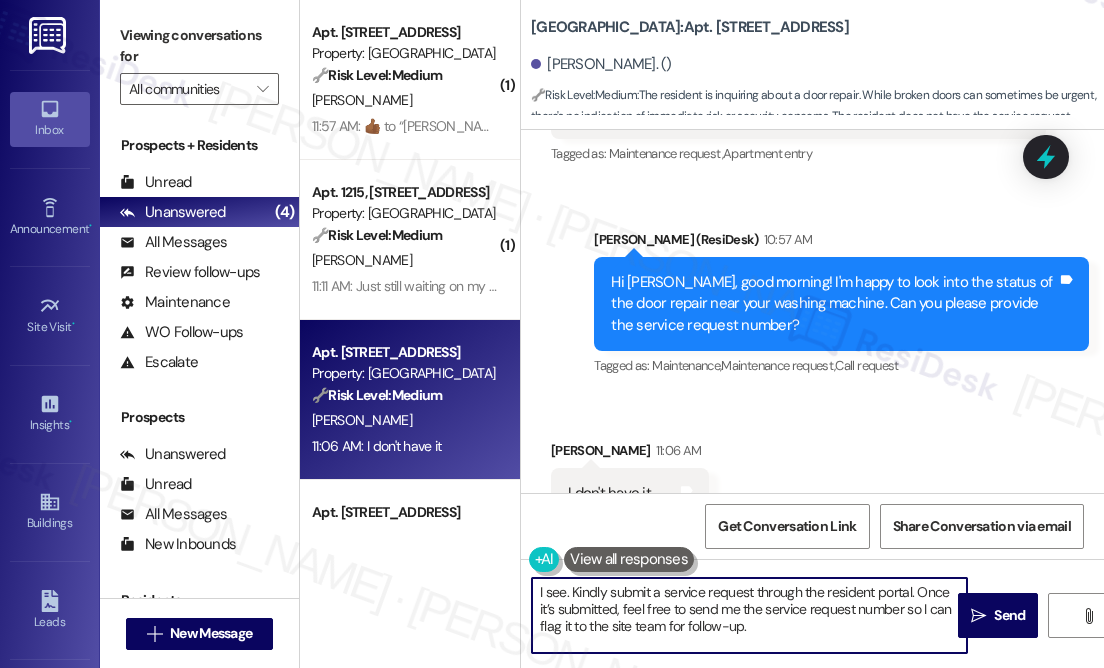 click on "I see. Kindly submit a service request through the resident portal. Once it’s submitted, feel free to send me the service request number so I can flag it to the site team for follow-up." at bounding box center [749, 615] 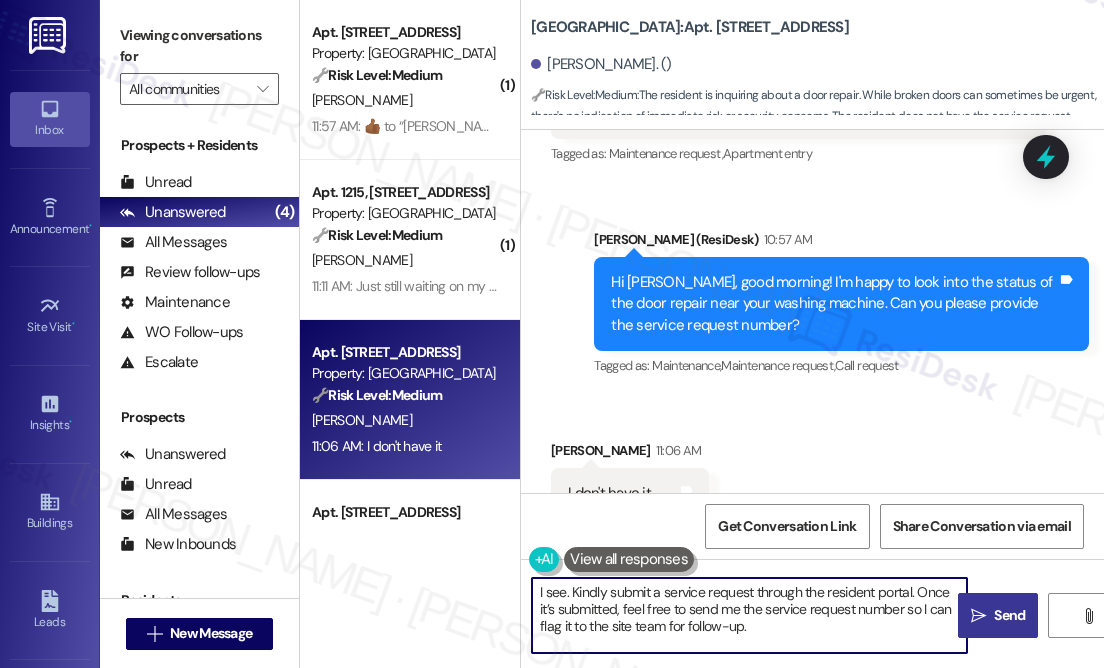 type on "I see. Kindly submit a service request through the resident portal. Once it’s submitted, feel free to send me the service request number so I can flag it to the site team for follow-up." 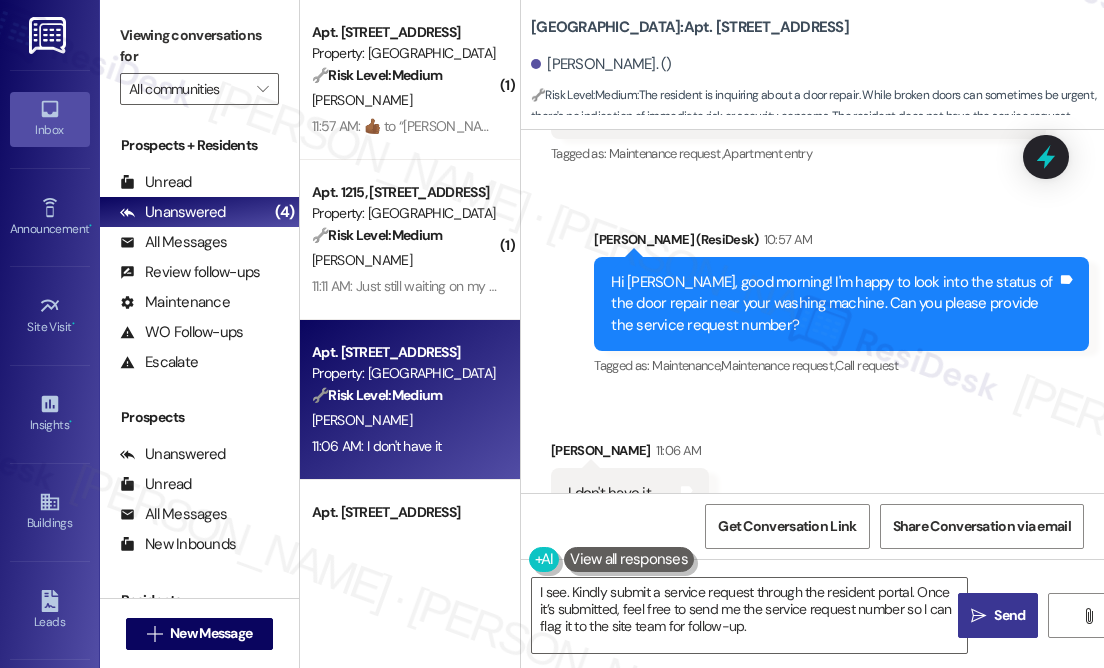 click on " Send" at bounding box center (998, 615) 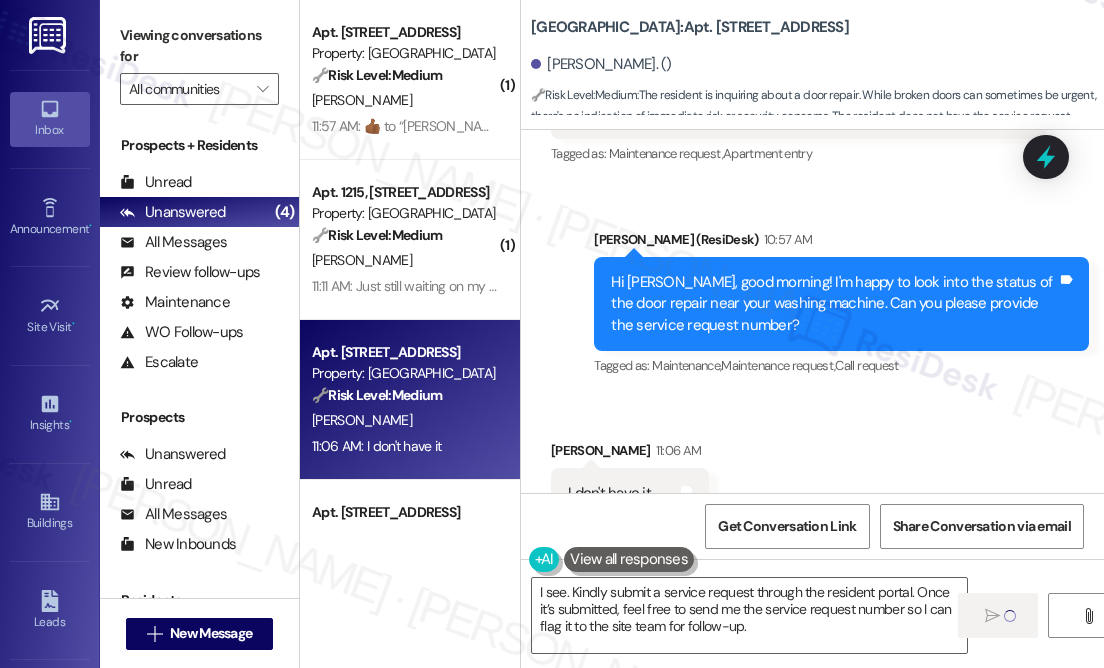 type 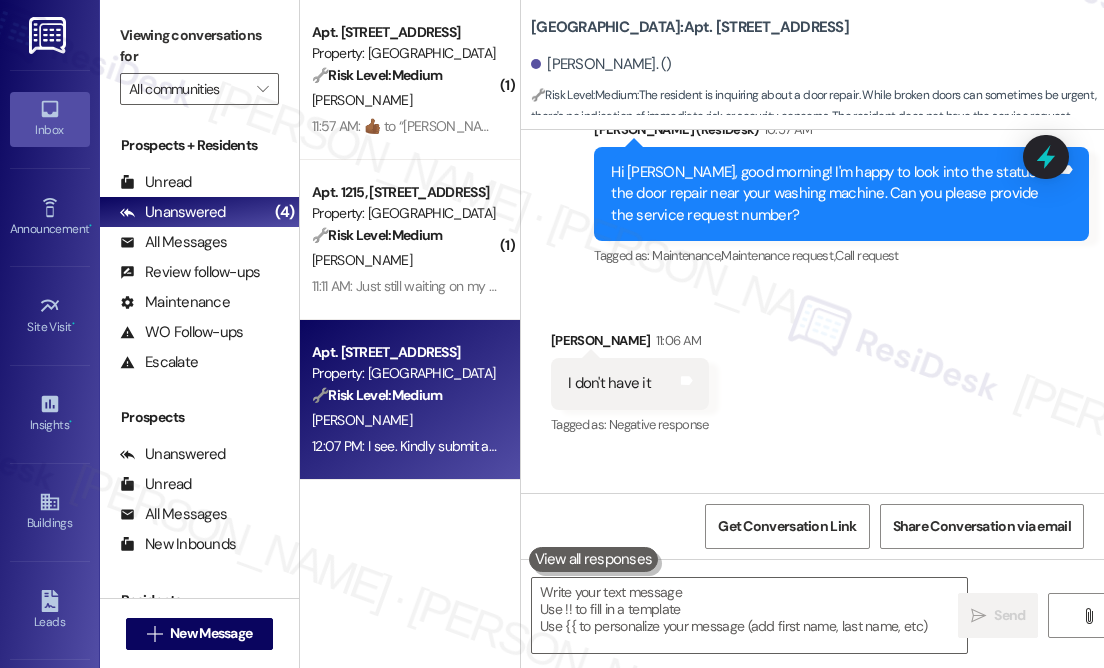 scroll, scrollTop: 32932, scrollLeft: 0, axis: vertical 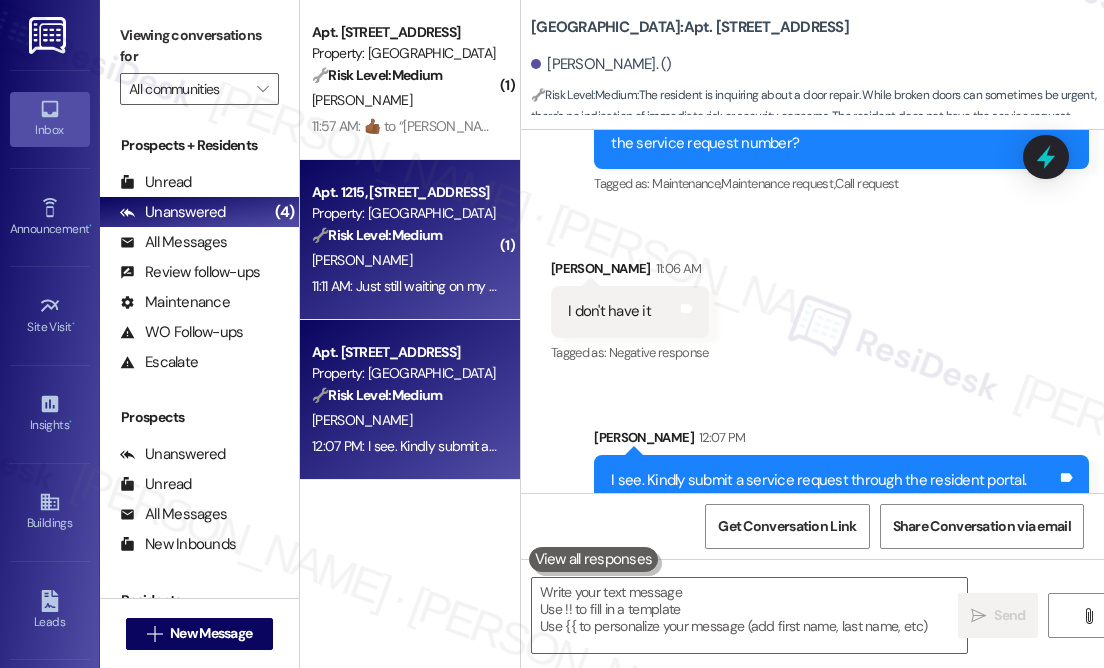 click on "Property: [GEOGRAPHIC_DATA]" at bounding box center [404, 213] 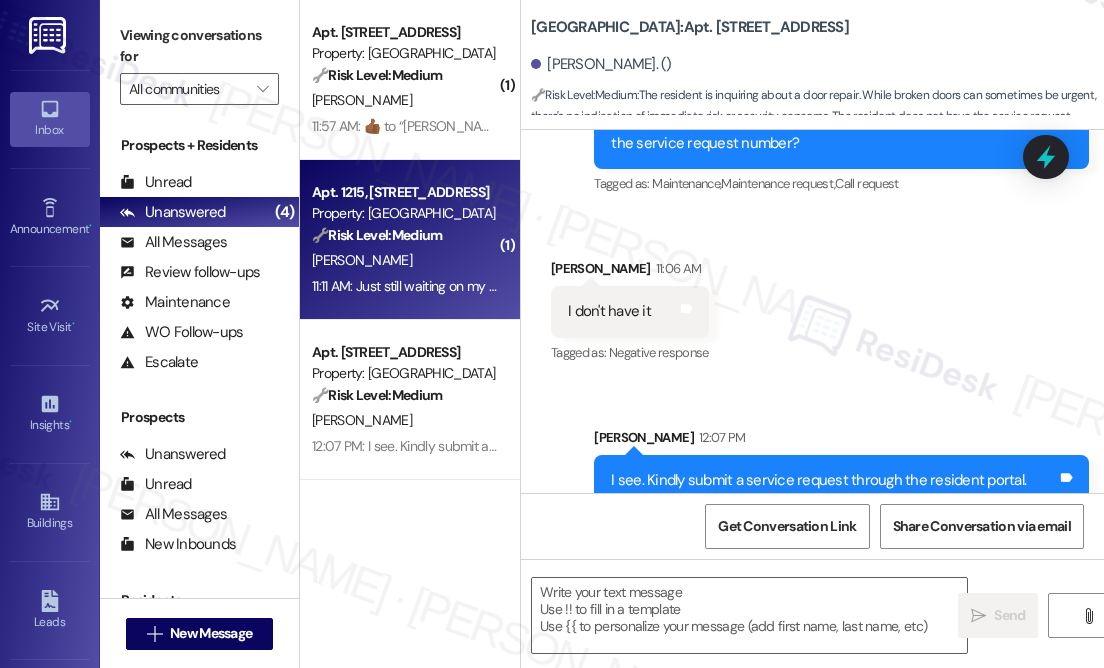 type on "Fetching suggested responses. Please feel free to read through the conversation in the meantime." 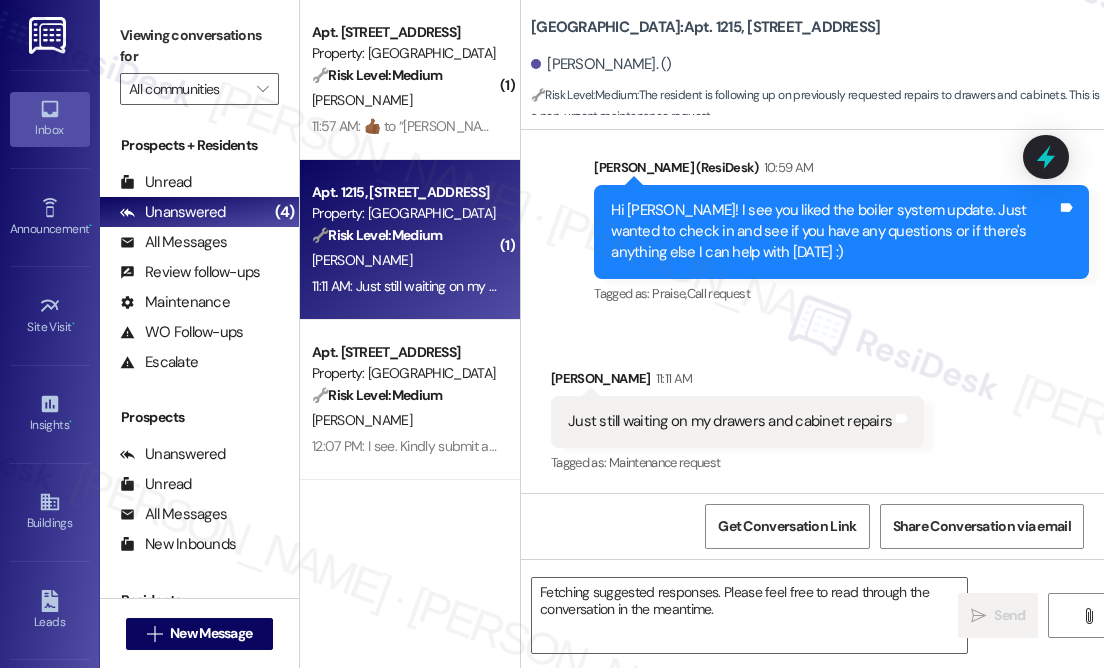 scroll, scrollTop: 16669, scrollLeft: 0, axis: vertical 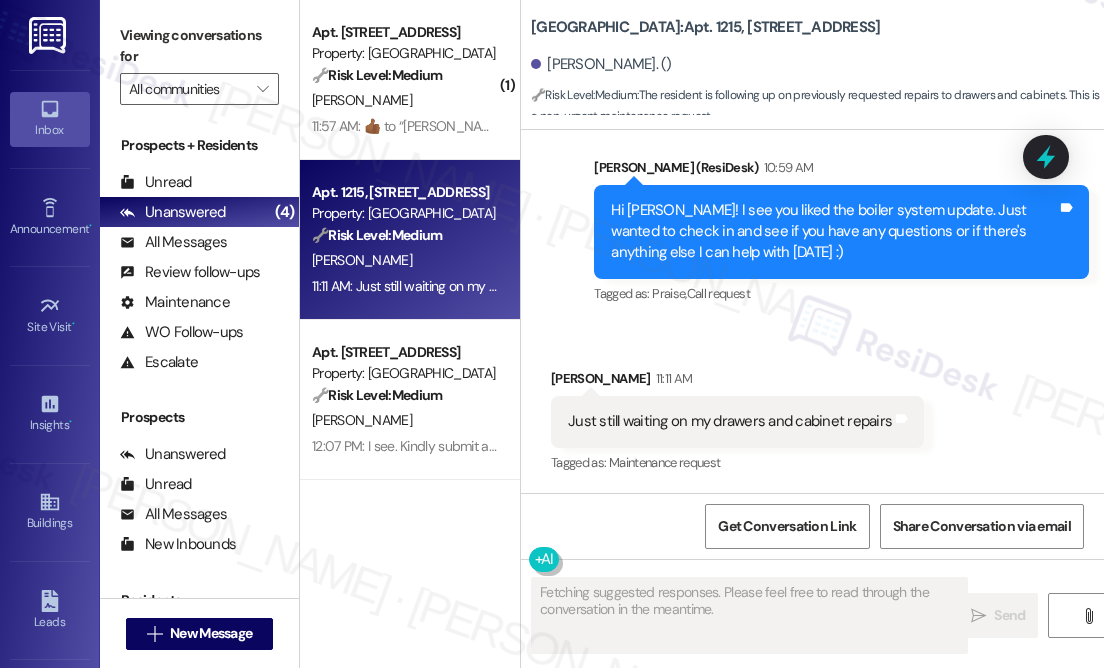 click on "Just still waiting on my drawers and cabinet repairs" at bounding box center (730, 421) 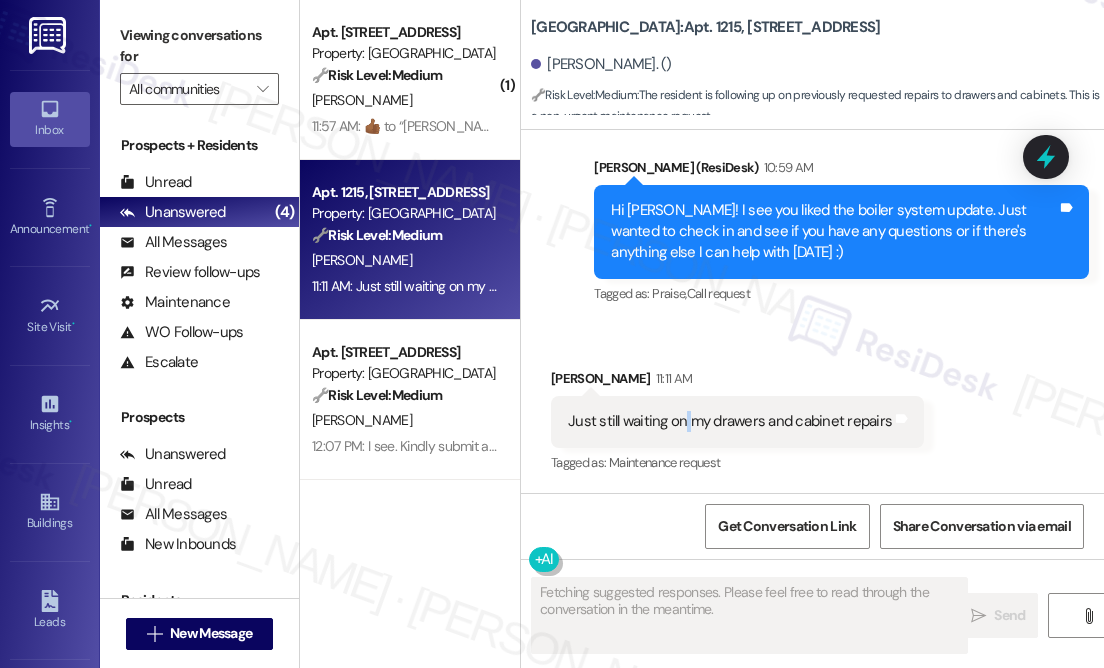 click on "Just still waiting on my drawers and cabinet repairs" at bounding box center [730, 421] 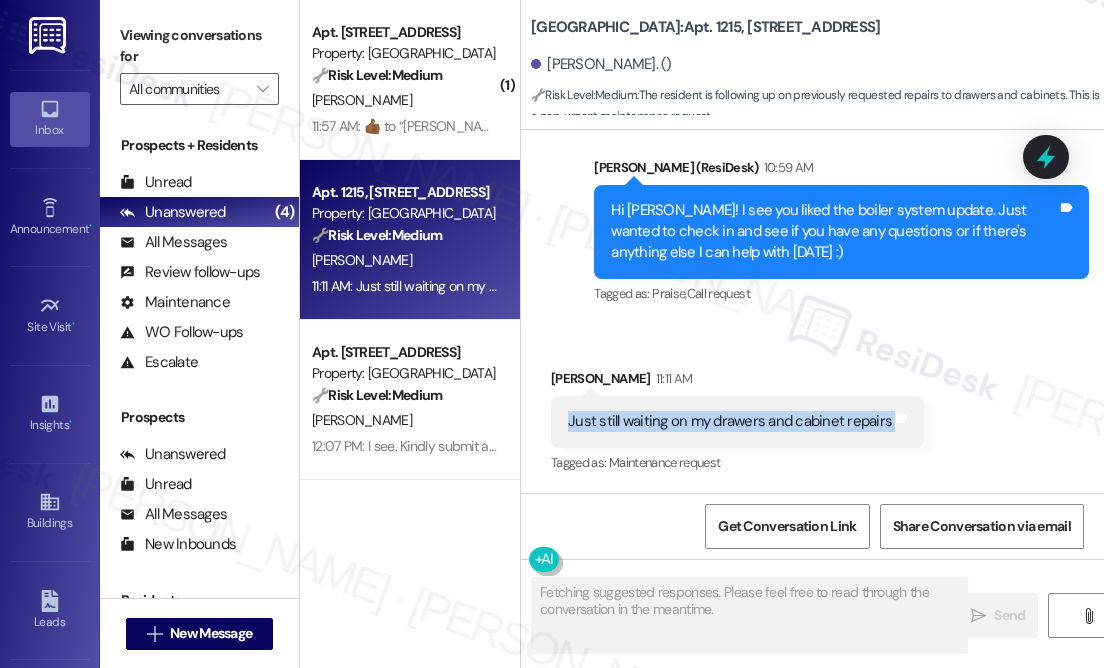 click on "Just still waiting on my drawers and cabinet repairs" at bounding box center [730, 421] 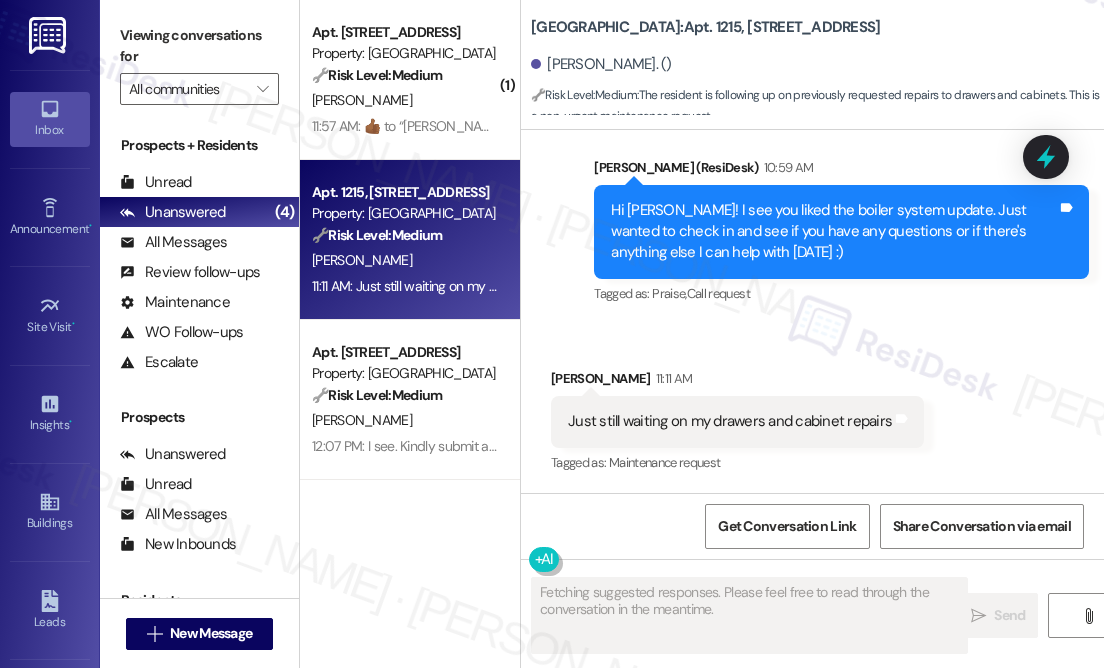 click on "Hi [PERSON_NAME]! I see you liked the boiler system update. Just wanted to check in and see if you have any questions or if there's anything else I can help with [DATE] :)" at bounding box center (834, 232) 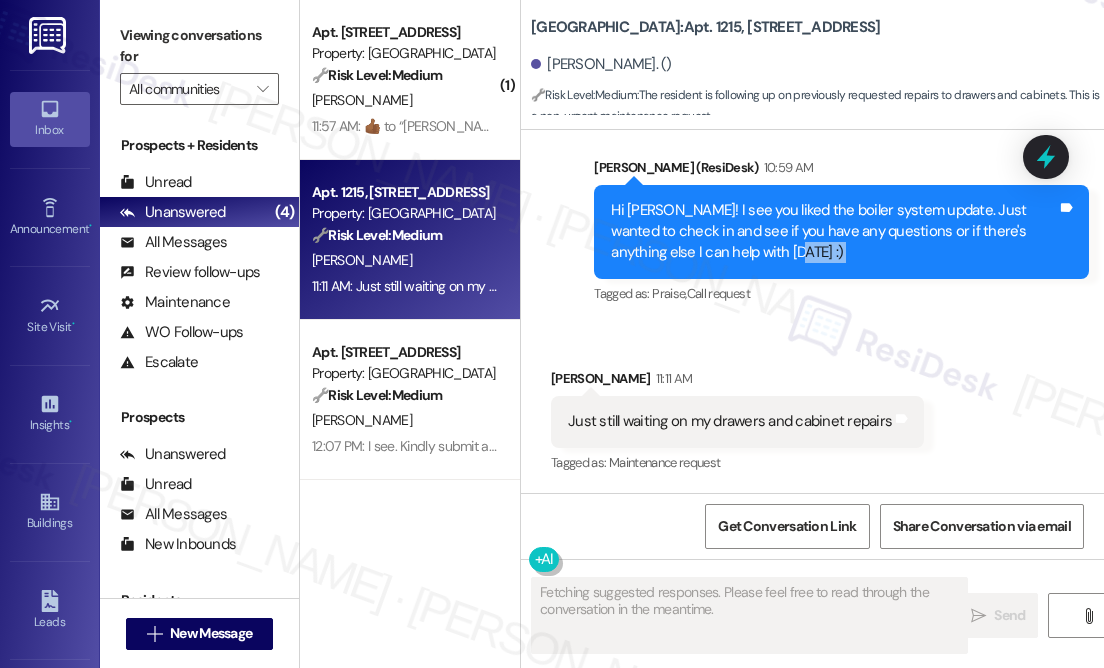 click on "Hi [PERSON_NAME]! I see you liked the boiler system update. Just wanted to check in and see if you have any questions or if there's anything else I can help with [DATE] :)" at bounding box center [834, 232] 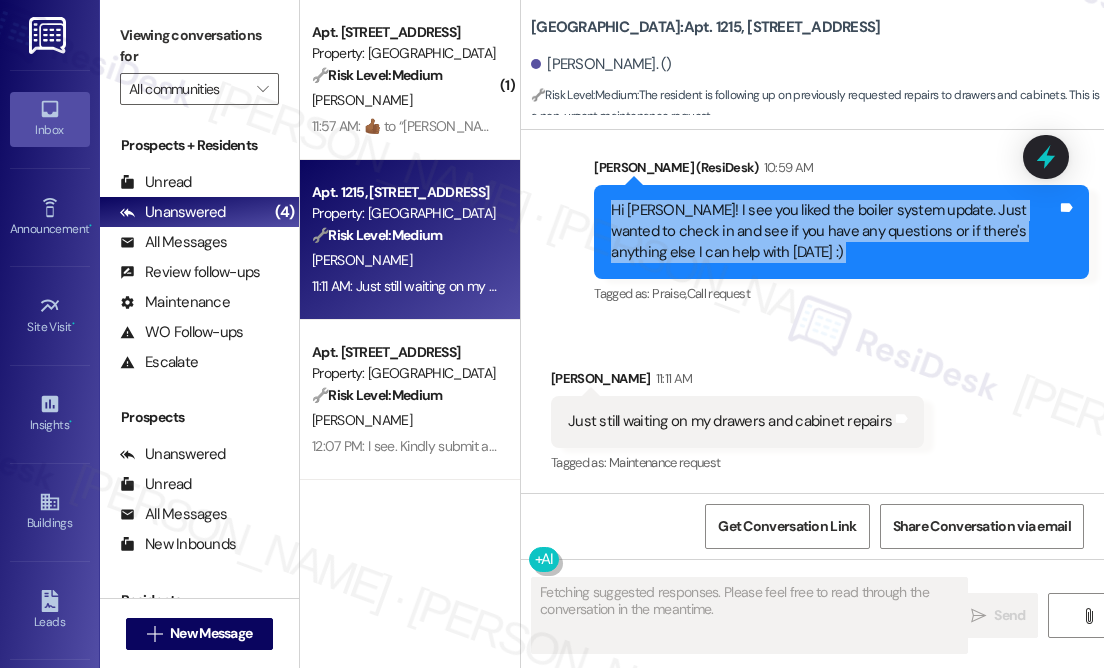 click on "Hi [PERSON_NAME]! I see you liked the boiler system update. Just wanted to check in and see if you have any questions or if there's anything else I can help with [DATE] :)" at bounding box center [834, 232] 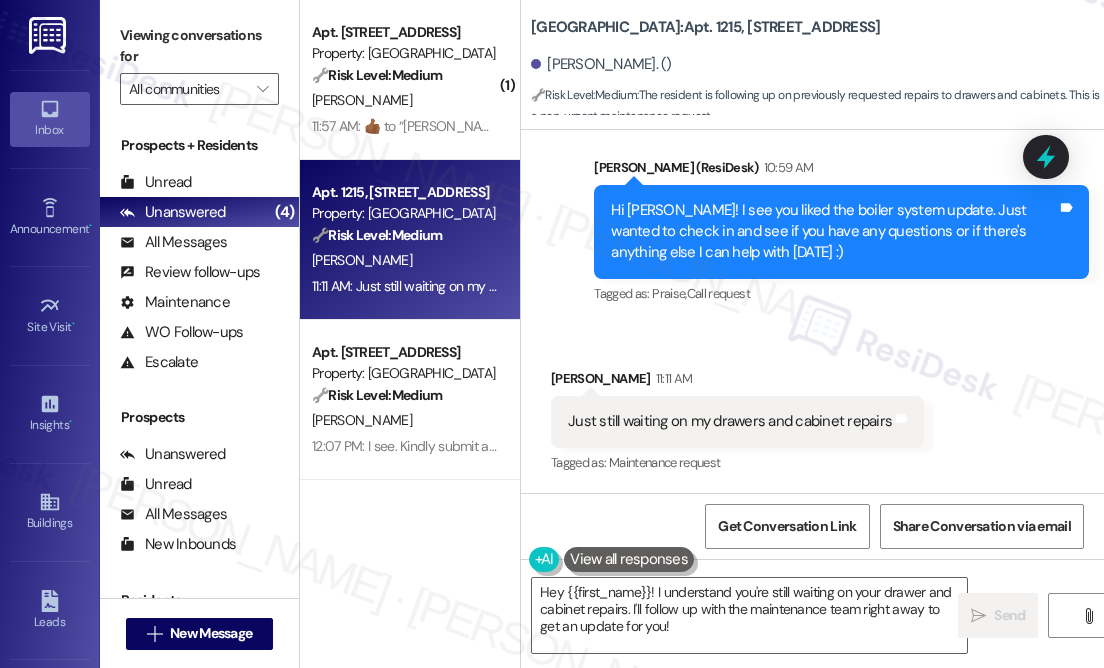 click on "Just still waiting on my drawers and cabinet repairs" at bounding box center [730, 421] 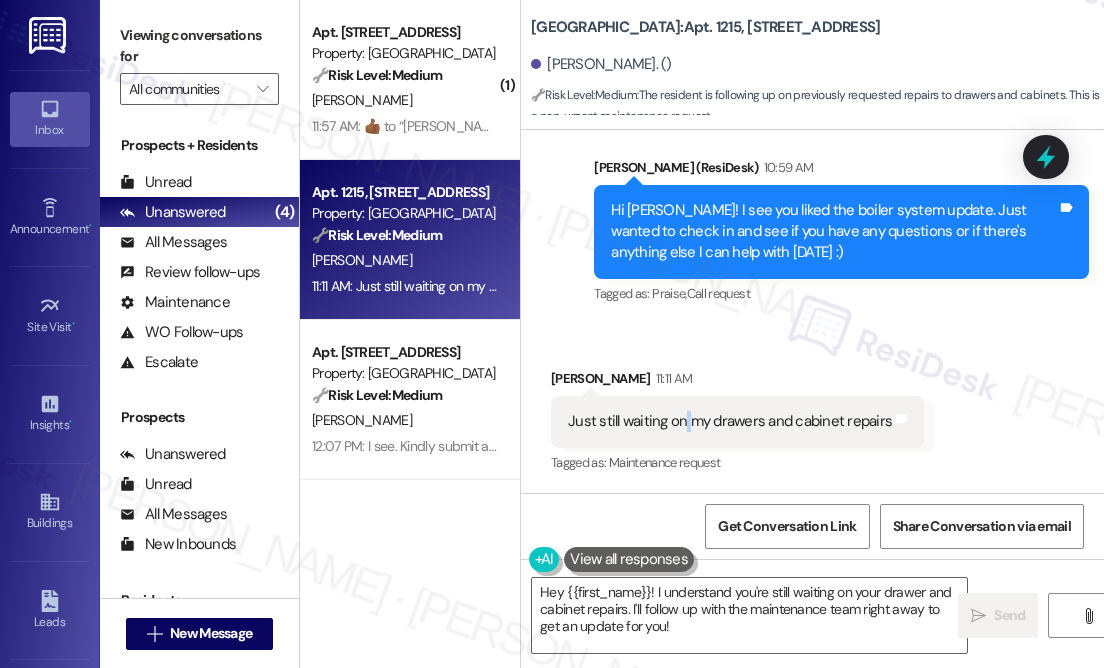 click on "Just still waiting on my drawers and cabinet repairs" at bounding box center (730, 421) 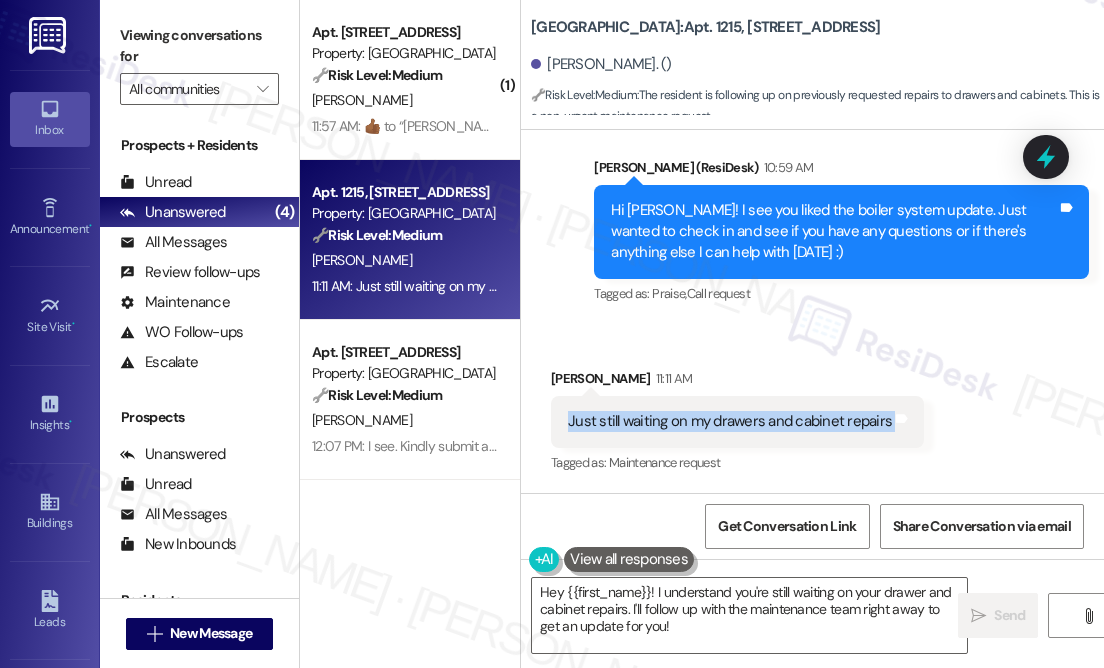 click on "Just still waiting on my drawers and cabinet repairs" at bounding box center [730, 421] 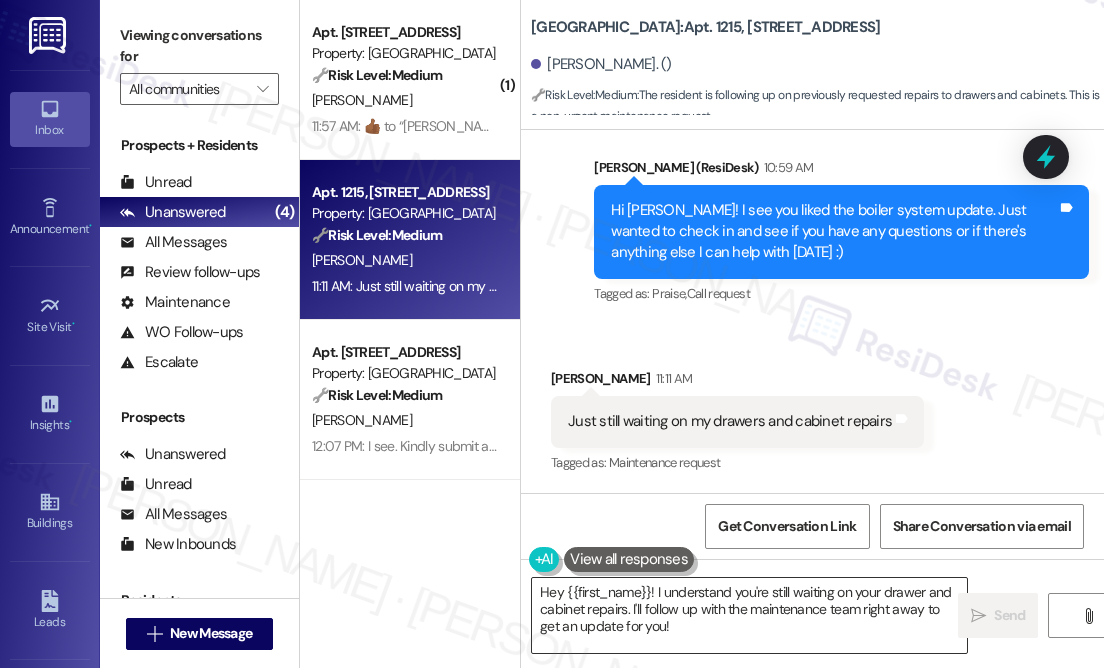 click on "Hey {{first_name}}! I understand you're still waiting on your drawer and cabinet repairs. I'll follow up with the maintenance team right away to get an update for you!" at bounding box center (749, 615) 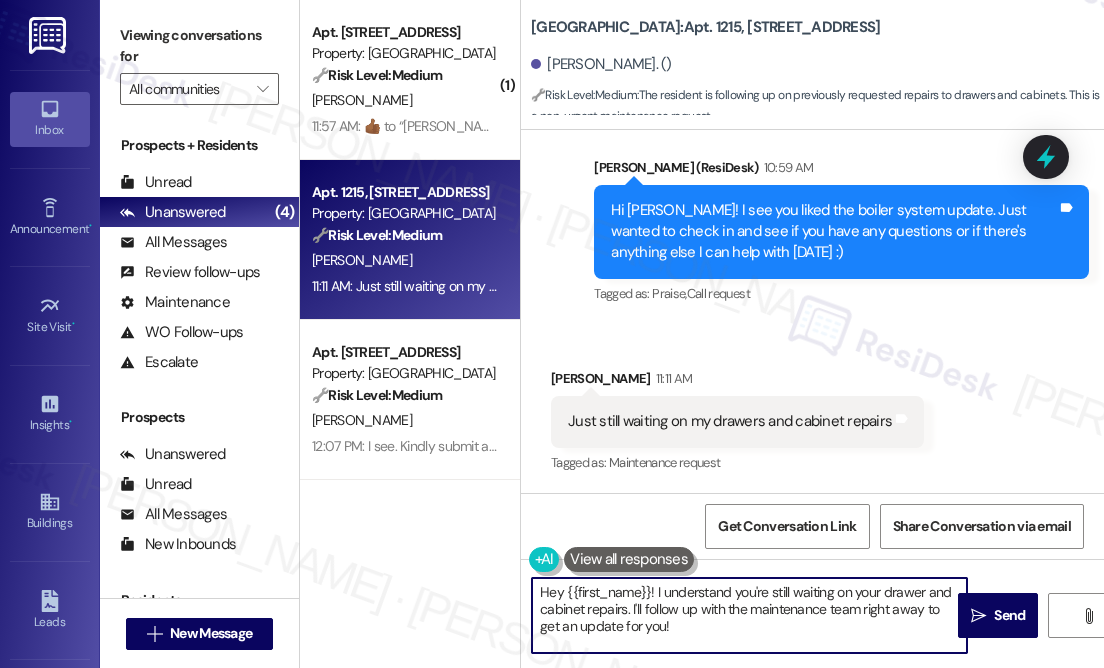 drag, startPoint x: 656, startPoint y: 592, endPoint x: 517, endPoint y: 579, distance: 139.60658 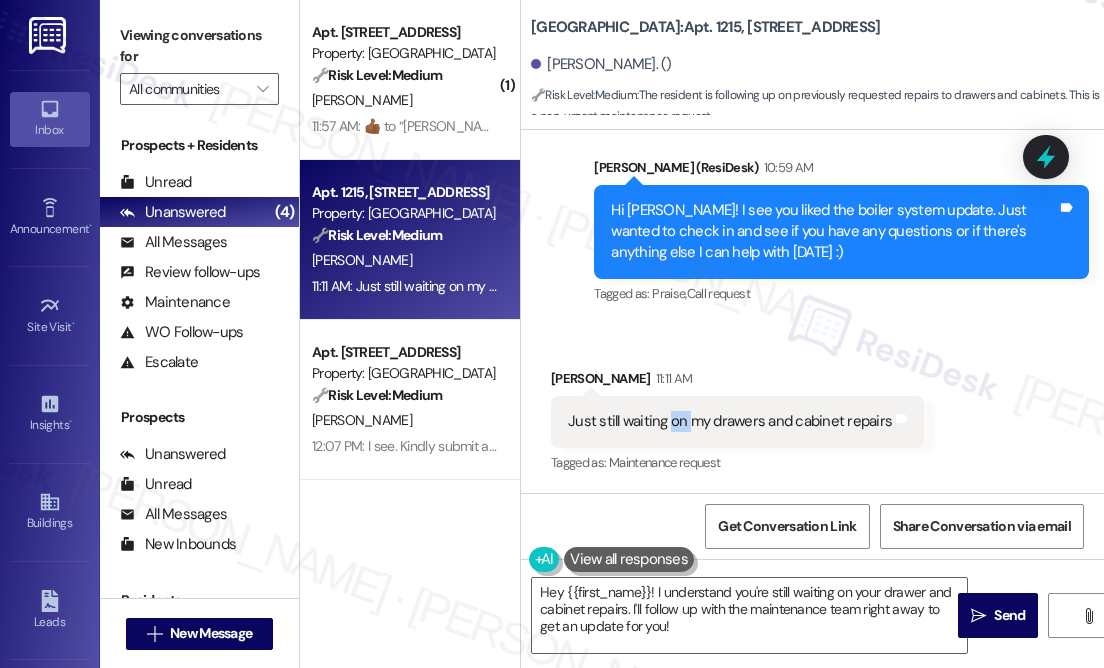 click on "Just still waiting on my drawers and cabinet repairs Tags and notes" at bounding box center (737, 421) 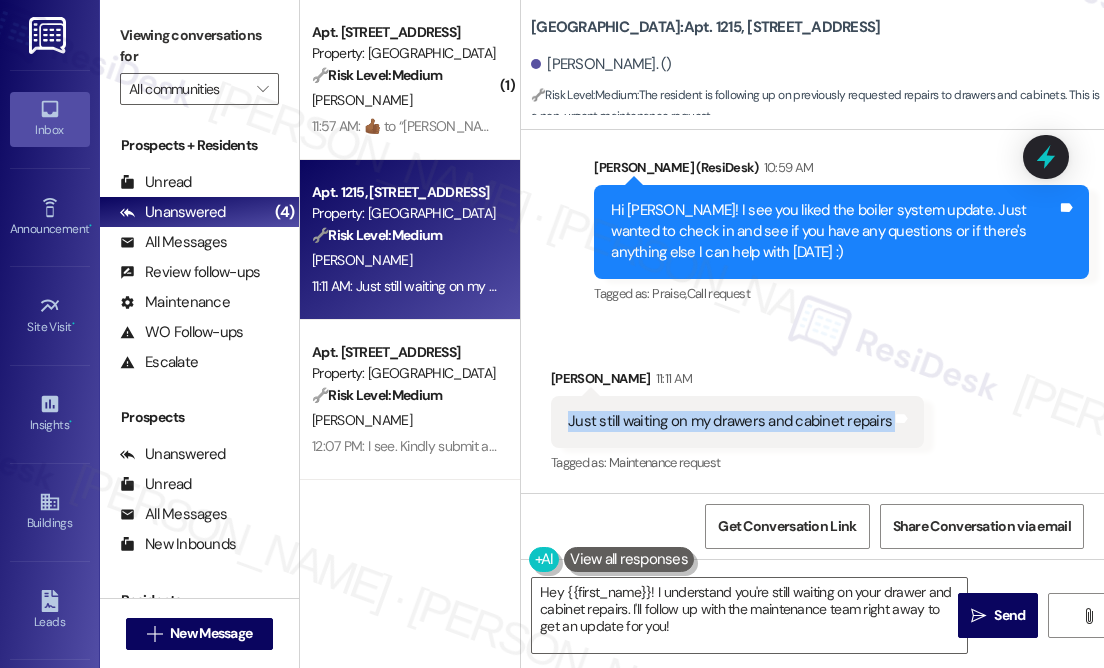 click on "Just still waiting on my drawers and cabinet repairs Tags and notes" at bounding box center [737, 421] 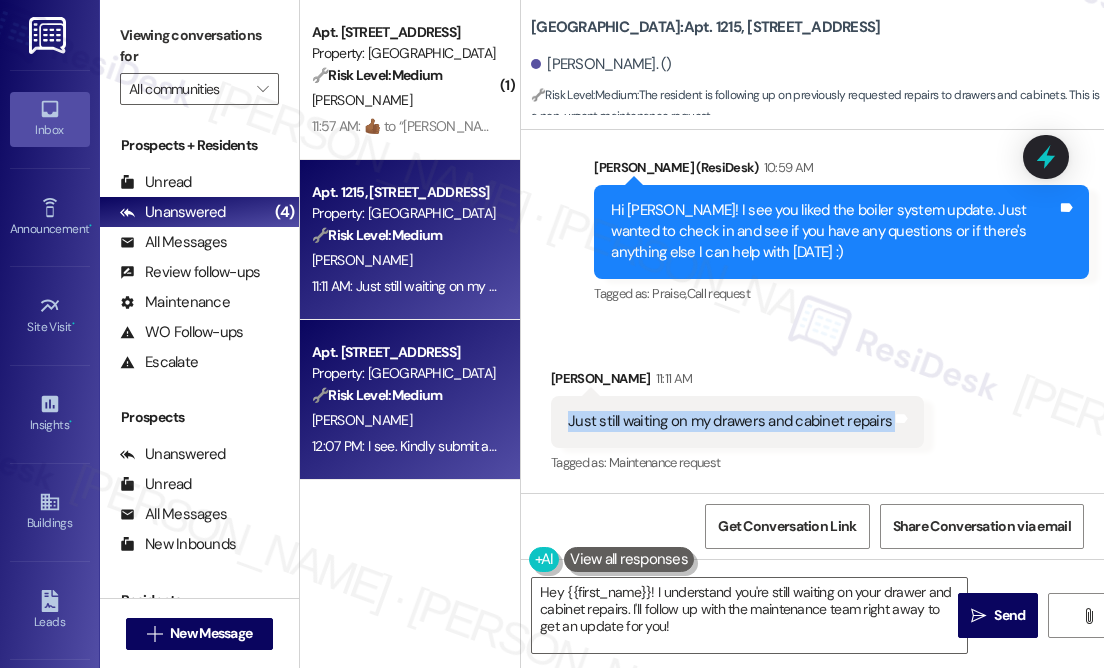 copy on "Just still waiting on my drawers and cabinet repairs Tags and notes" 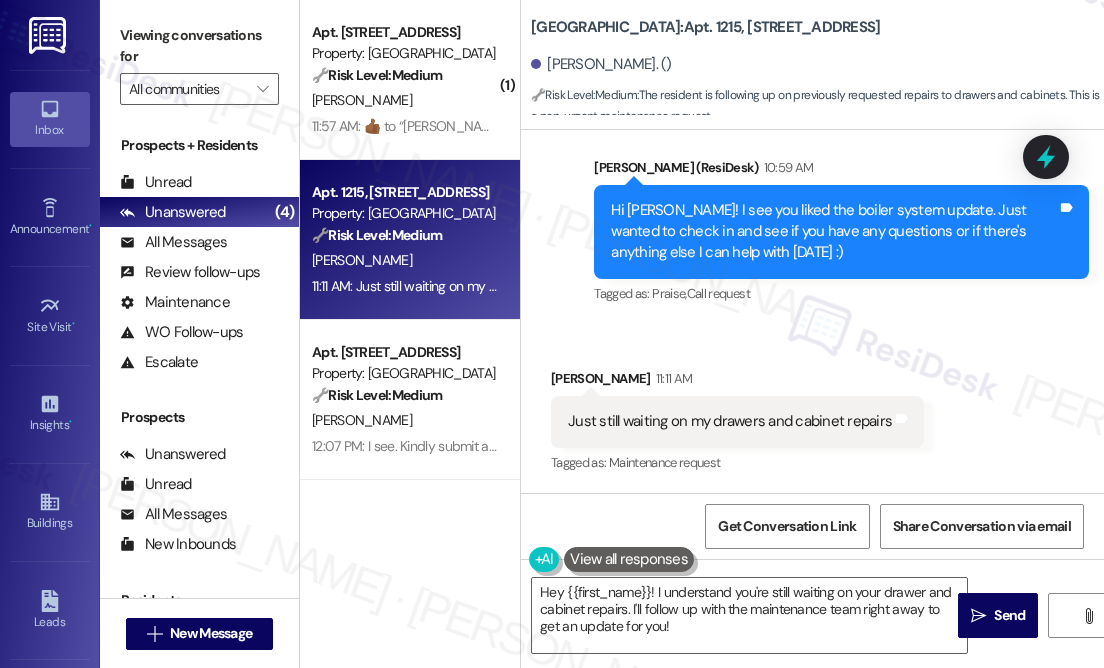 click on "Sent via SMS [PERSON_NAME]   (ResiDesk) 10:59 AM Hi [PERSON_NAME]! I see you liked the boiler system update. Just wanted to check in and see if you have any questions or if there's anything else I can help with [DATE] :) Tags and notes Tagged as:   Praise ,  Click to highlight conversations about Praise Call request Click to highlight conversations about Call request" at bounding box center [841, 233] 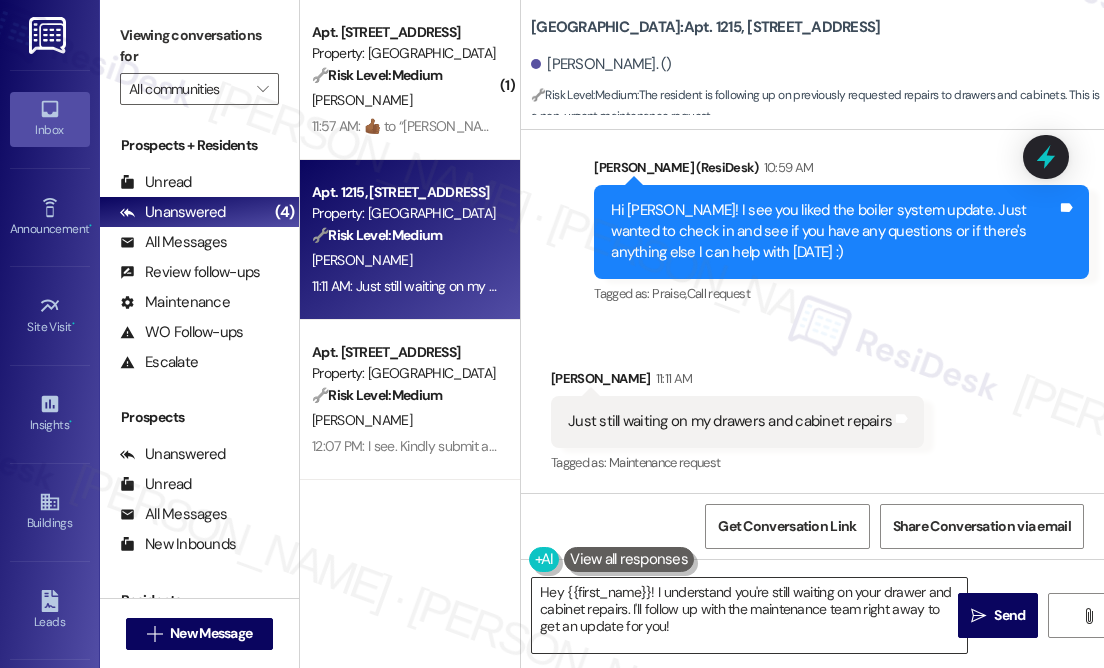 click on "Hey {{first_name}}! I understand you're still waiting on your drawer and cabinet repairs. I'll follow up with the maintenance team right away to get an update for you!" at bounding box center [749, 615] 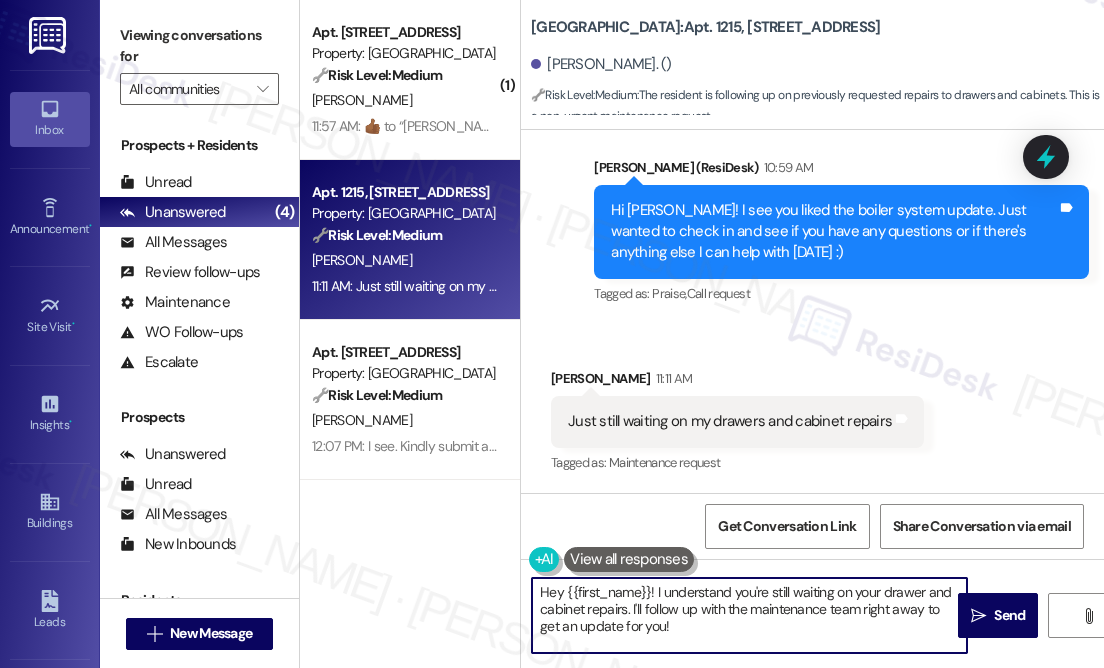 click on "Hey {{first_name}}! I understand you're still waiting on your drawer and cabinet repairs. I'll follow up with the maintenance team right away to get an update for you!" at bounding box center [749, 615] 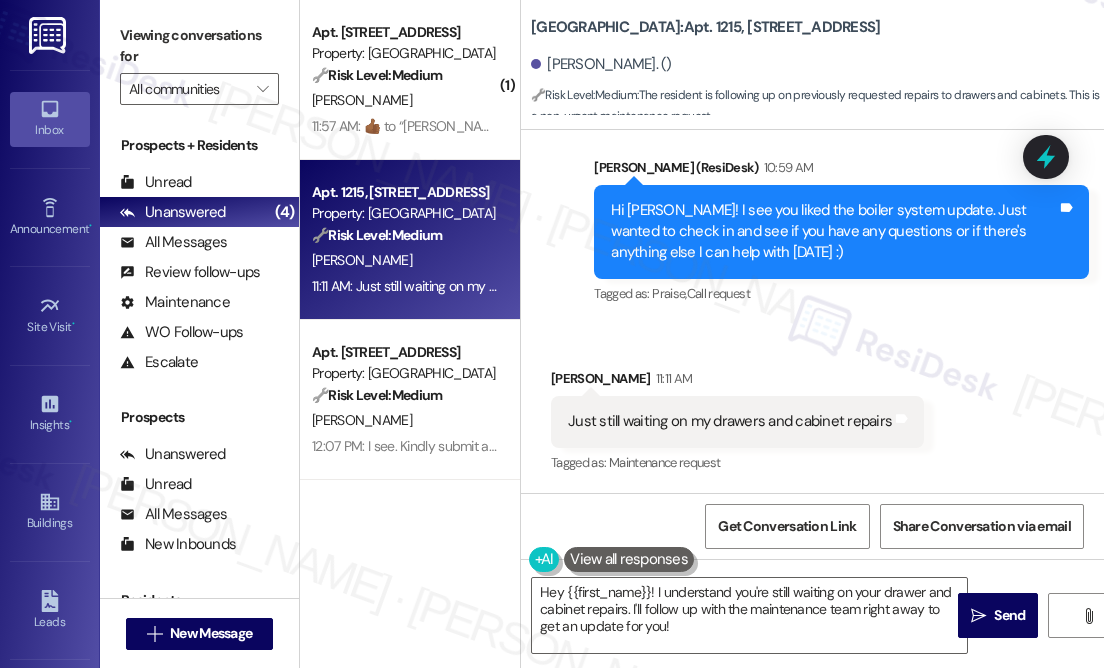 click on "Hi [PERSON_NAME]! I see you liked the boiler system update. Just wanted to check in and see if you have any questions or if there's anything else I can help with [DATE] :)" at bounding box center (834, 232) 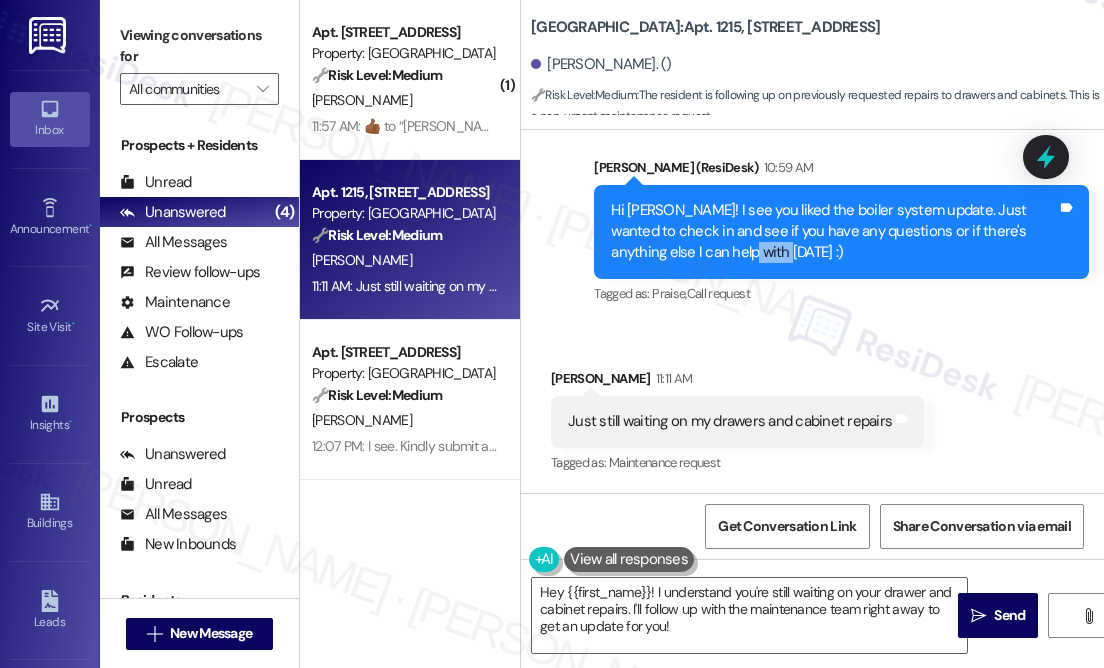 click on "Hi [PERSON_NAME]! I see you liked the boiler system update. Just wanted to check in and see if you have any questions or if there's anything else I can help with [DATE] :)" at bounding box center [834, 232] 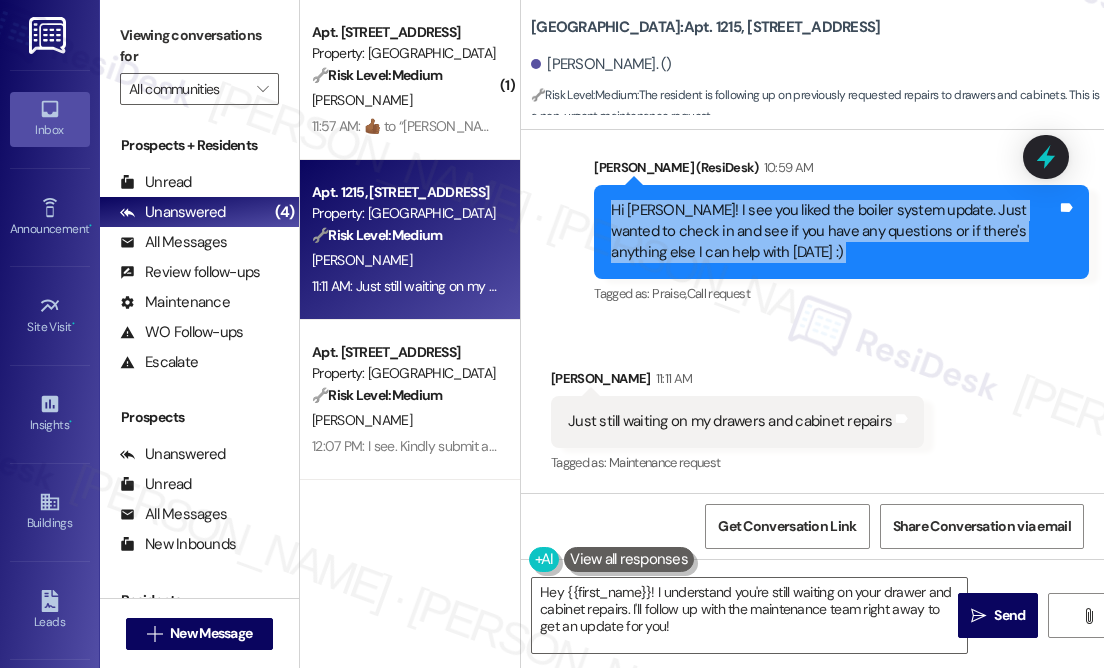 click on "Hi [PERSON_NAME]! I see you liked the boiler system update. Just wanted to check in and see if you have any questions or if there's anything else I can help with [DATE] :)" at bounding box center (834, 232) 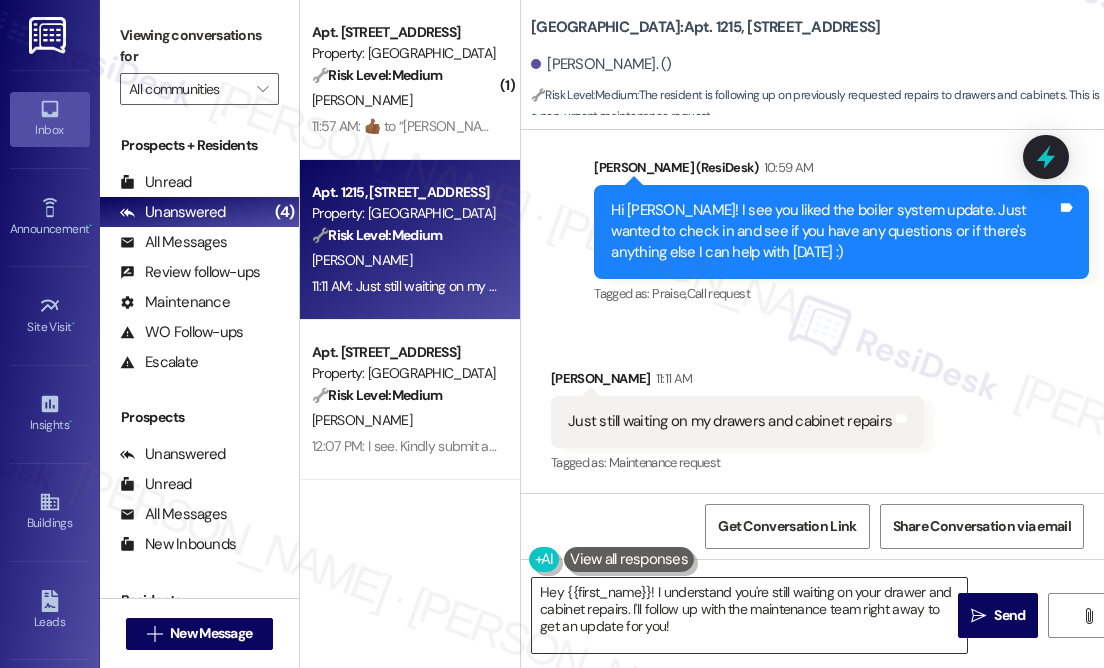 click on "Hey {{first_name}}! I understand you're still waiting on your drawer and cabinet repairs. I'll follow up with the maintenance team right away to get an update for you!" at bounding box center (749, 615) 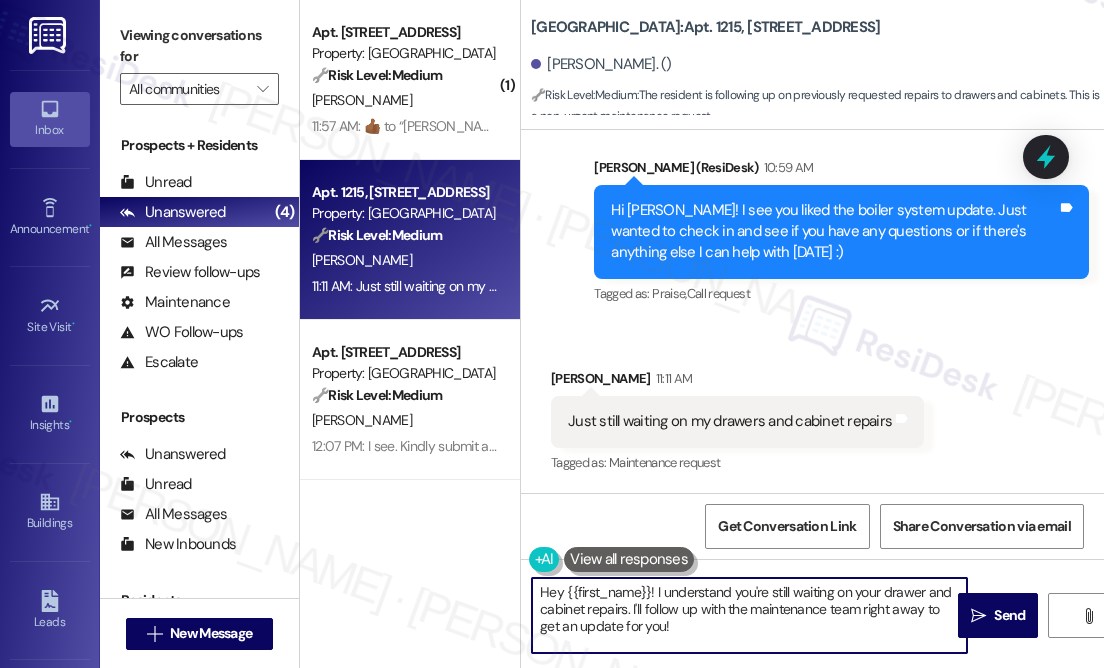 click on "Hey {{first_name}}! I understand you're still waiting on your drawer and cabinet repairs. I'll follow up with the maintenance team right away to get an update for you!" at bounding box center (749, 615) 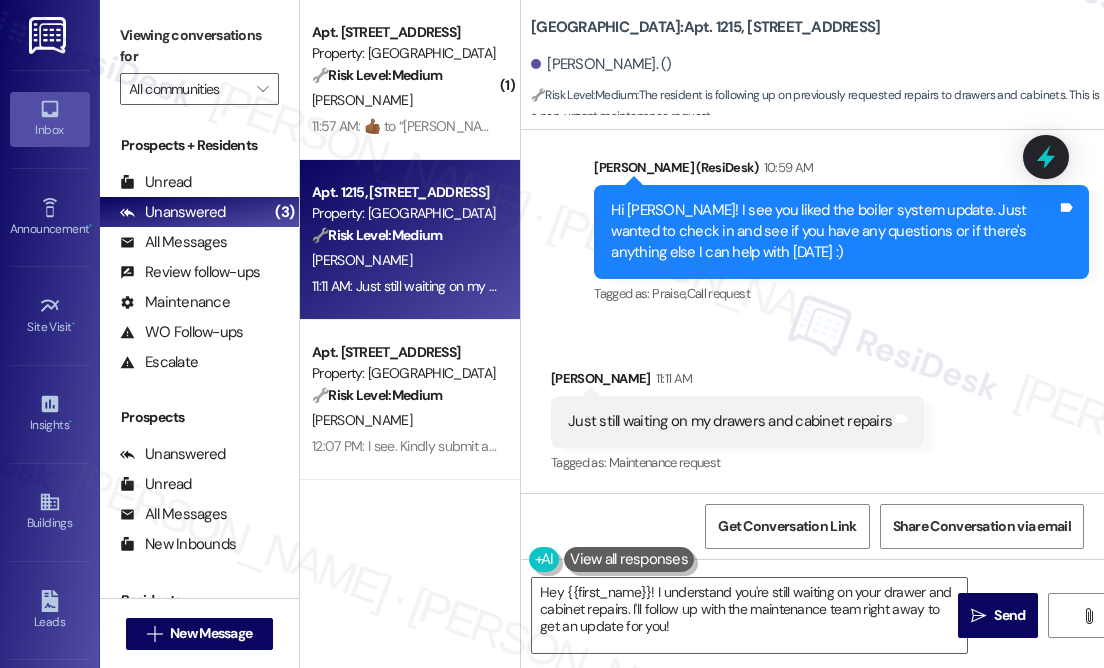 click on "Received via SMS [PERSON_NAME] 11:11 AM Just still waiting on my drawers and cabinet repairs Tags and notes Tagged as:   Maintenance request Click to highlight conversations about Maintenance request" at bounding box center (812, 407) 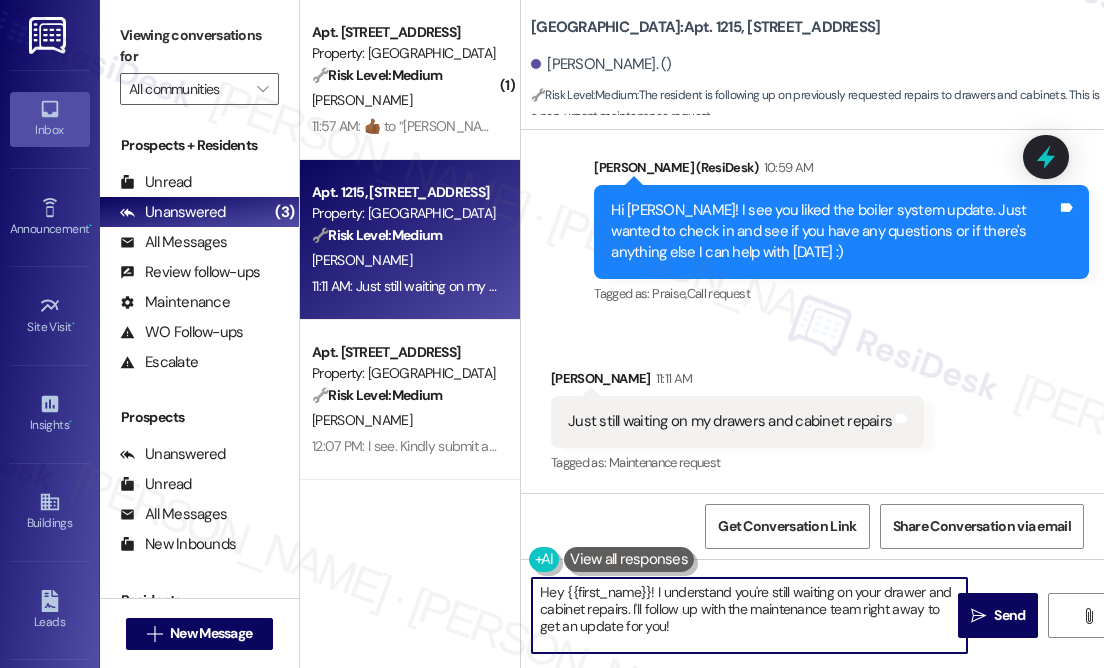 click on "Hey {{first_name}}! I understand you're still waiting on your drawer and cabinet repairs. I'll follow up with the maintenance team right away to get an update for you!" at bounding box center (749, 615) 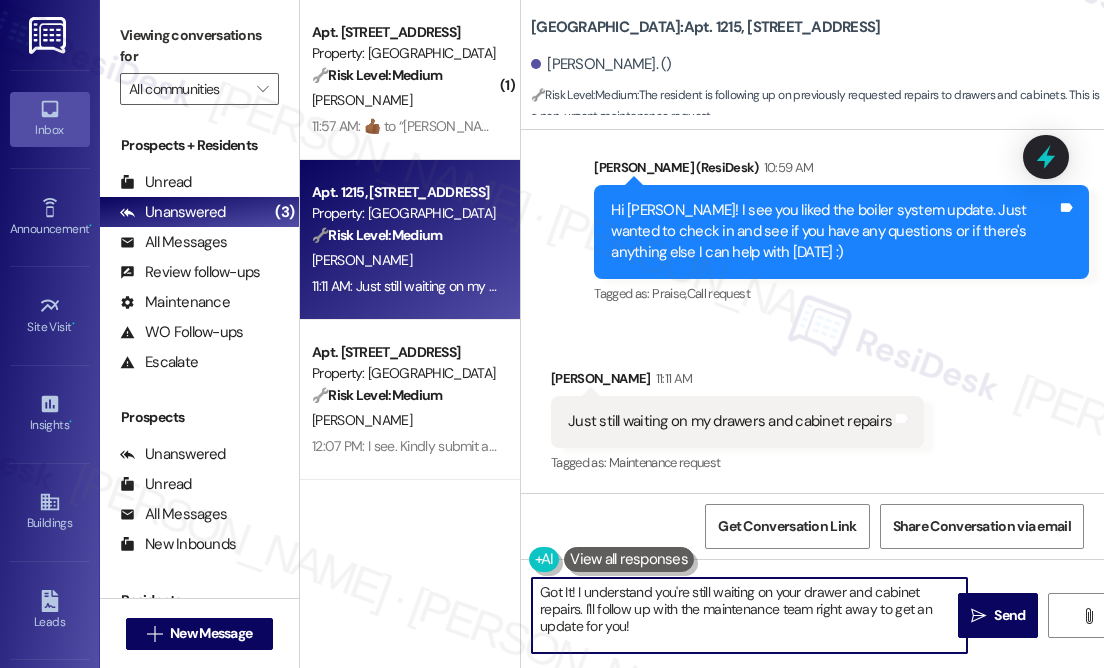 click on "Got It! I understand you're still waiting on your drawer and cabinet repairs. I'll follow up with the maintenance team right away to get an update for you!" at bounding box center [749, 615] 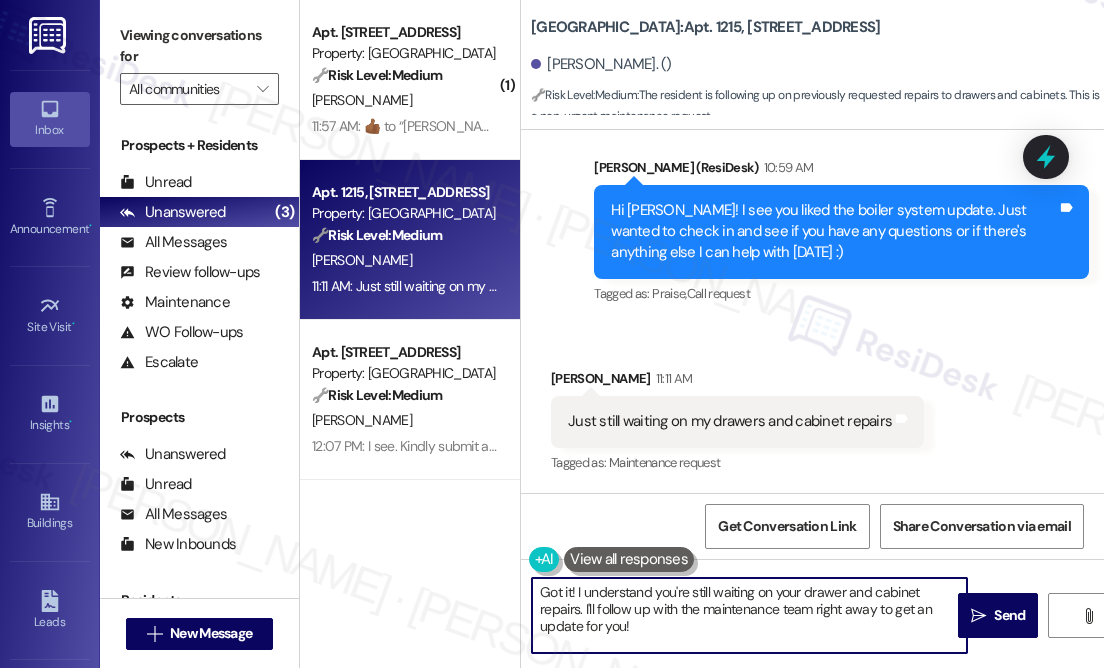 click on "Got it! I understand you're still waiting on your drawer and cabinet repairs. I'll follow up with the maintenance team right away to get an update for you!" at bounding box center [749, 615] 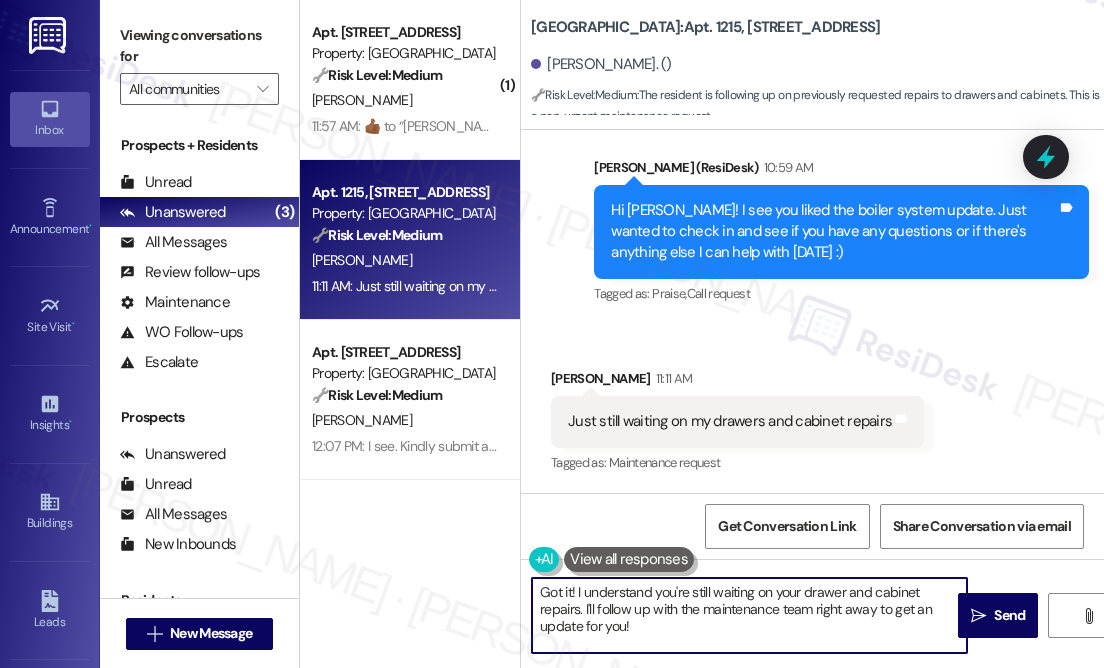 drag, startPoint x: 681, startPoint y: 634, endPoint x: 584, endPoint y: 609, distance: 100.16985 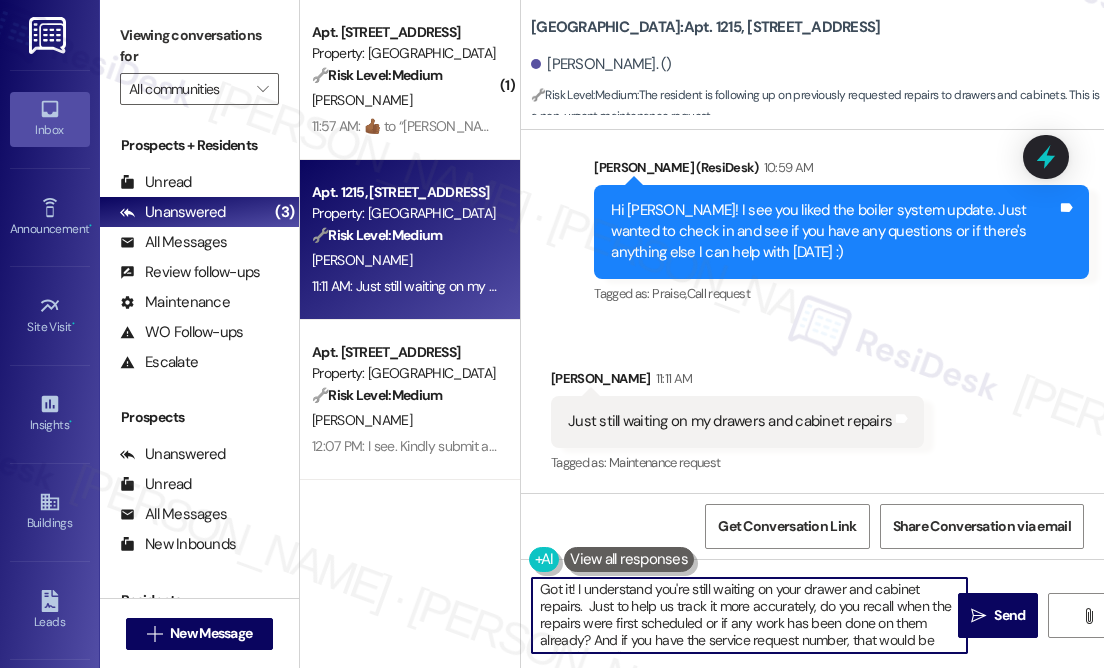 scroll, scrollTop: 0, scrollLeft: 0, axis: both 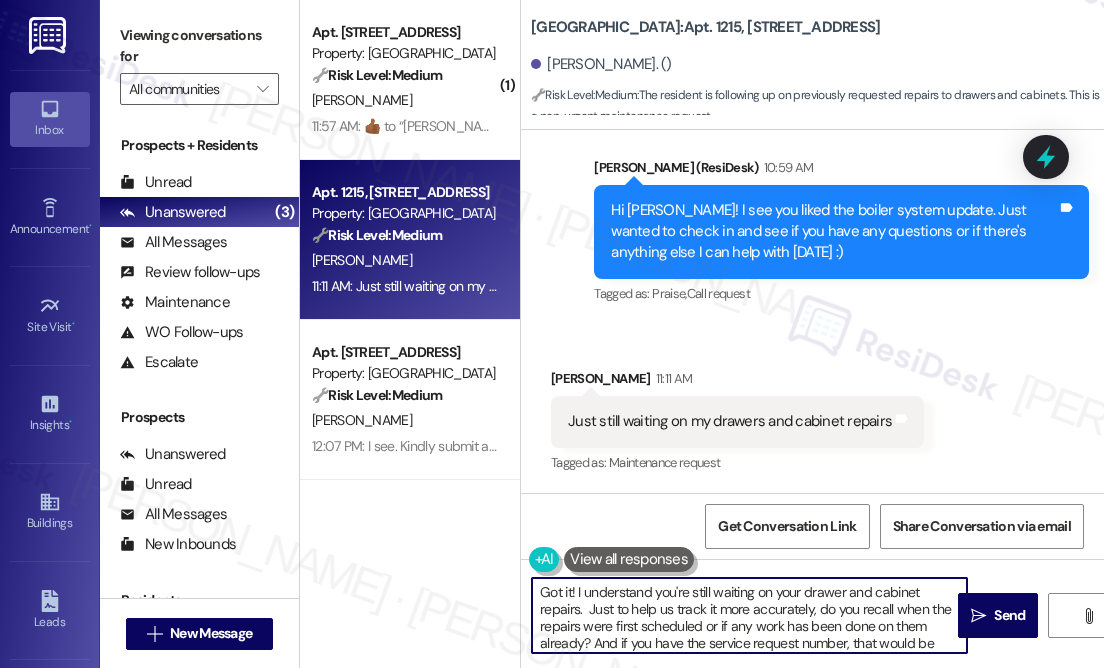 drag, startPoint x: 591, startPoint y: 608, endPoint x: 610, endPoint y: 604, distance: 19.416489 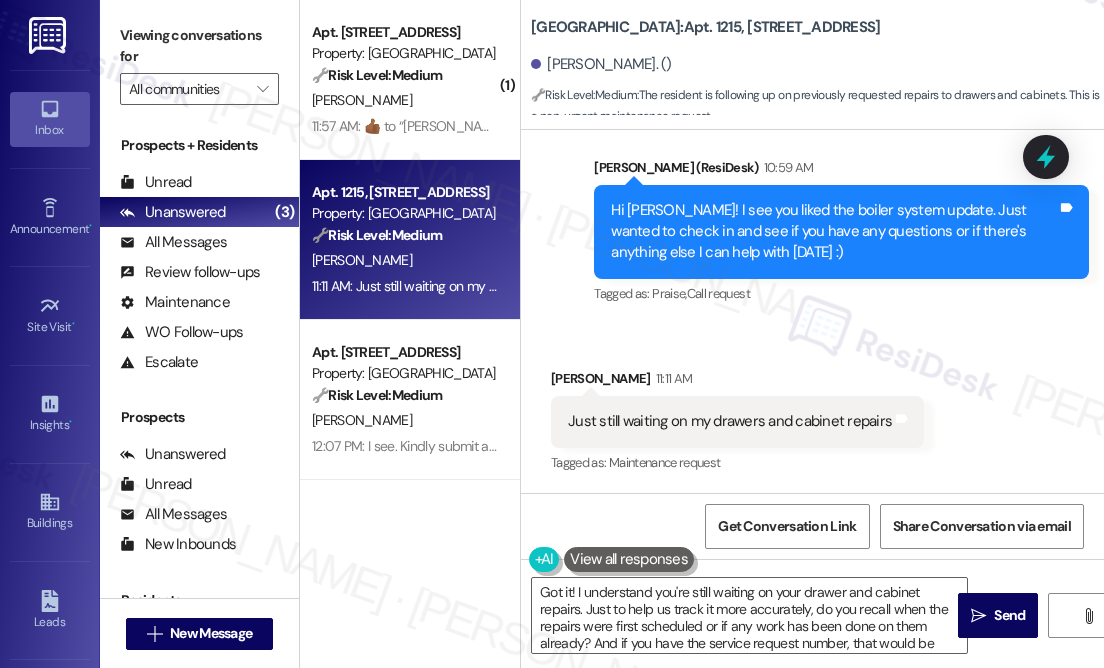 click on "[PERSON_NAME] 11:11 AM" at bounding box center [737, 382] 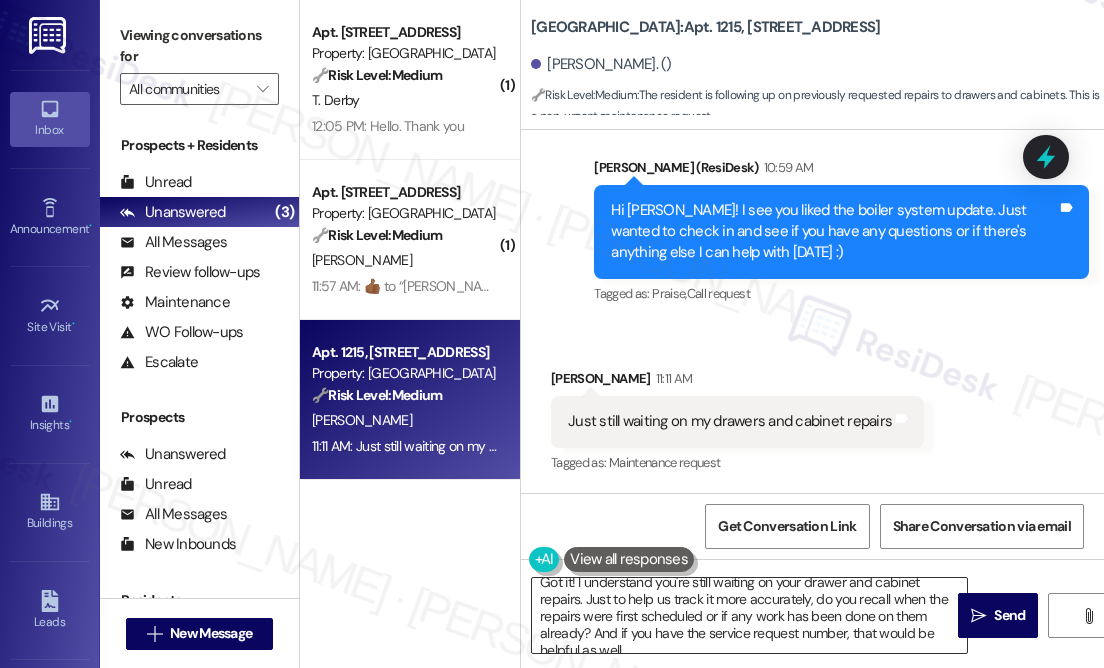 scroll, scrollTop: 21, scrollLeft: 0, axis: vertical 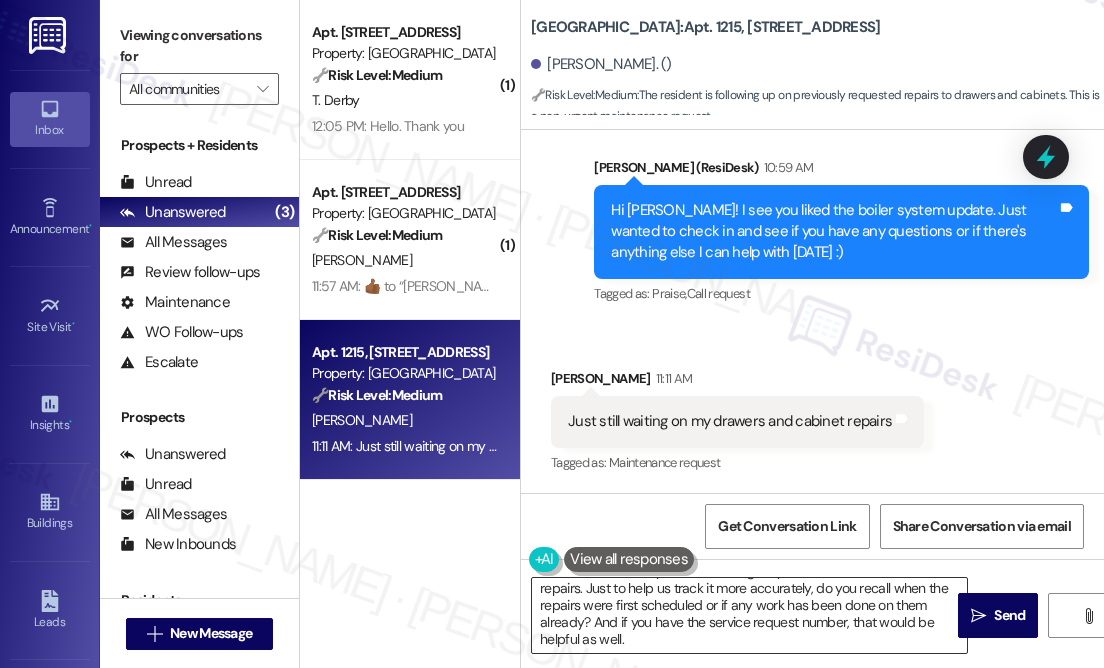 click on "Got it! I understand you're still waiting on your drawer and cabinet repairs. Just to help us track it more accurately, do you recall when the repairs were first scheduled or if any work has been done on them already? And if you have the service request number, that would be helpful as well." at bounding box center [749, 615] 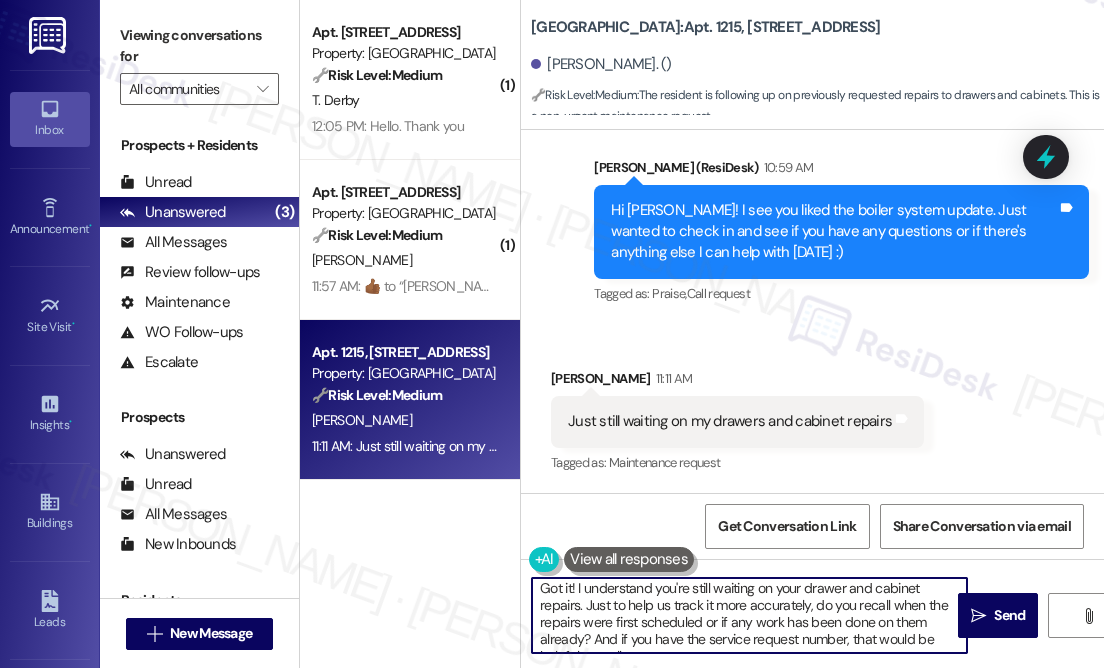 scroll, scrollTop: 0, scrollLeft: 0, axis: both 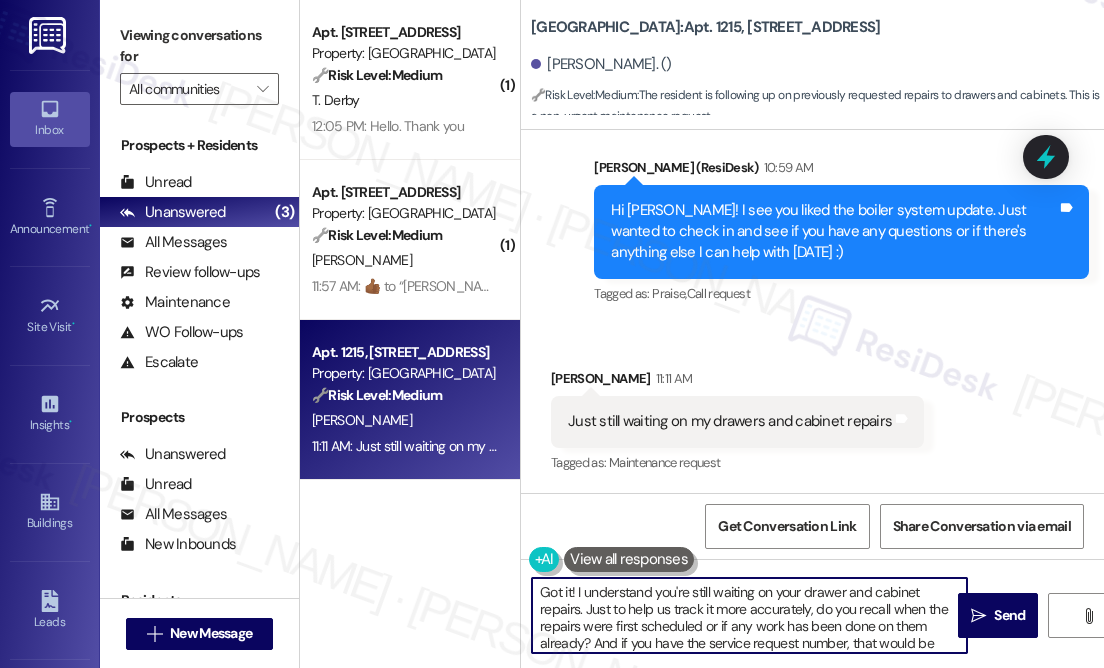click on "Got it! I understand you're still waiting on your drawer and cabinet repairs. Just to help us track it more accurately, do you recall when the repairs were first scheduled or if any work has been done on them already? And if you have the service request number, that would be helpful as well." at bounding box center [749, 615] 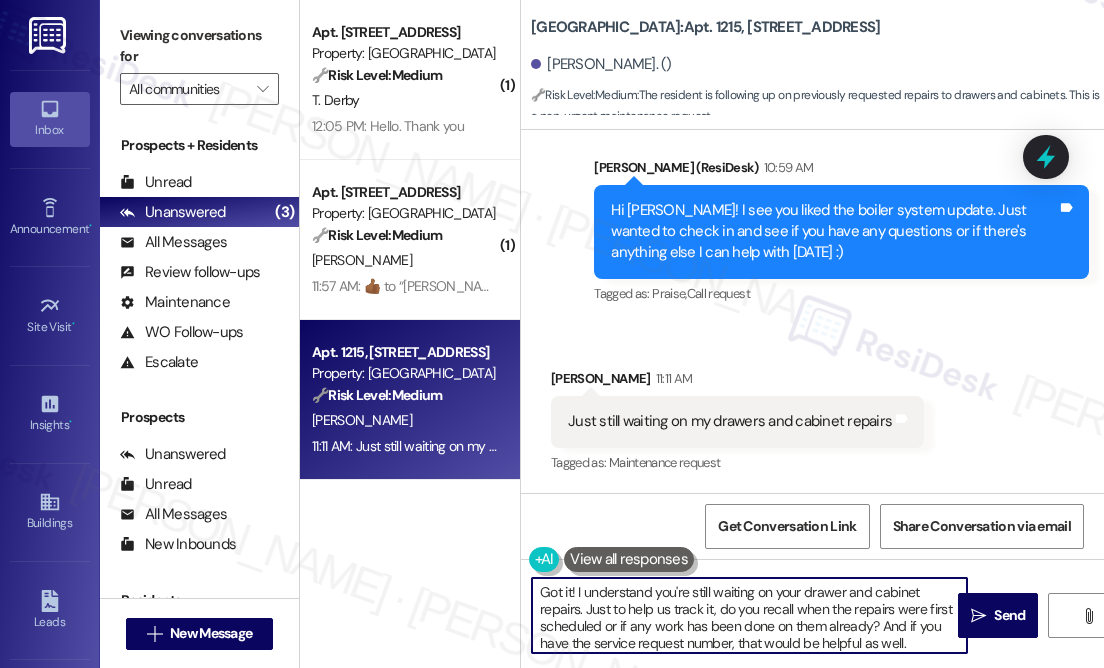 click on "Got it! I understand you're still waiting on your drawer and cabinet repairs. Just to help us track it, do you recall when the repairs were first scheduled or if any work has been done on them already? And if you have the service request number, that would be helpful as well." at bounding box center [749, 615] 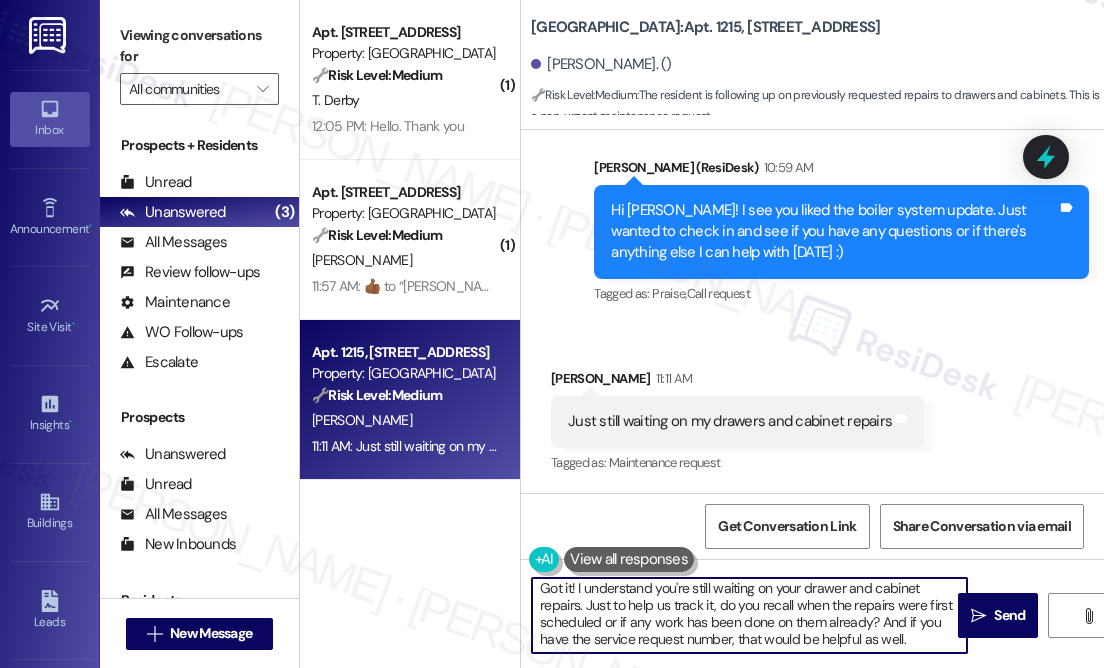 scroll, scrollTop: 5, scrollLeft: 0, axis: vertical 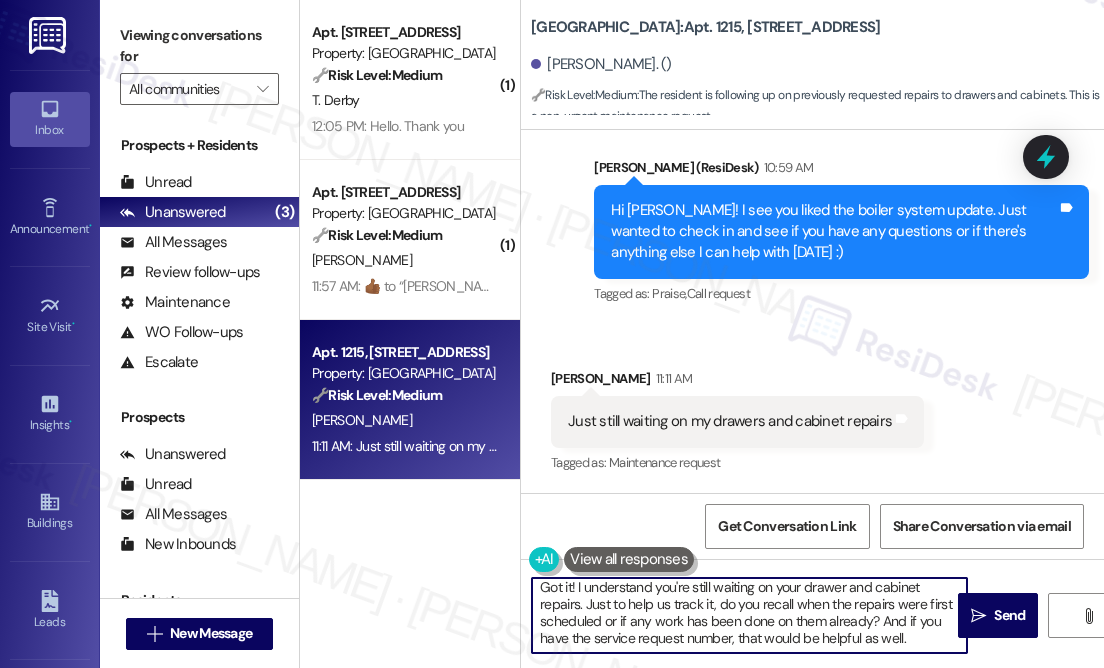 click on "Got it! I understand you're still waiting on your drawer and cabinet repairs. Just to help us track it, do you recall when the repairs were first scheduled or if any work has been done on them already? And if you have the service request number, that would be helpful as well." at bounding box center [749, 615] 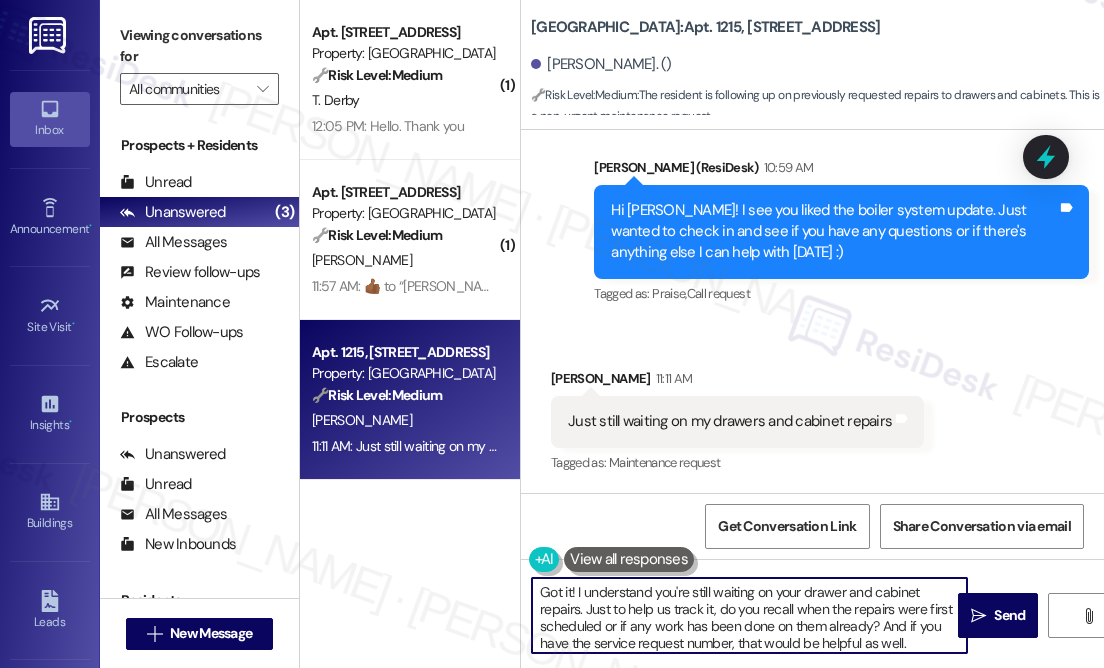 click on "Got it! I understand you're still waiting on your drawer and cabinet repairs. Just to help us track it, do you recall when the repairs were first scheduled or if any work has been done on them already? And if you have the service request number, that would be helpful as well." at bounding box center (749, 615) 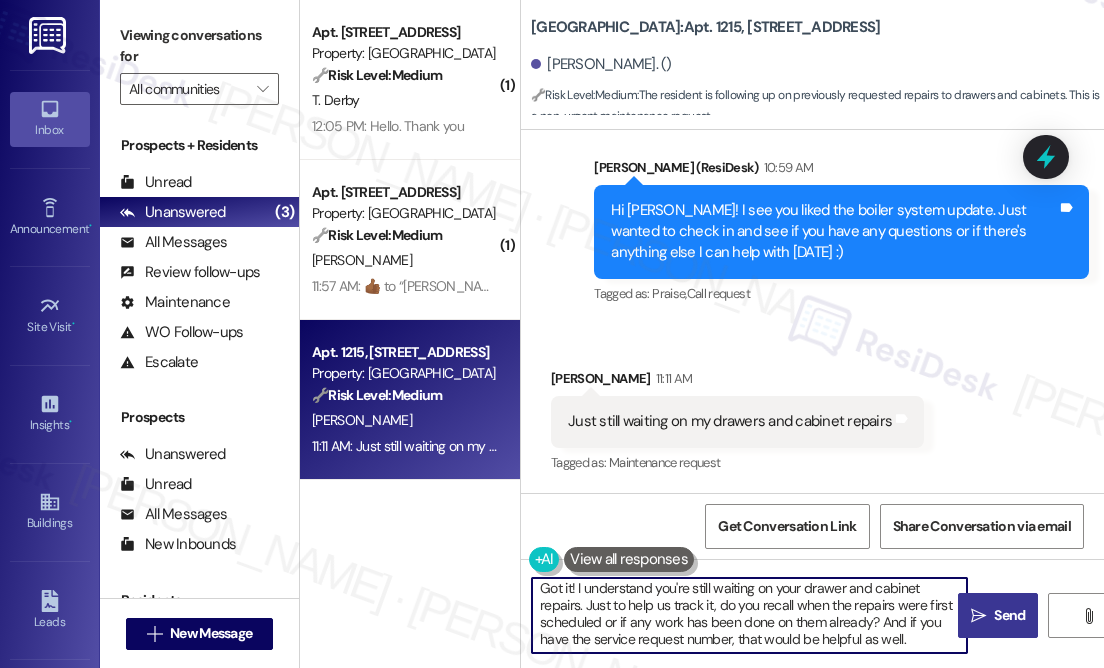 scroll, scrollTop: 5, scrollLeft: 0, axis: vertical 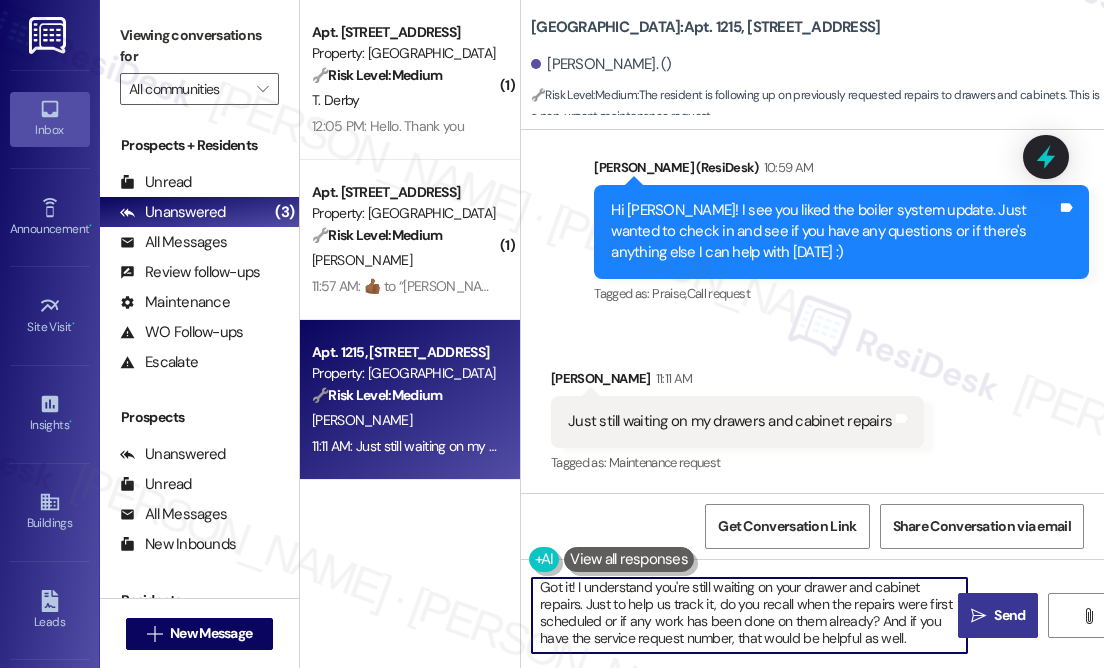 type on "Got it! I understand you're still waiting on your drawer and cabinet repairs. Just to help us track it, do you recall when the repairs were first scheduled or if any work has been done on them already? And if you have the service request number, that would be helpful as well." 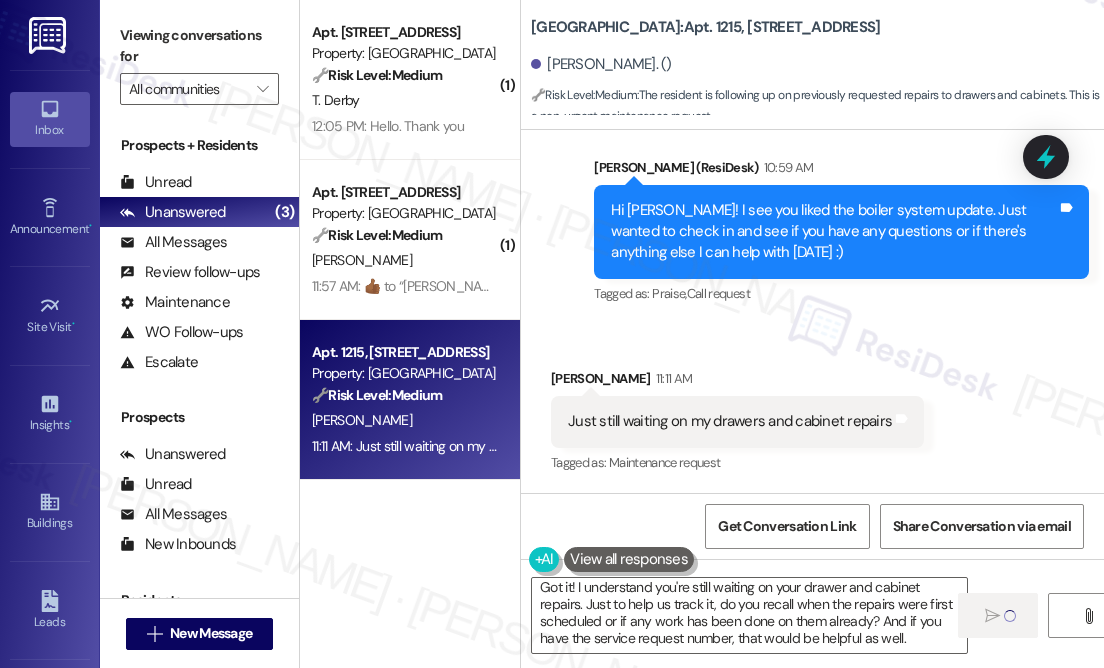 type 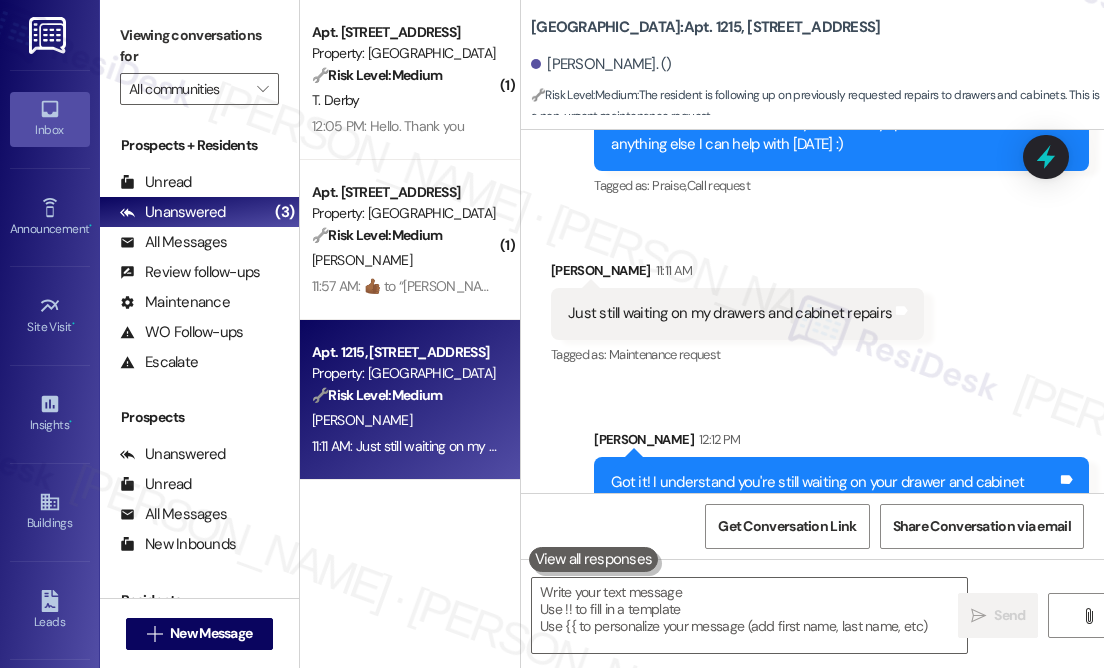 scroll, scrollTop: 0, scrollLeft: 0, axis: both 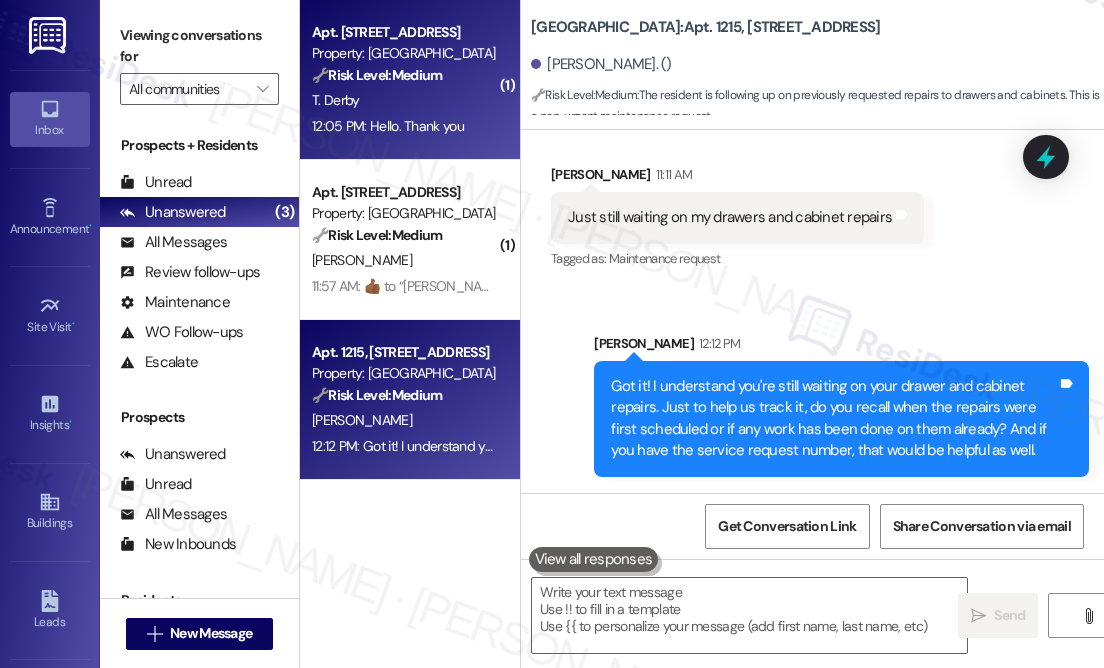 click on "12:05 PM: Hello. Thank you  12:05 PM: Hello. Thank you" at bounding box center (404, 126) 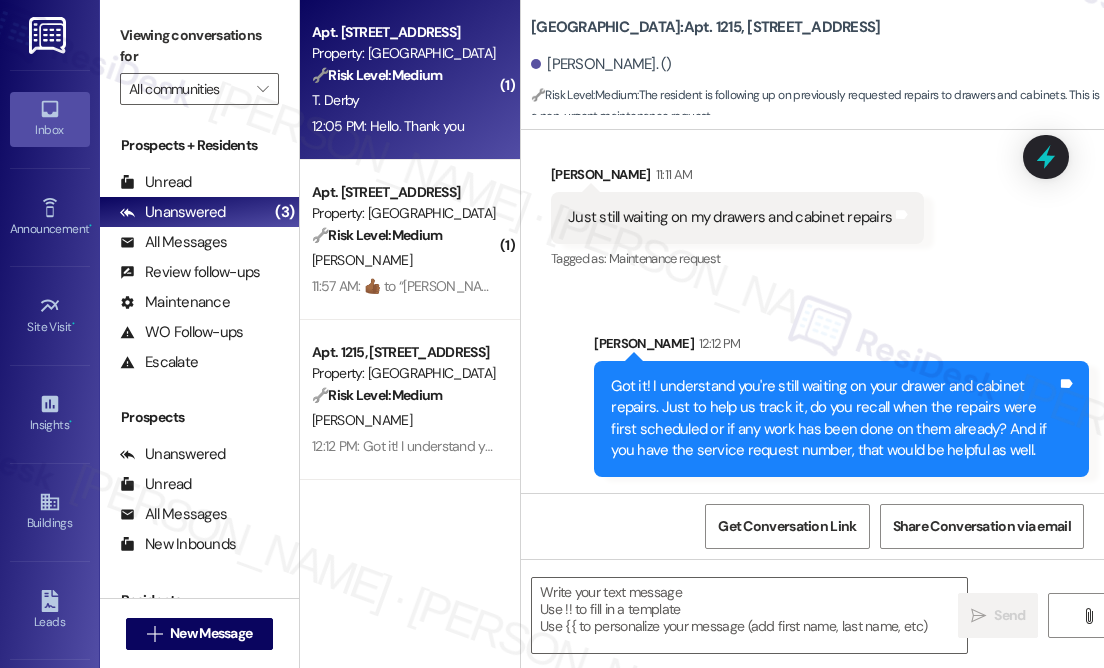 type on "Fetching suggested responses. Please feel free to read through the conversation in the meantime." 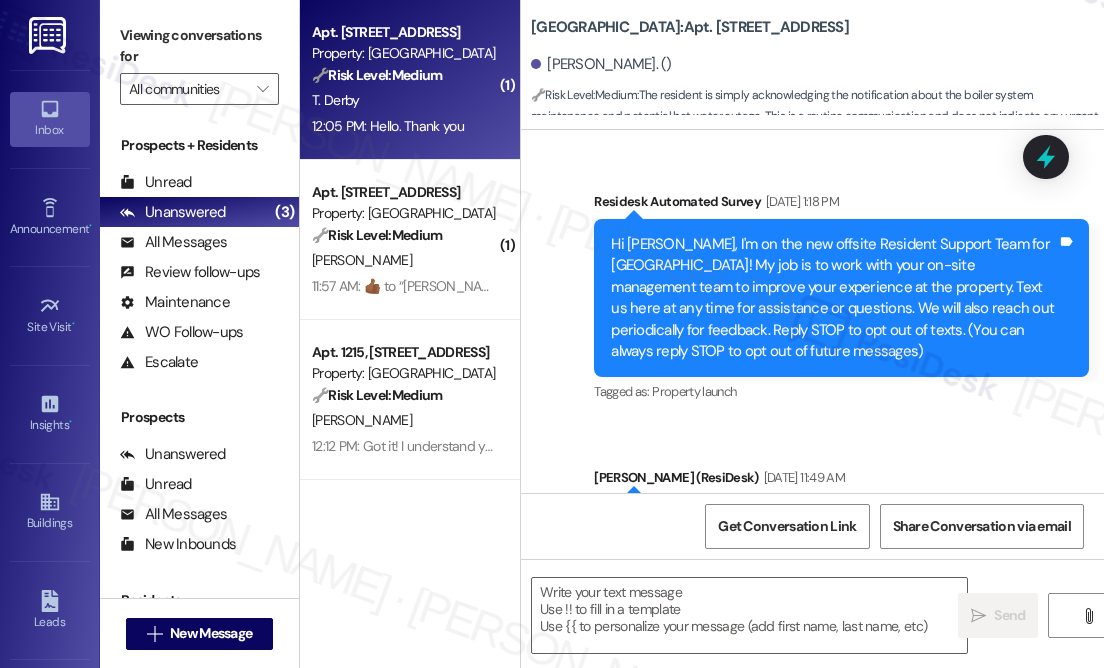 scroll, scrollTop: 28152, scrollLeft: 0, axis: vertical 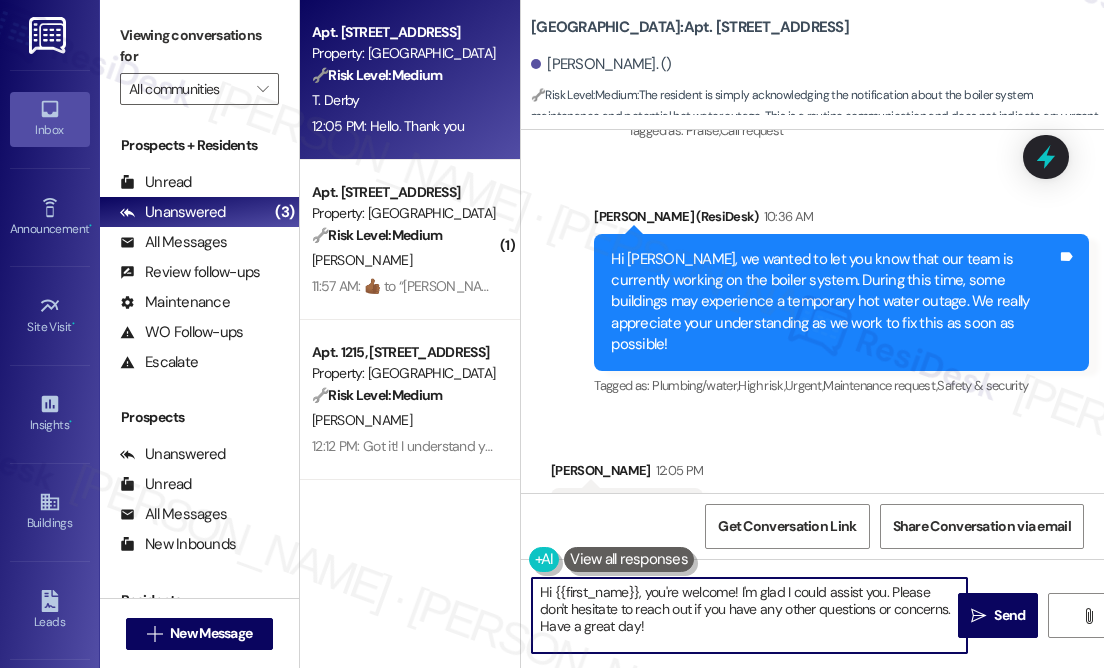 drag, startPoint x: 890, startPoint y: 587, endPoint x: 744, endPoint y: 587, distance: 146 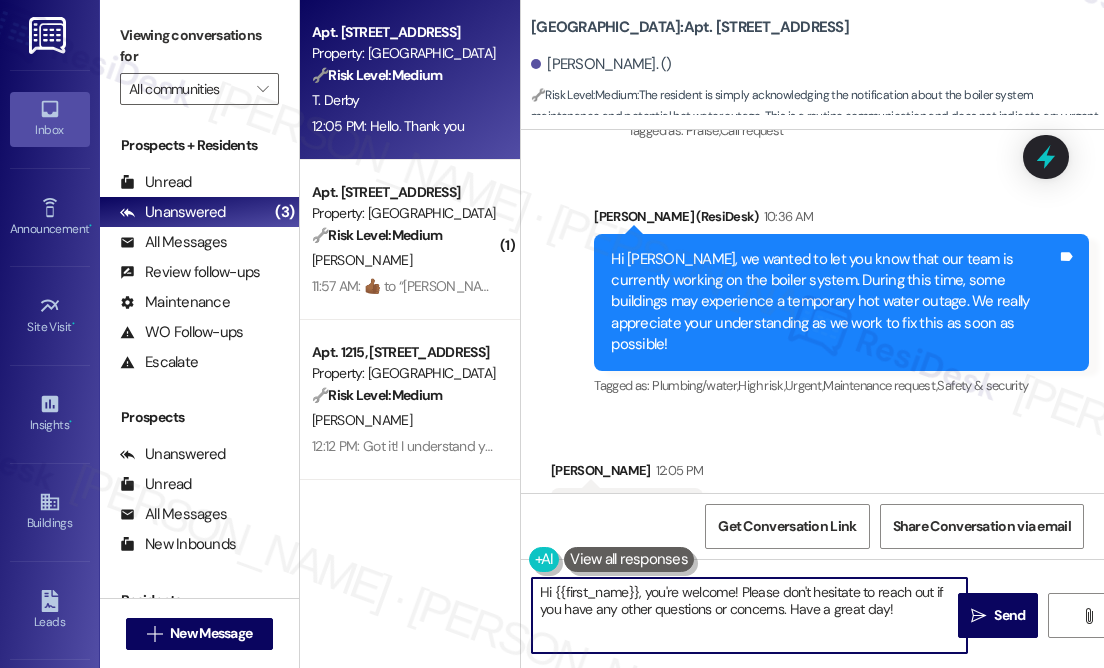 click on "Hi {{first_name}}, you're welcome! Please don't hesitate to reach out if you have any other questions or concerns. Have a great day!" at bounding box center [749, 615] 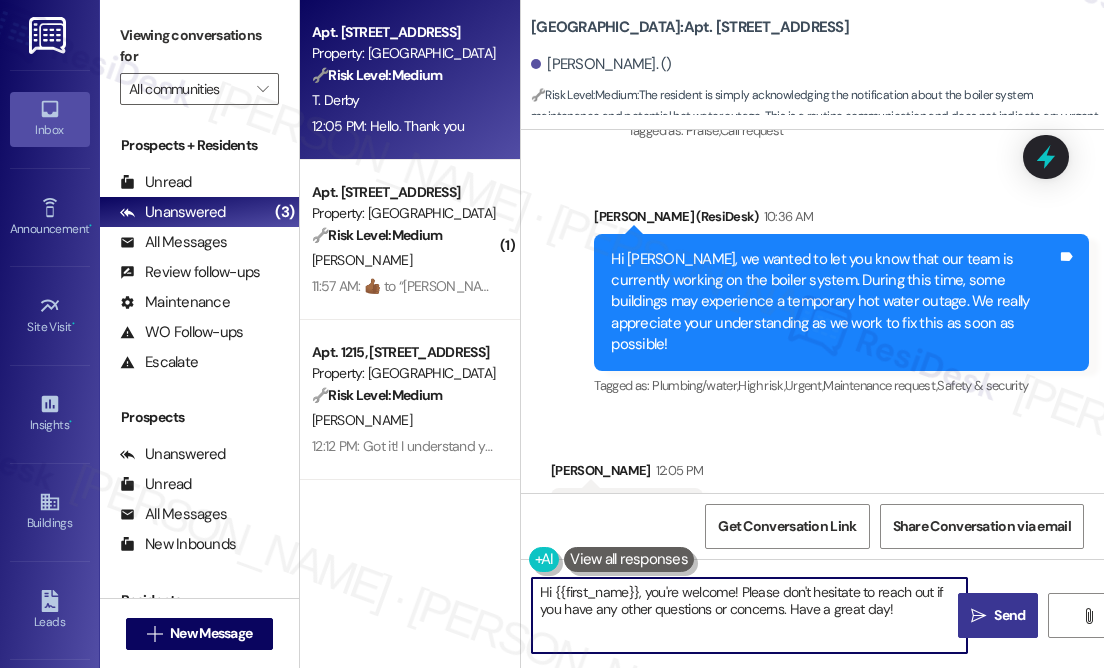 type on "Hi {{first_name}}, you're welcome! Please don't hesitate to reach out if you have any other questions or concerns. Have a great day!" 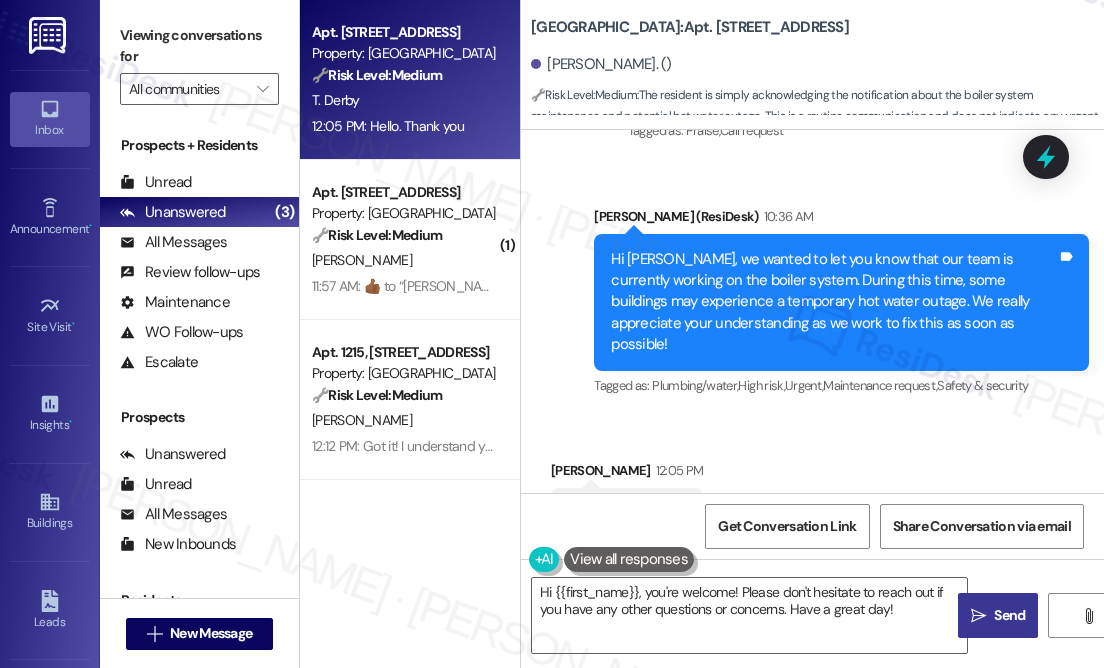 click on " Send" at bounding box center (998, 615) 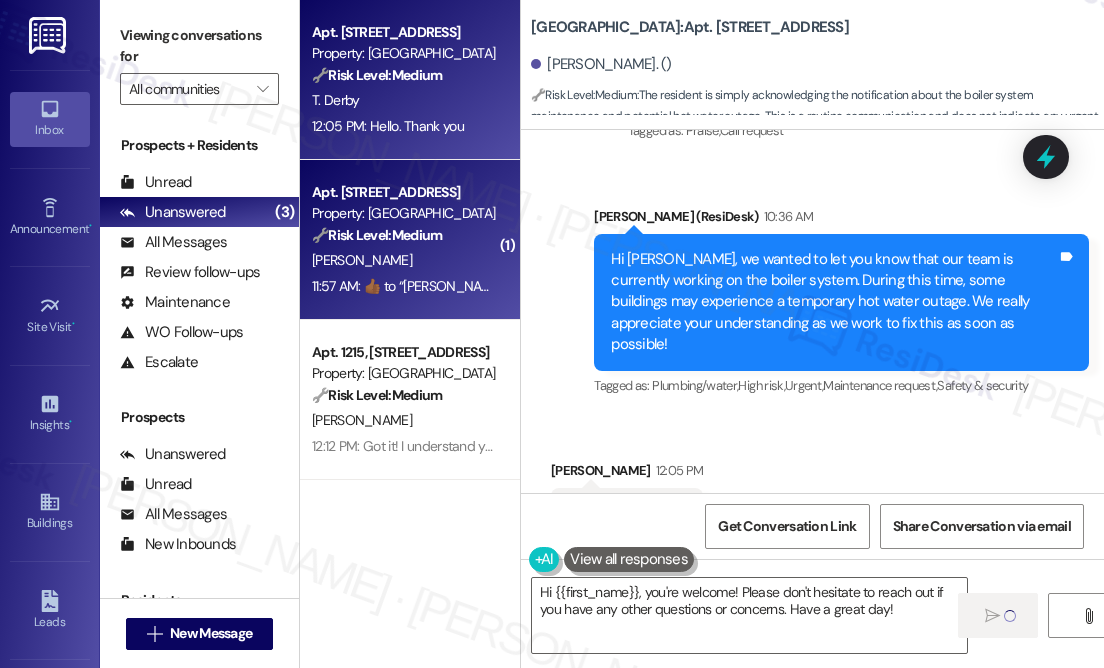 type 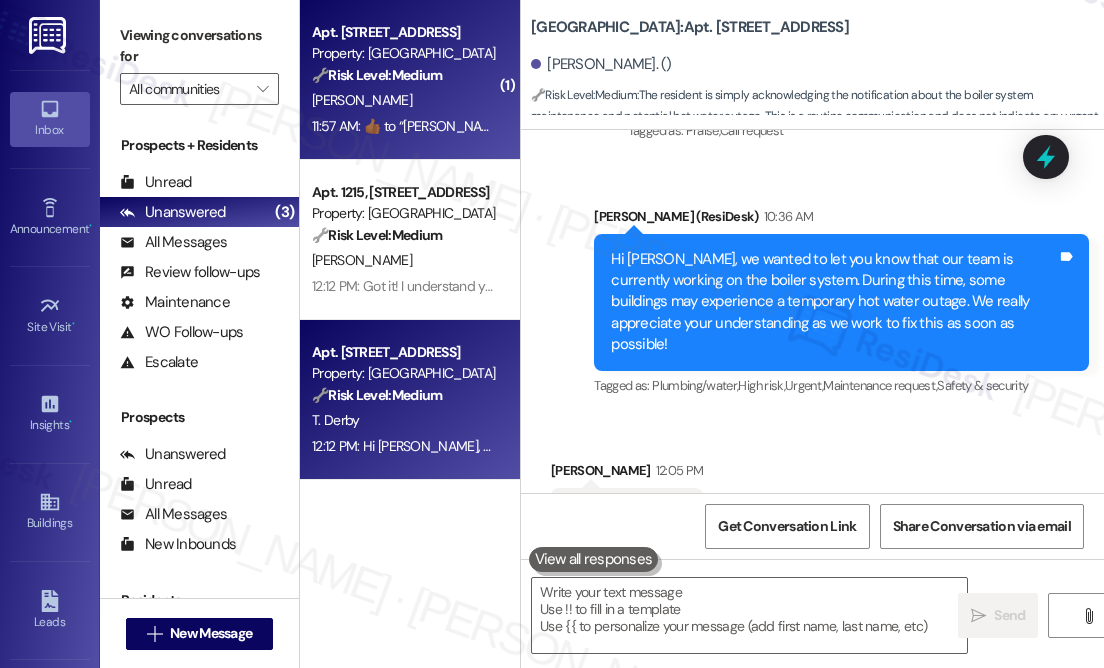 click on "[PERSON_NAME]" at bounding box center [404, 100] 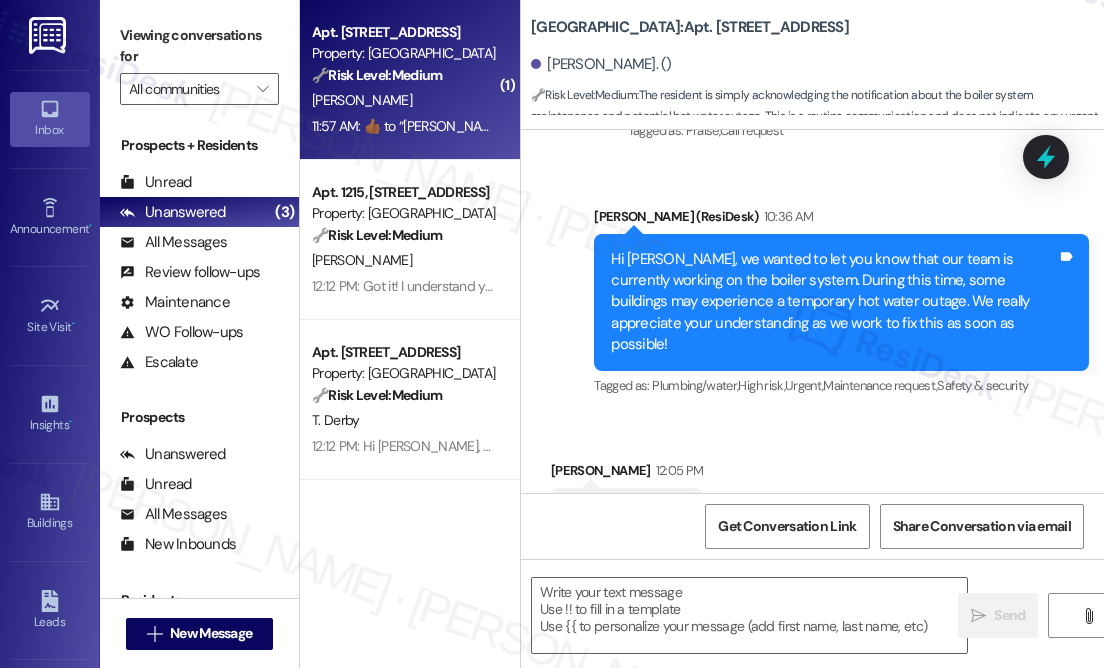 type on "Fetching suggested responses. Please feel free to read through the conversation in the meantime." 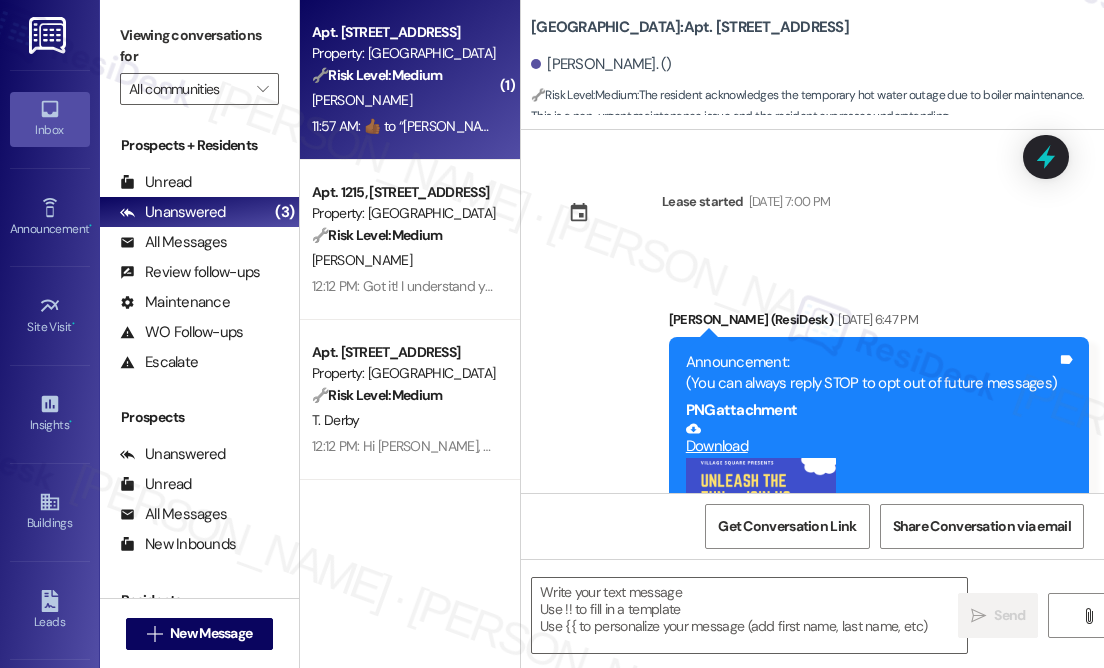 scroll, scrollTop: 26236, scrollLeft: 0, axis: vertical 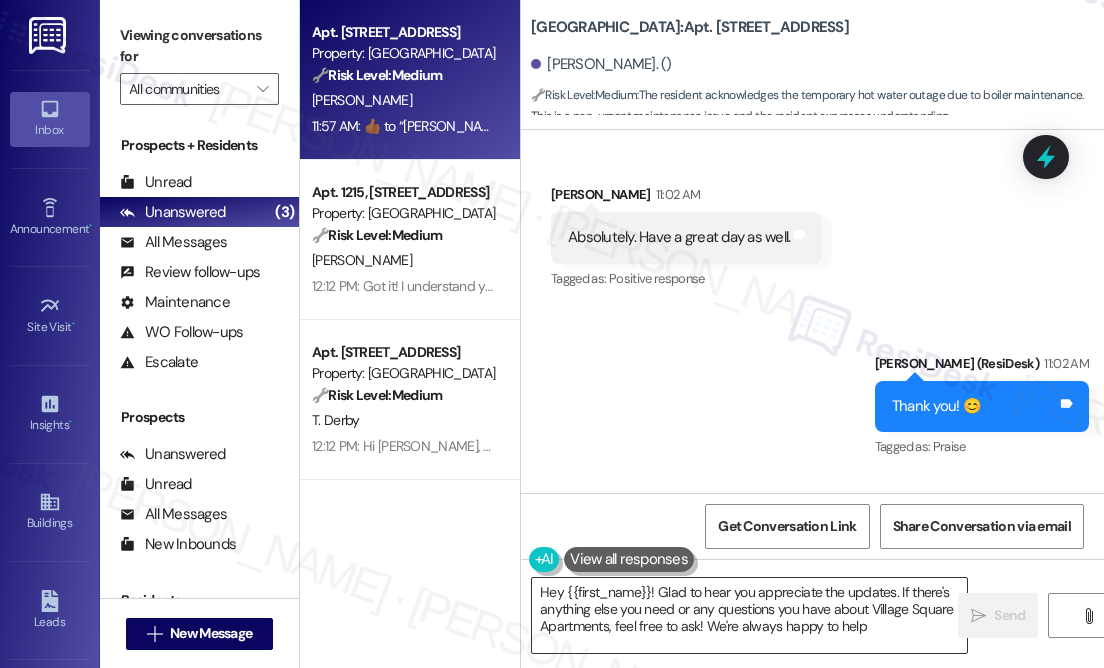 type on "Hey {{first_name}}! Glad to hear you appreciate the updates. If there's anything else you need or any questions you have about Village Square Apartments, feel free to ask! We're always happy to help." 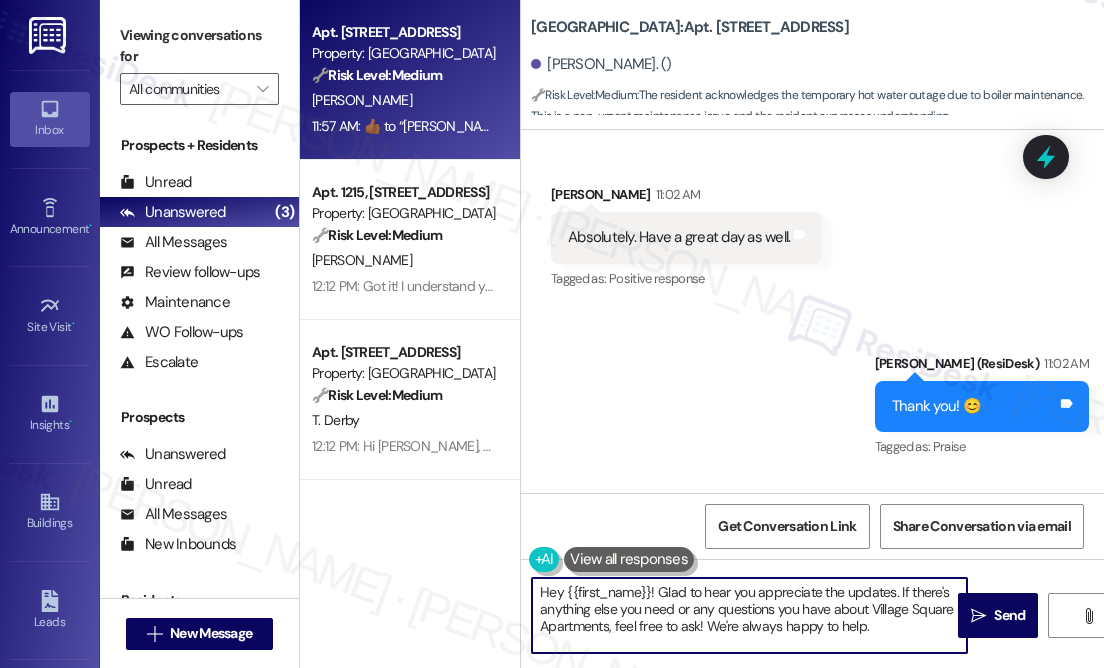 click on "Hey {{first_name}}! Glad to hear you appreciate the updates. If there's anything else you need or any questions you have about Village Square Apartments, feel free to ask! We're always happy to help." at bounding box center (749, 615) 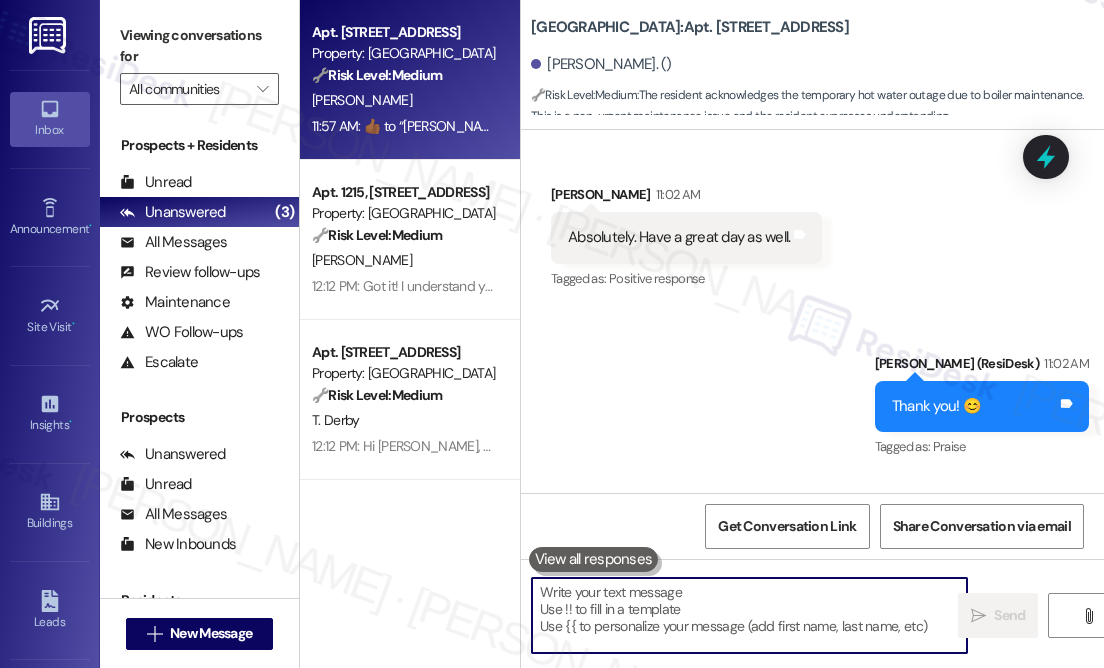 type on "👌" 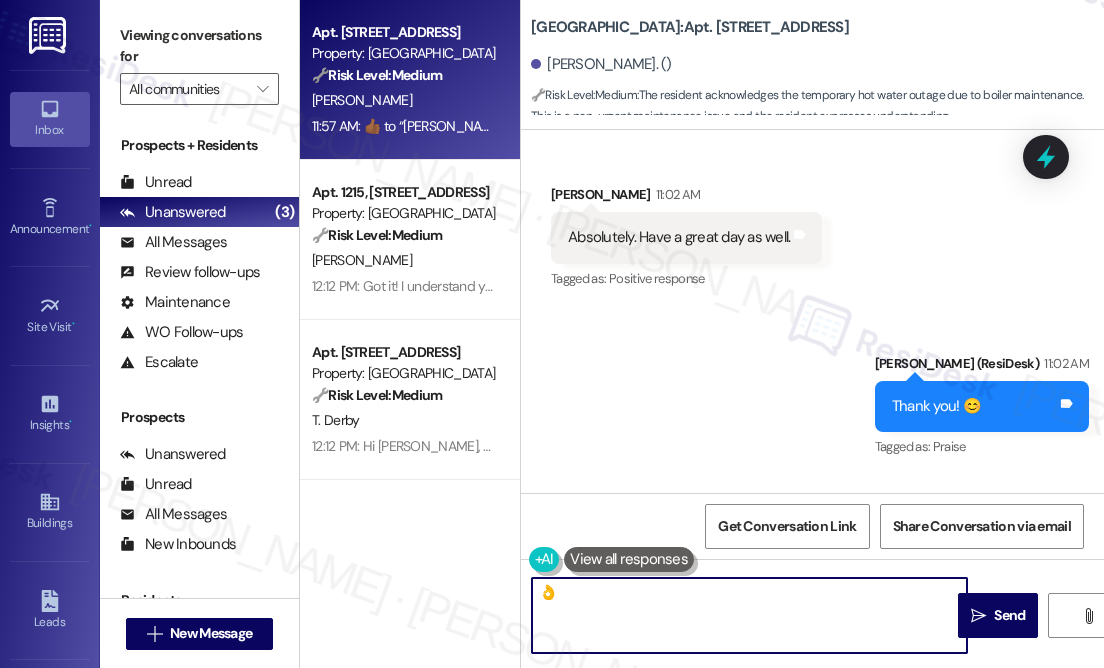 drag, startPoint x: 609, startPoint y: 607, endPoint x: 540, endPoint y: 607, distance: 69 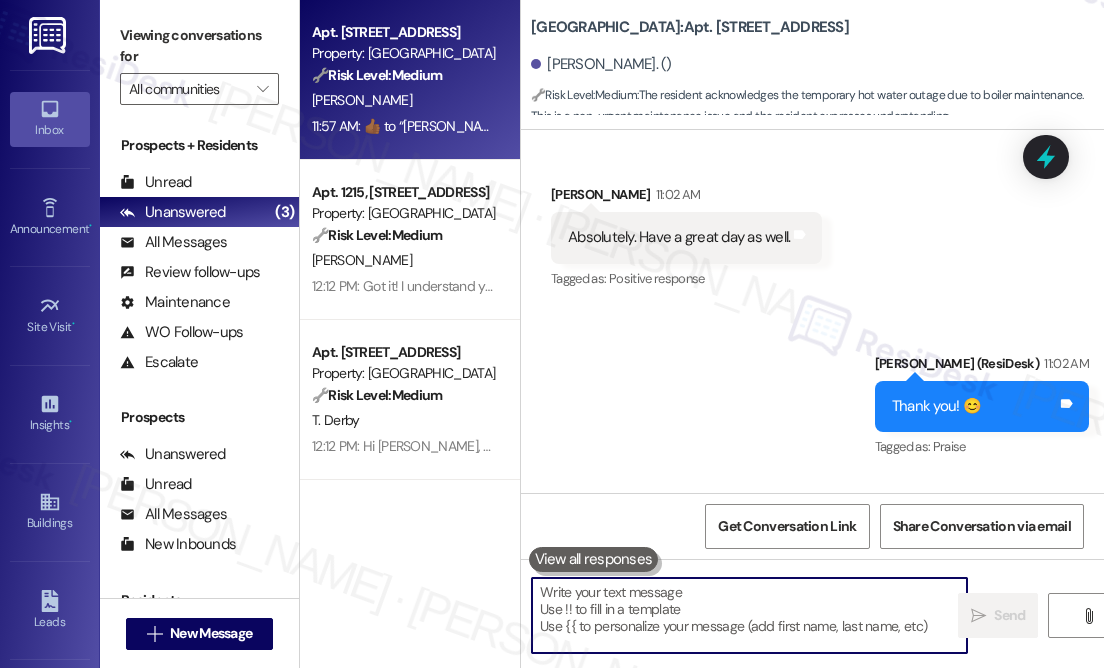 type 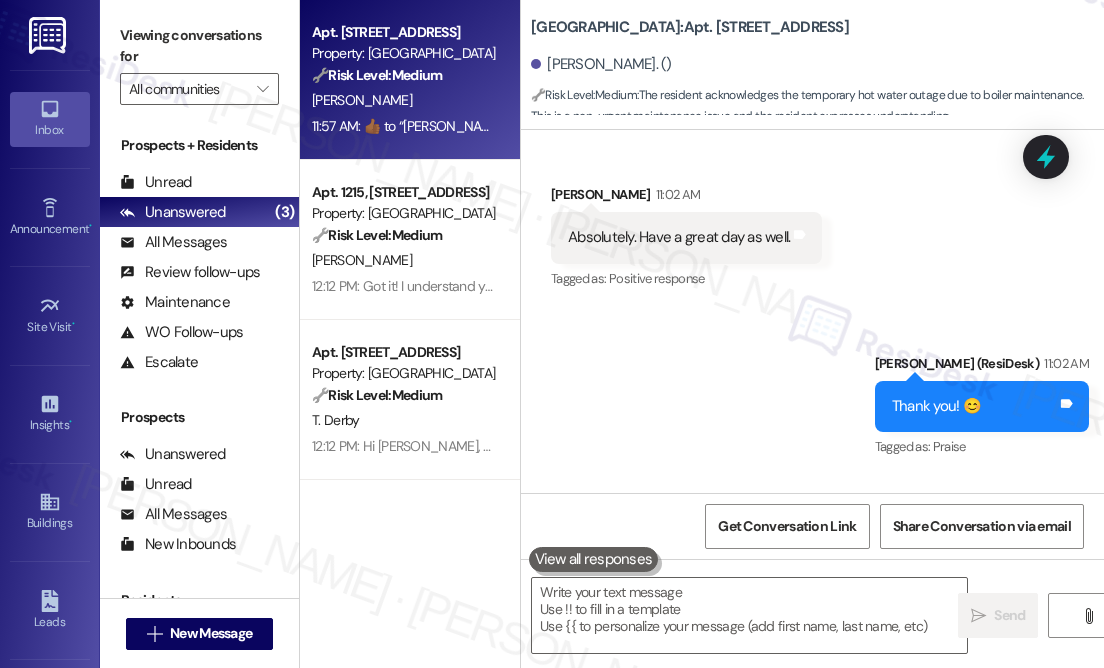 click on "Sent via SMS [PERSON_NAME]   (ResiDesk) 11:02 AM Thank you! 😊 Tags and notes Tagged as:   Praise Click to highlight conversations about Praise" at bounding box center (812, 392) 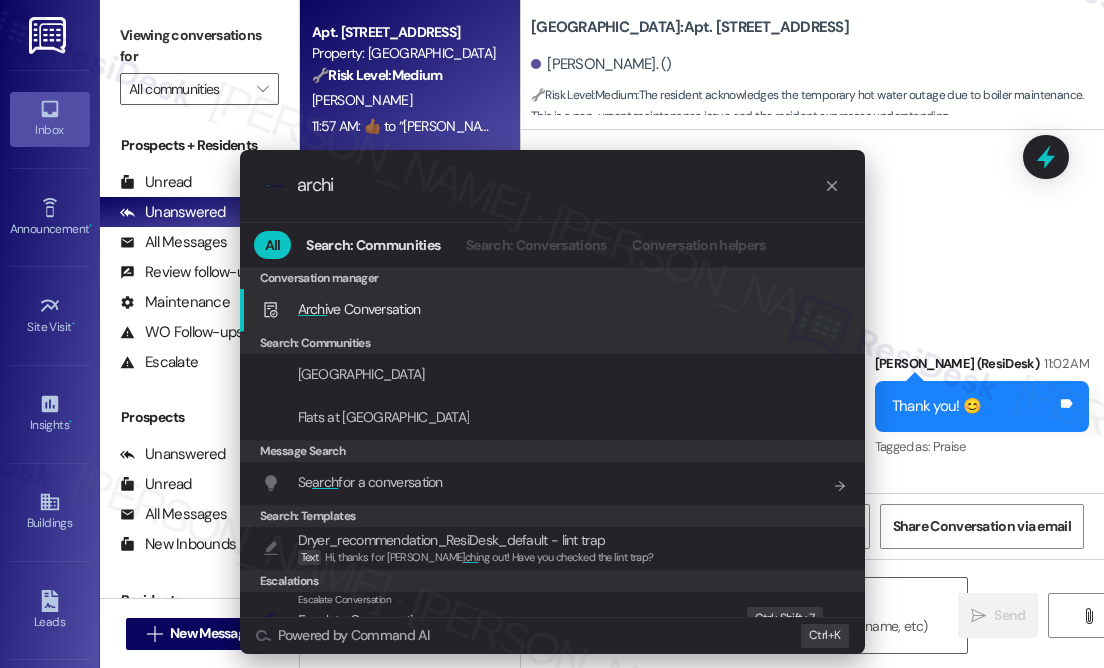 type on "archi" 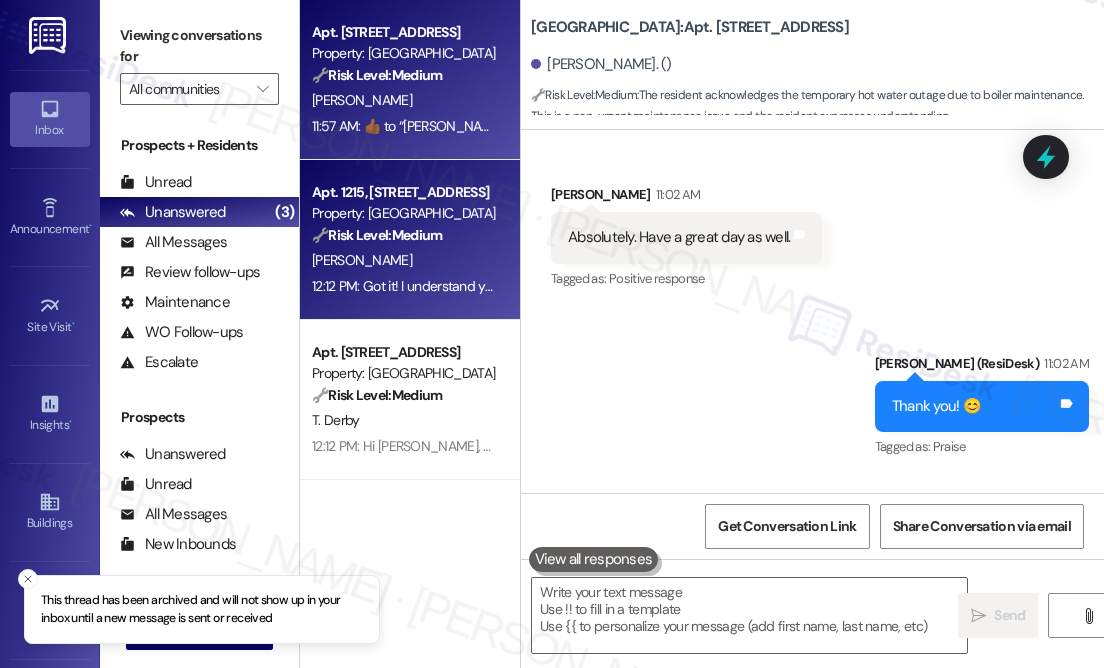 click on "12:12 PM: Got it! I understand you're still waiting on your drawer and cabinet repairs. Just to help us track it, do you recall when the repairs were first scheduled or if any work has been done on them already? And if you have the service request number, that would be helpful as well. 12:12 PM: Got it! I understand you're still waiting on your drawer and cabinet repairs. Just to help us track it, do you recall when the repairs were first scheduled or if any work has been done on them already? And if you have the service request number, that would be helpful as well." at bounding box center (1121, 286) 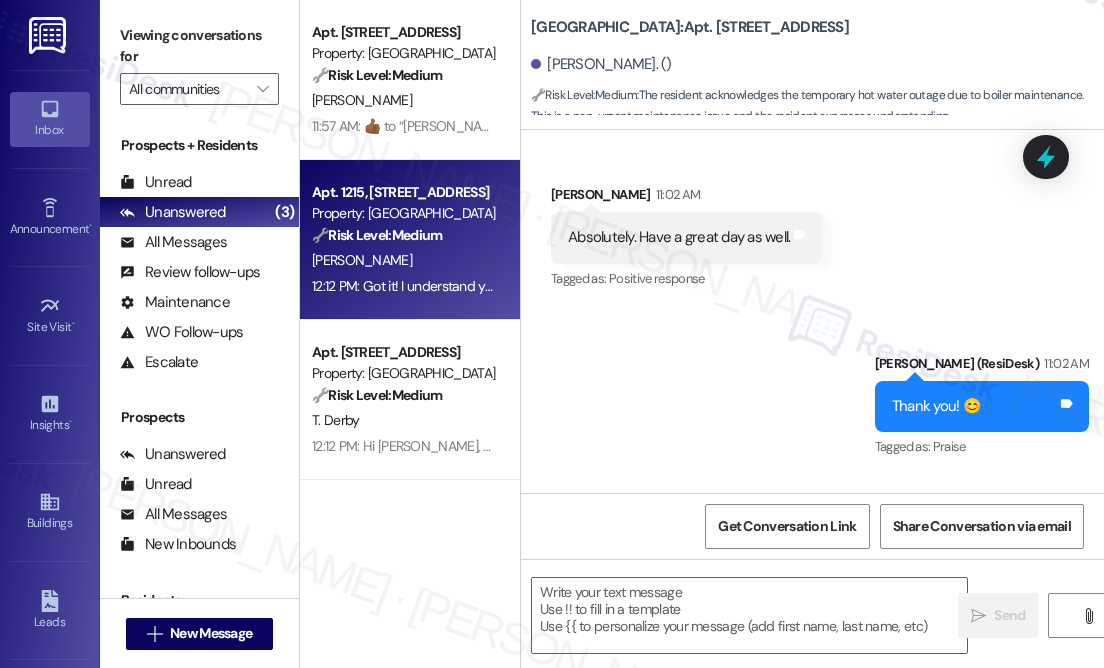 type on "Fetching suggested responses. Please feel free to read through the conversation in the meantime." 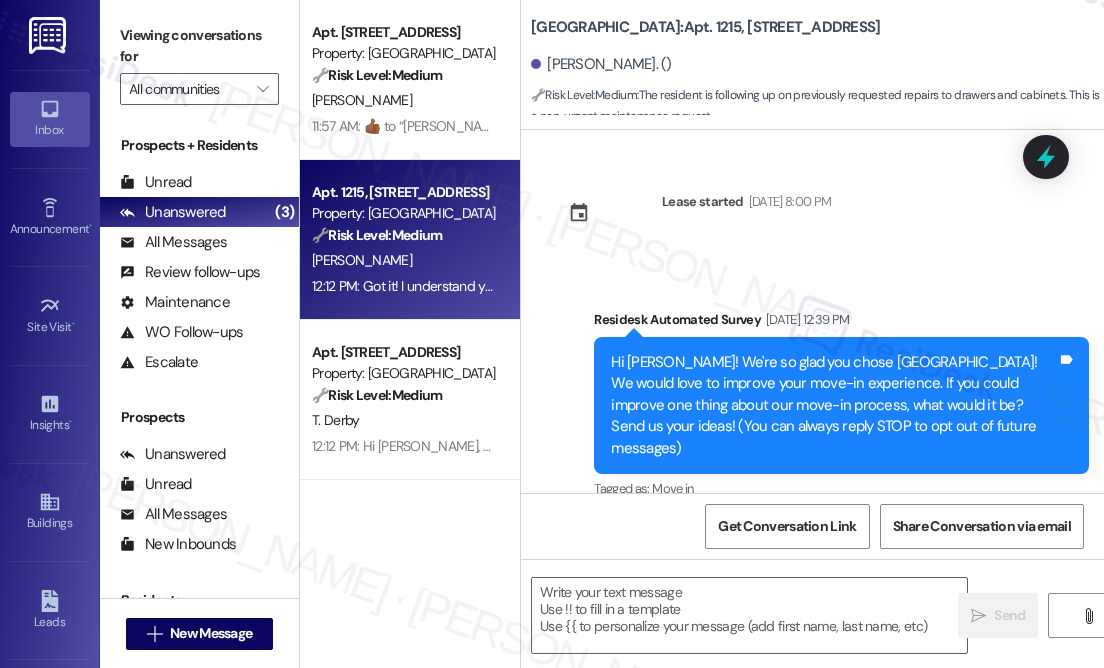 type on "Fetching suggested responses. Please feel free to read through the conversation in the meantime." 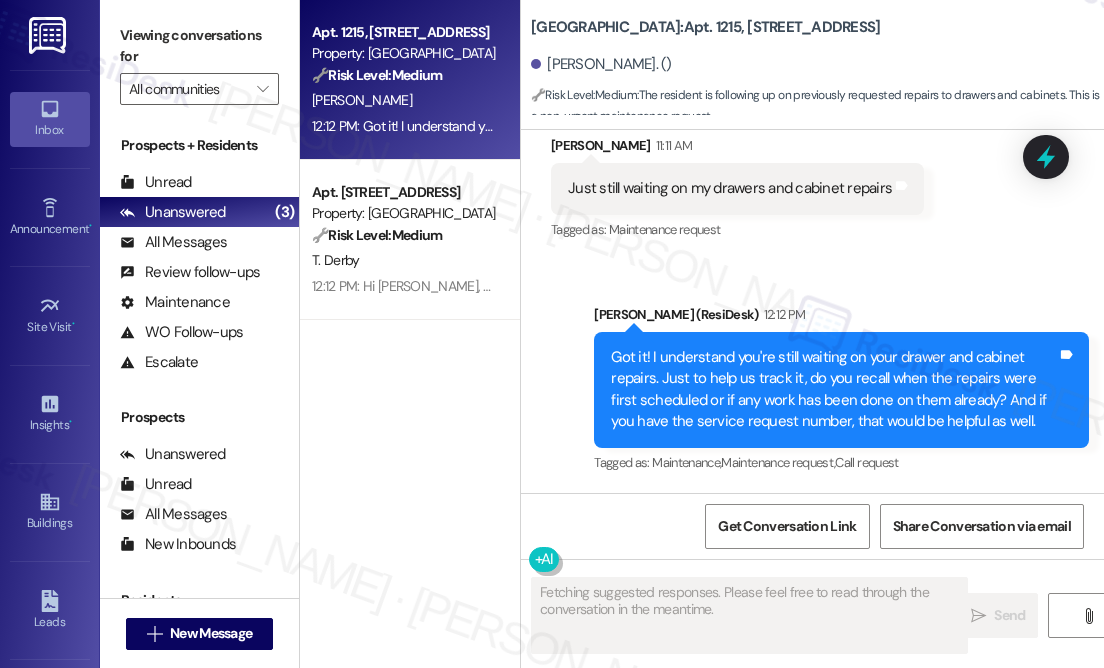 scroll, scrollTop: 16901, scrollLeft: 0, axis: vertical 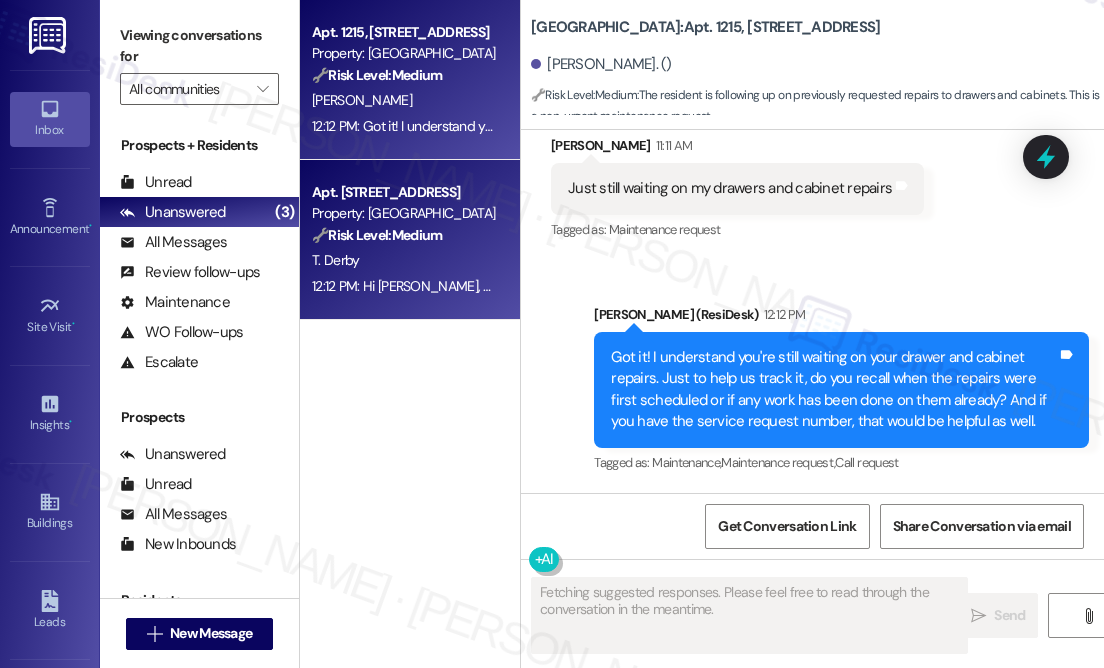 click on "Apt. 223, [STREET_ADDRESS] Property: Village Square 🔧  Risk Level:  Medium The resident is simply acknowledging the notification about the boiler system maintenance and potential hot water outage. This is a routine communication and does not indicate any urgent issues or concerns. T. Derby 12:12 PM: Hi [PERSON_NAME], you're welcome! Please don't hesitate to reach out if you have any other questions or concerns. Have a great day! 12:12 PM: Hi [PERSON_NAME], you're welcome! Please don't hesitate to reach out if you have any other questions or concerns. Have a great day!" at bounding box center [410, 240] 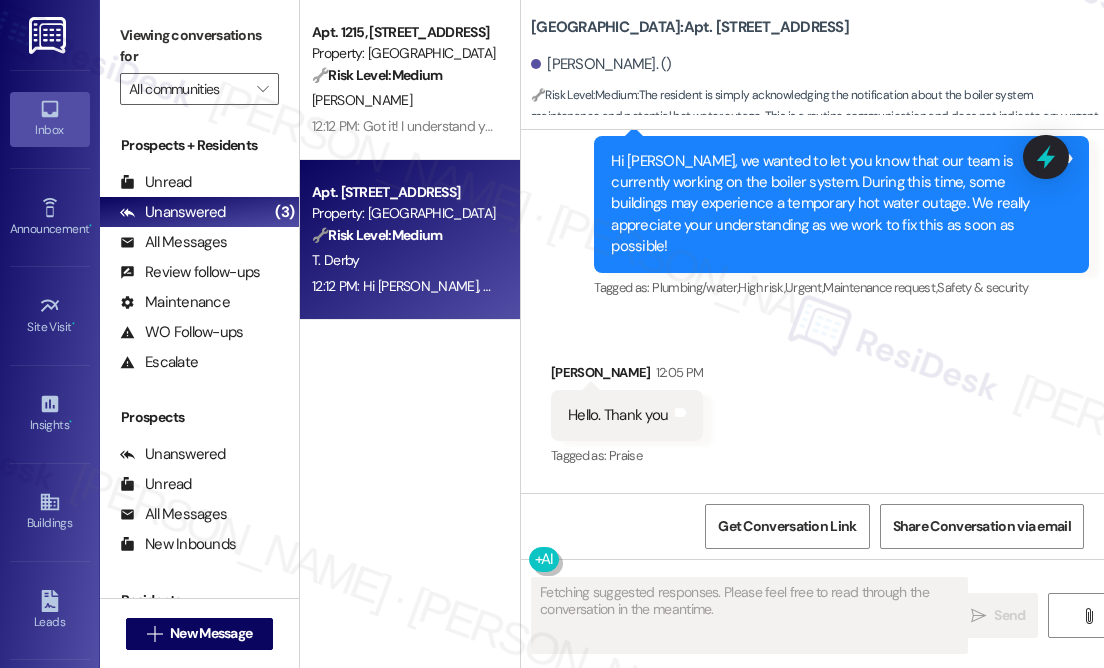 scroll, scrollTop: 28344, scrollLeft: 0, axis: vertical 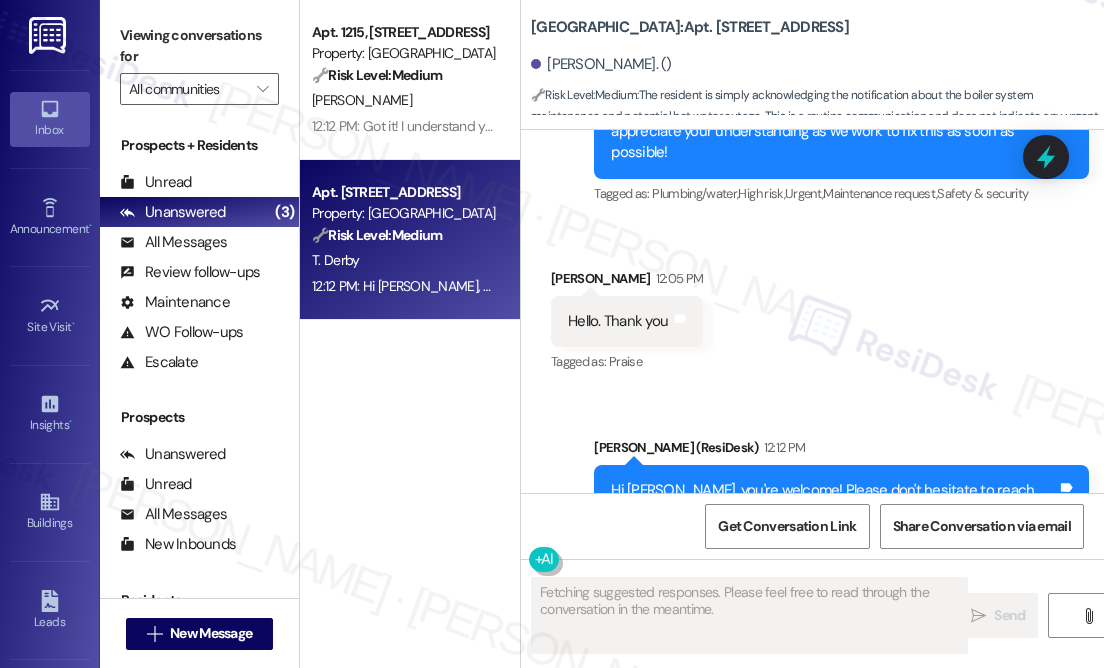 click on "Hi [PERSON_NAME], you're welcome! Please don't hesitate to reach out if you have any other questions or concerns. Have a great day!" at bounding box center [834, 501] 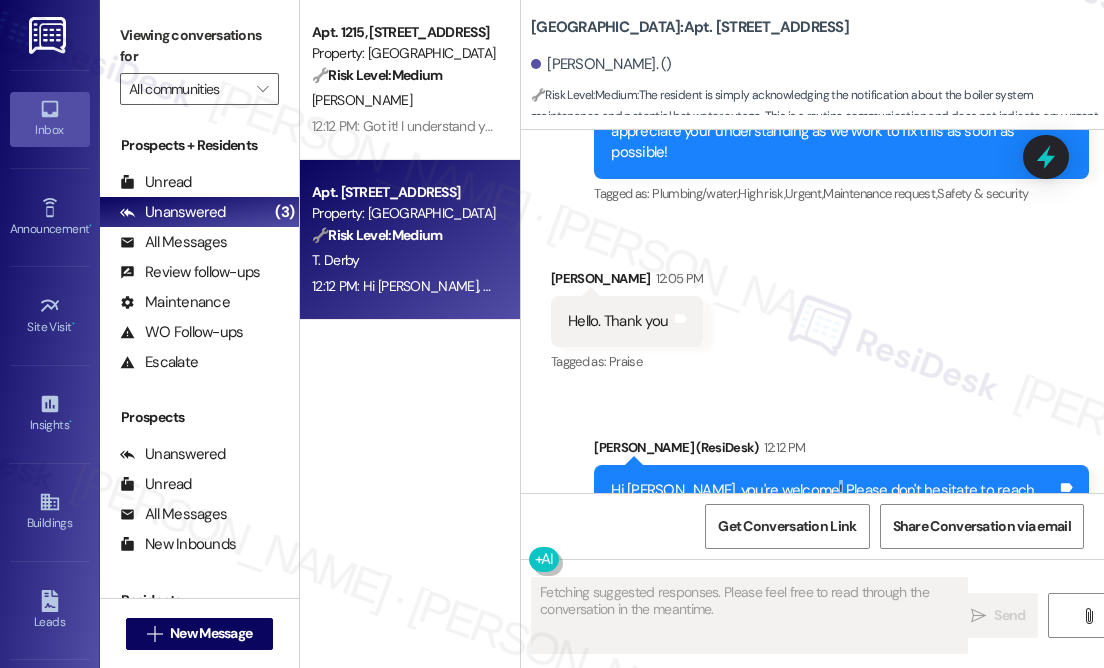 click on "Hi [PERSON_NAME], you're welcome! Please don't hesitate to reach out if you have any other questions or concerns. Have a great day!" at bounding box center [834, 501] 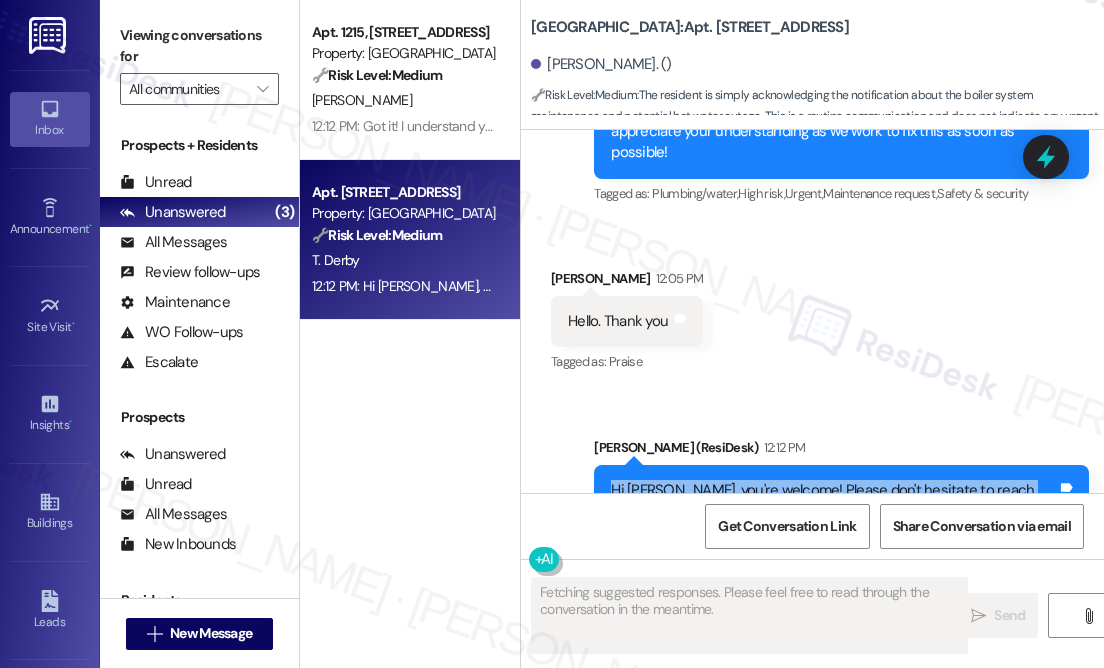 click on "Hi [PERSON_NAME], you're welcome! Please don't hesitate to reach out if you have any other questions or concerns. Have a great day!" at bounding box center (834, 501) 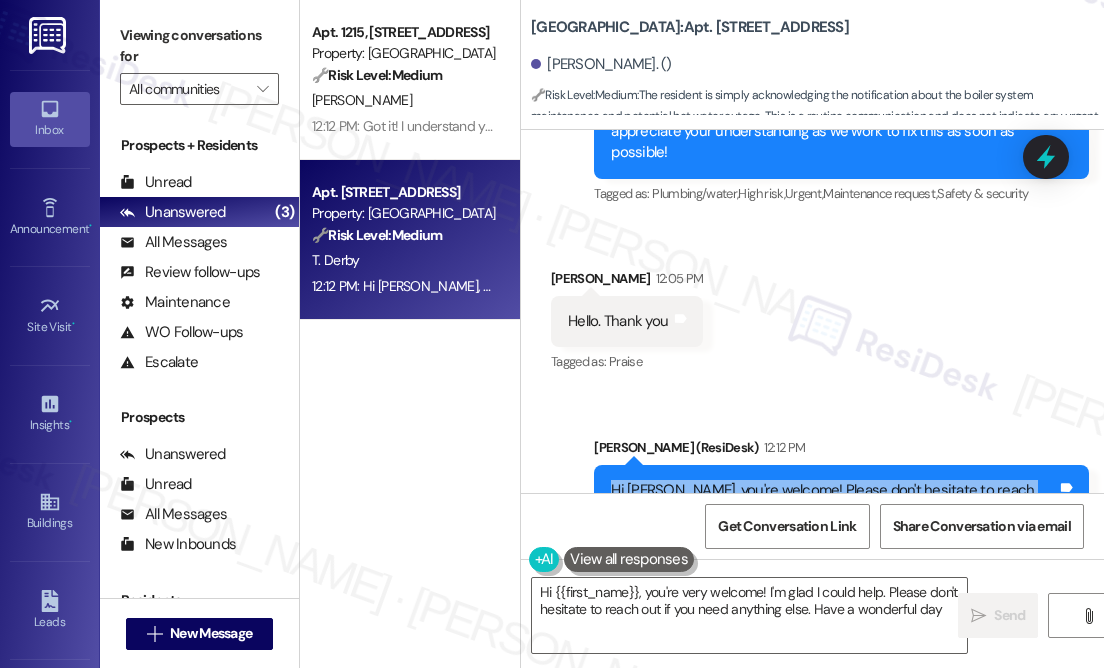 type on "Hi {{first_name}}, you're very welcome! I'm glad I could help. Please don't hesitate to reach out if you need anything else. Have a wonderful day!" 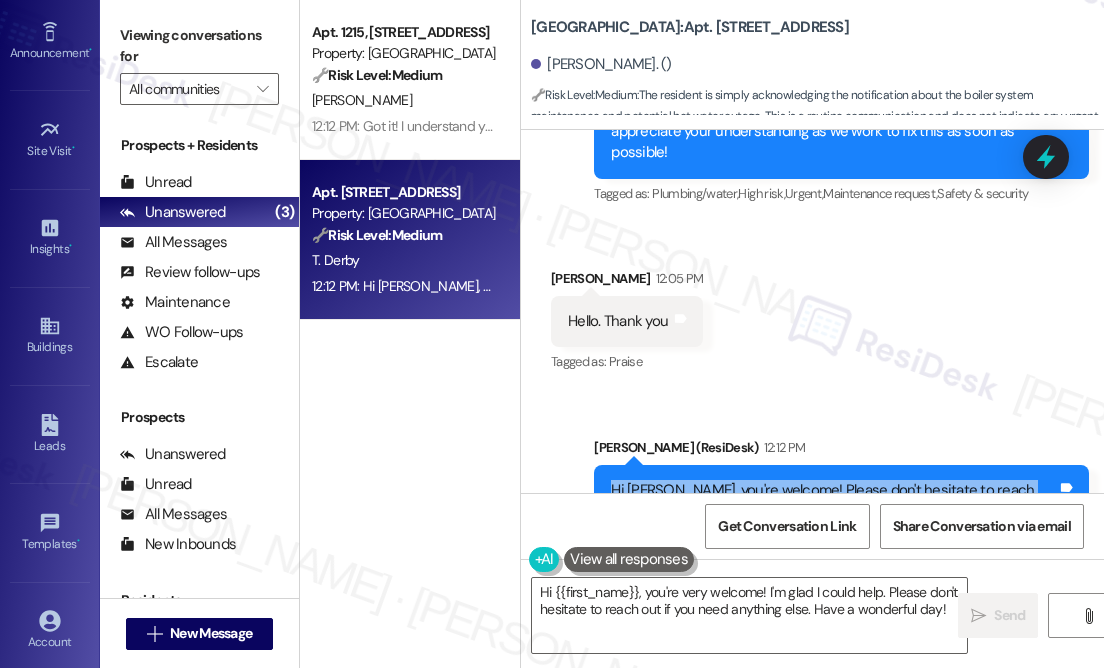 scroll, scrollTop: 278, scrollLeft: 0, axis: vertical 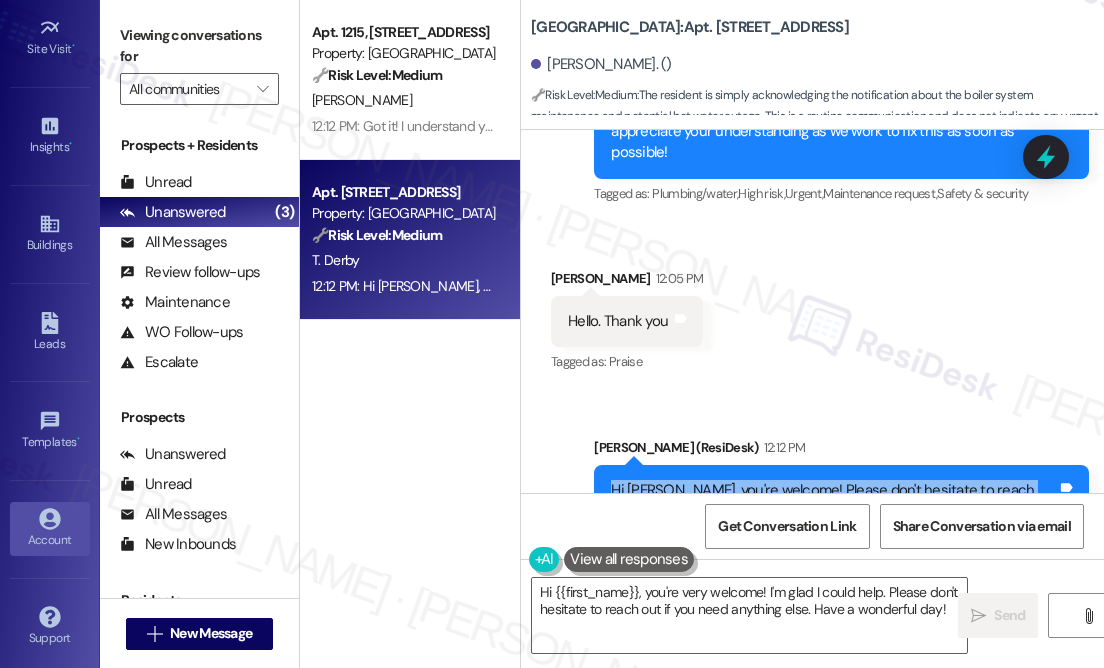 click on "Account" at bounding box center (50, 540) 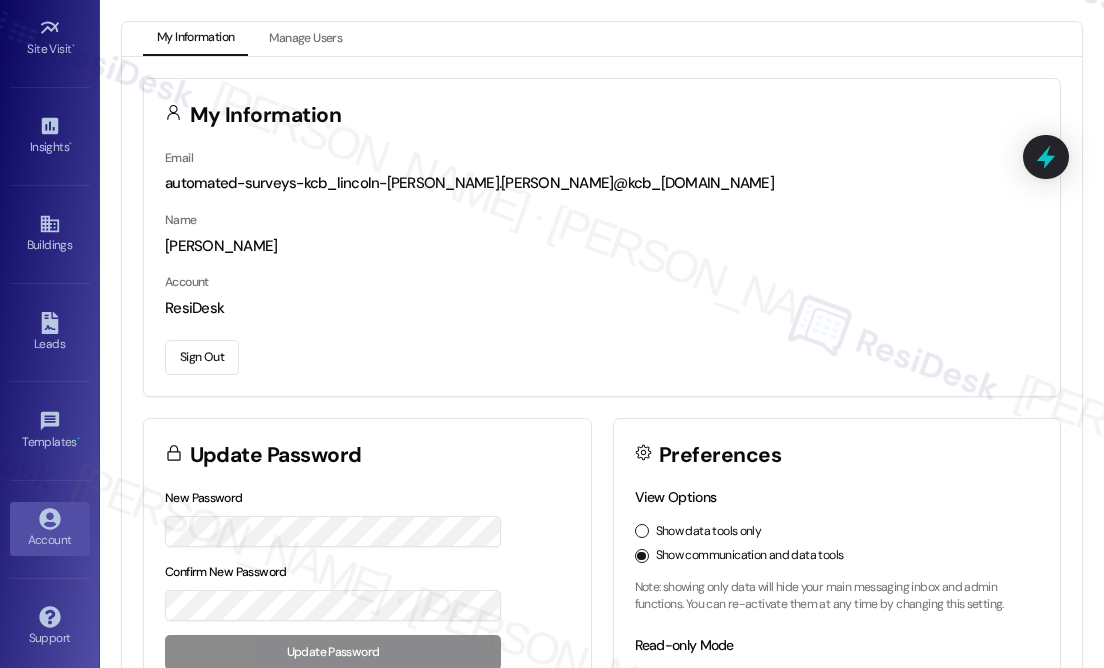 click on "Sign Out" at bounding box center [202, 357] 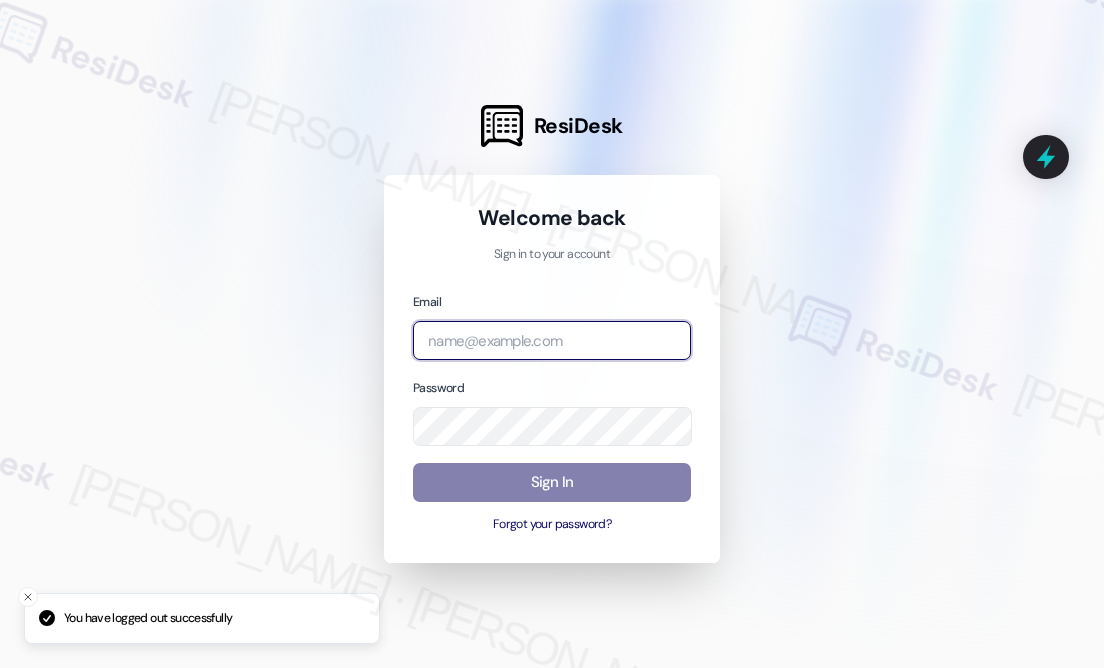 click at bounding box center (552, 340) 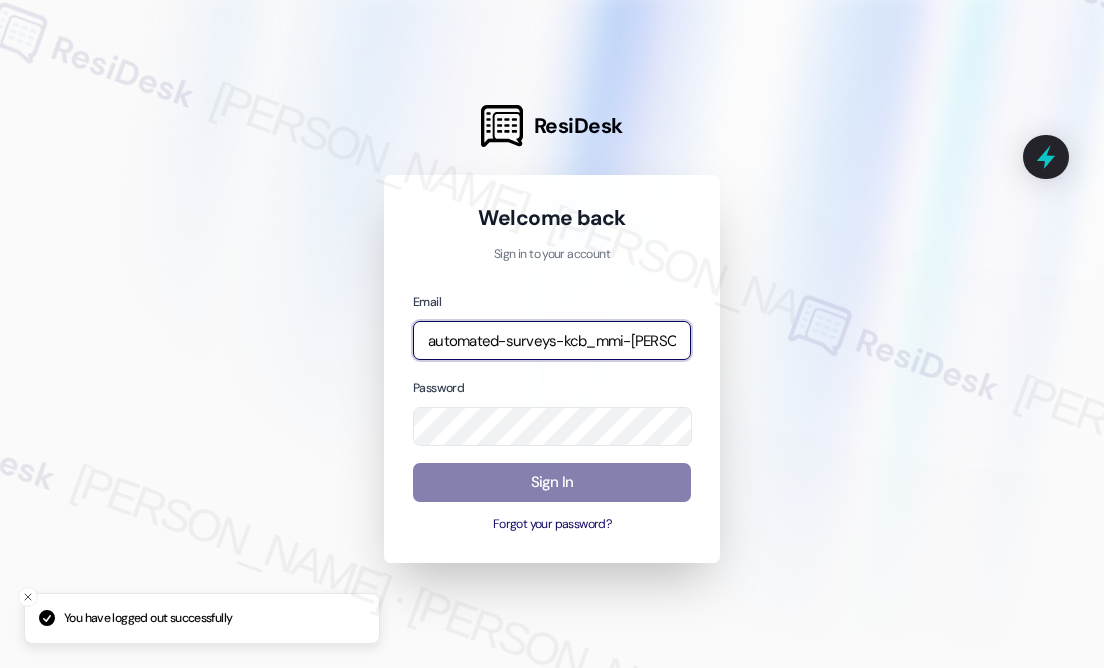 type on "automated-surveys-kcb_mmi-[PERSON_NAME].[PERSON_NAME]@kcb_[DOMAIN_NAME]" 